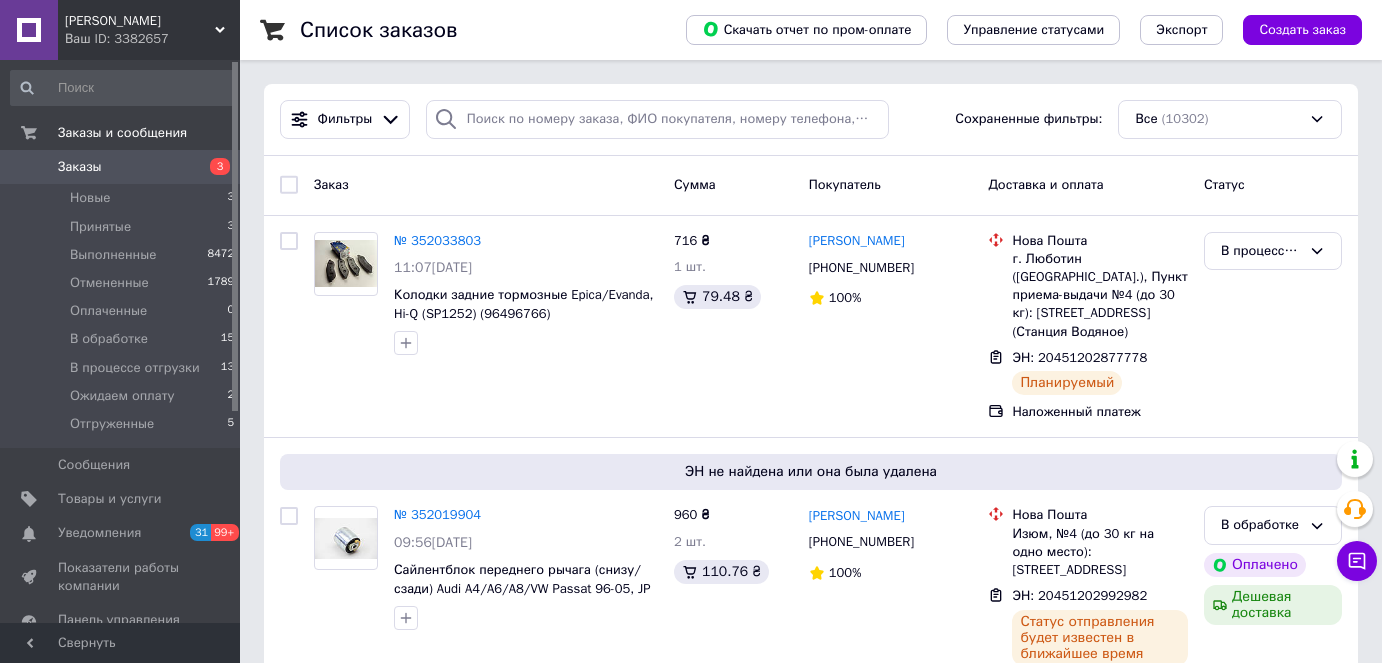 scroll, scrollTop: 0, scrollLeft: 0, axis: both 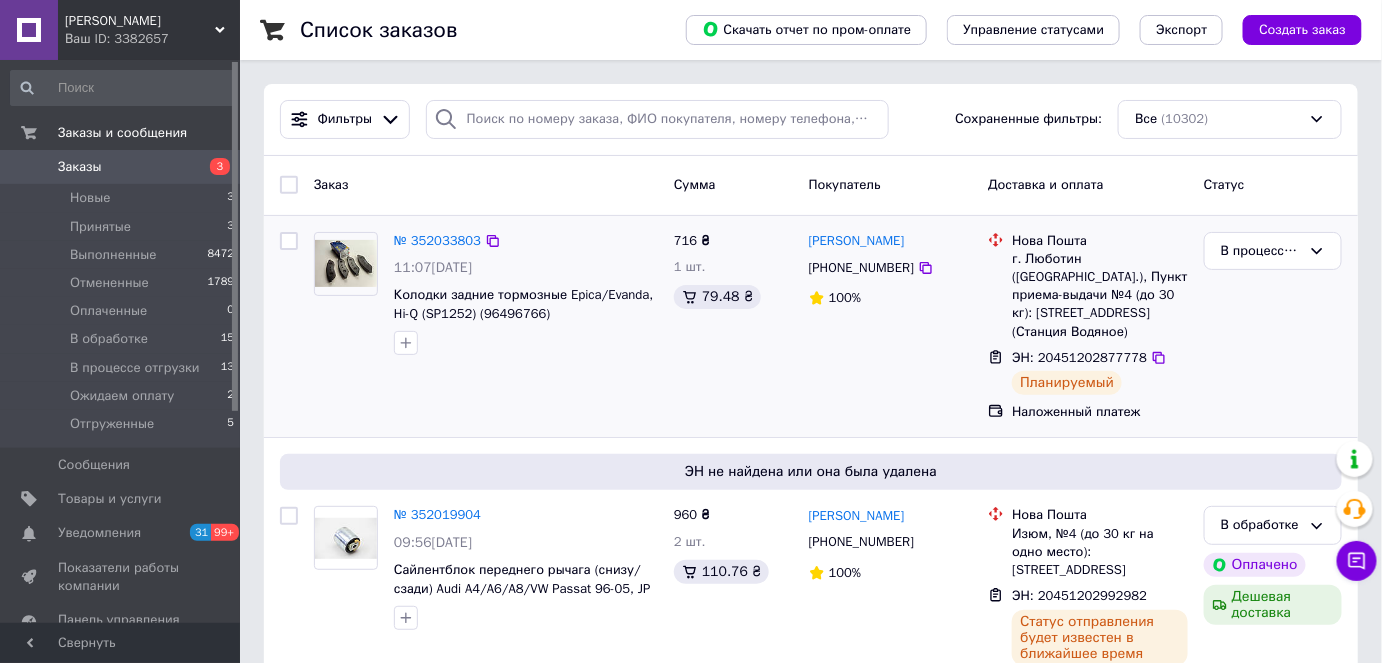 click on "В процессе отгрузки" at bounding box center (1273, 327) 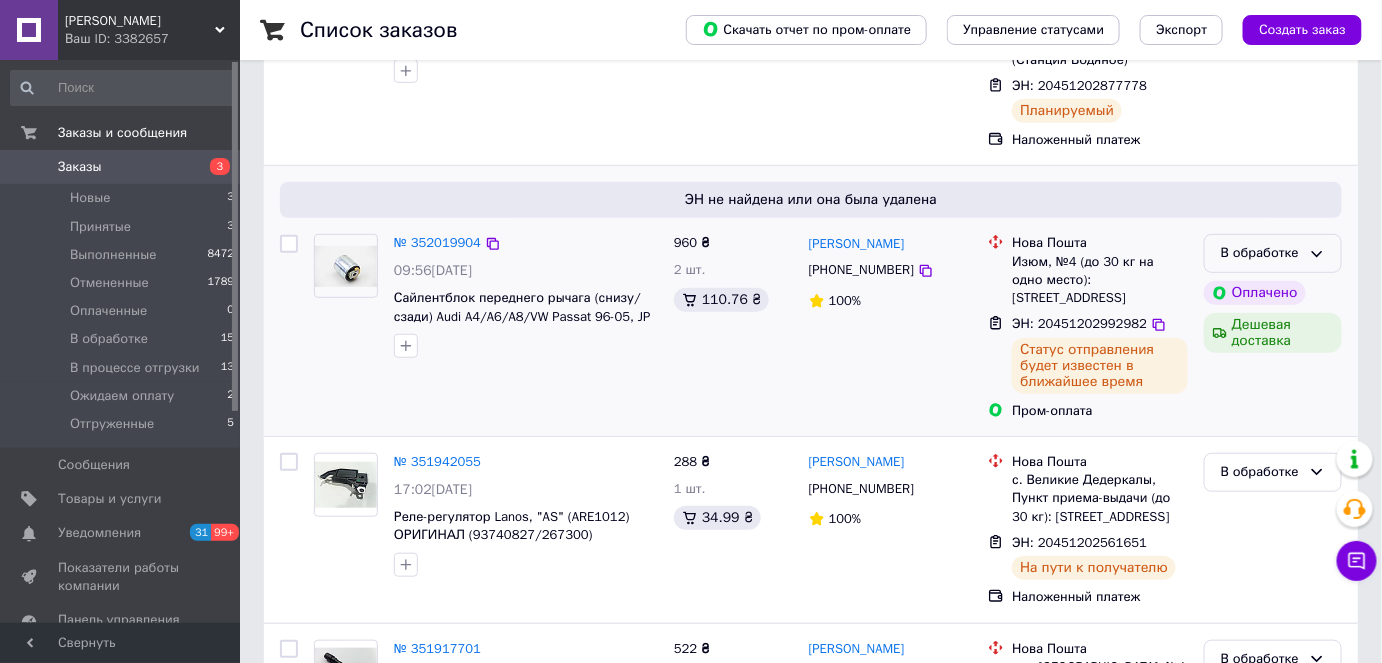 scroll, scrollTop: 0, scrollLeft: 0, axis: both 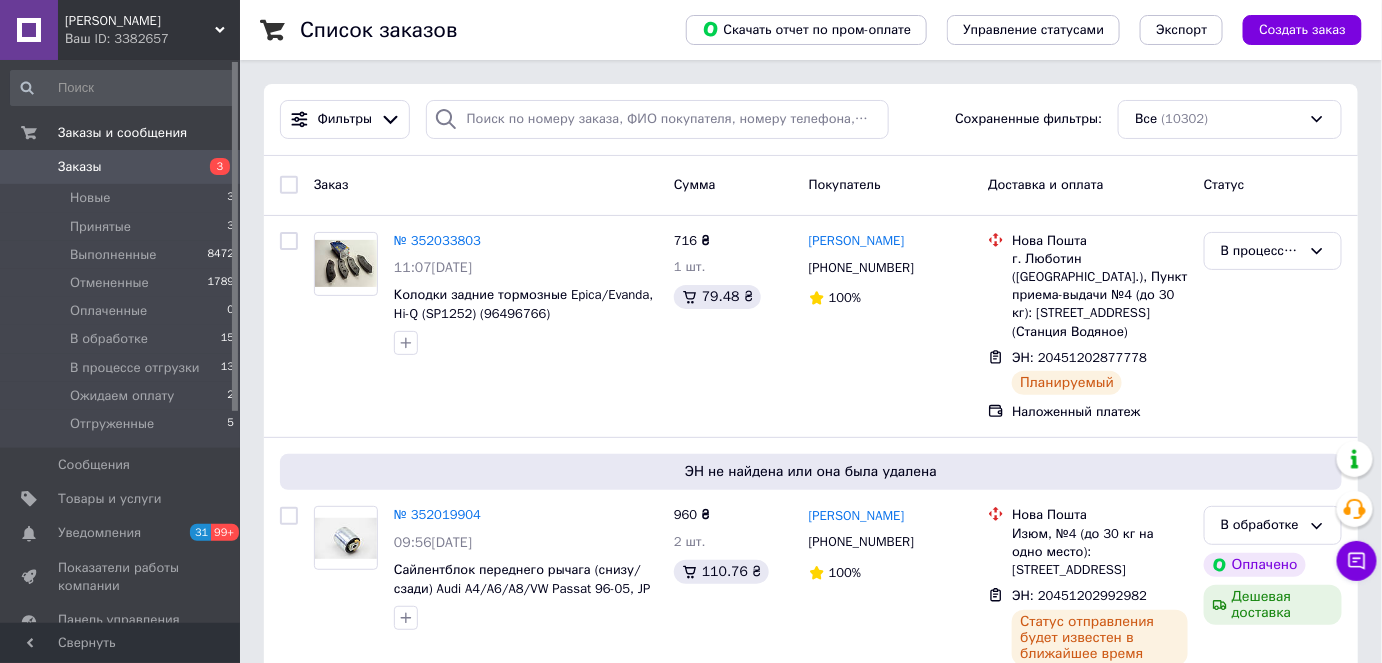 click on "Ваш ID: 3382657" at bounding box center (152, 39) 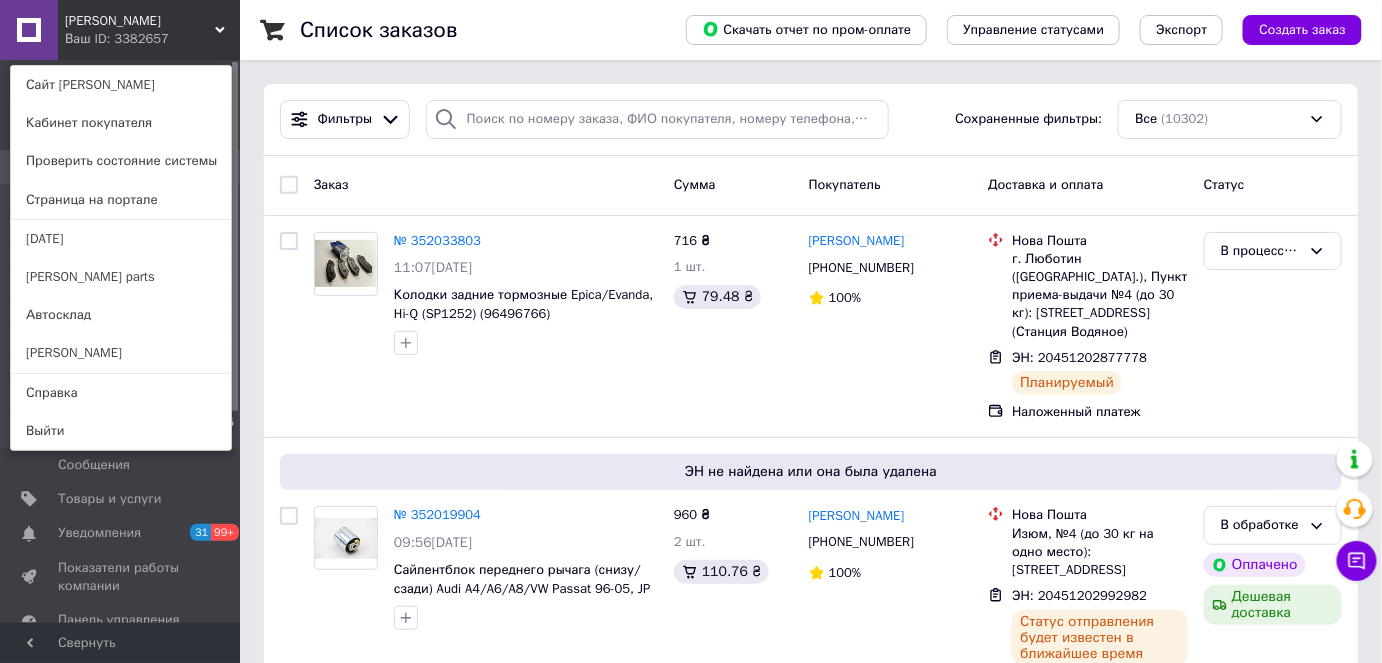 click on "Ваш ID: 3382657" at bounding box center [107, 39] 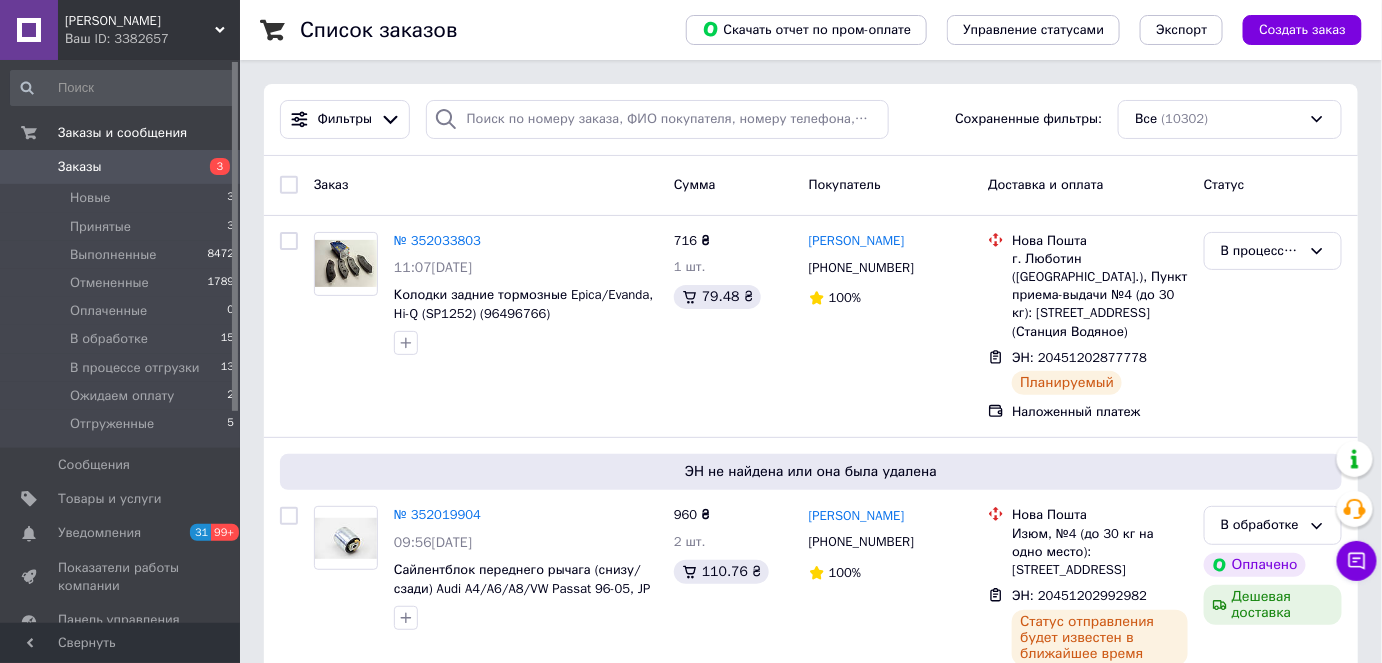 click on "Ваш ID: 3382657" at bounding box center (152, 39) 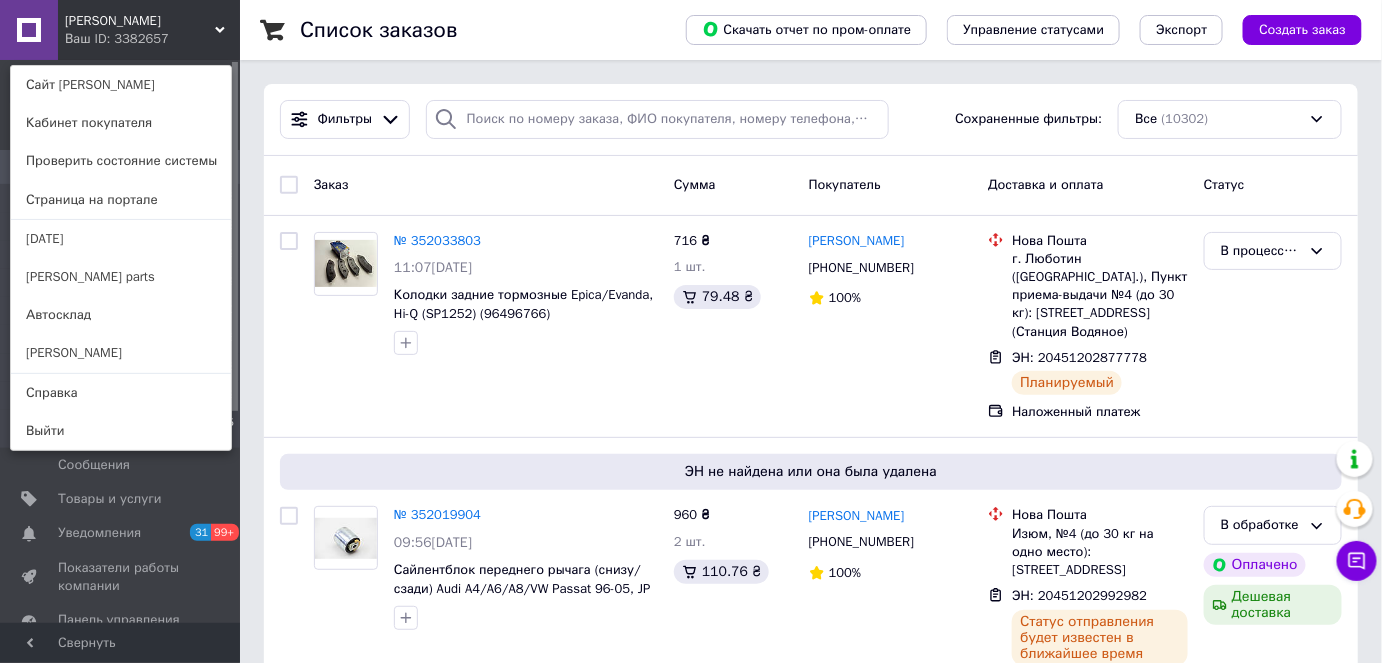 click on "Авто Партс Ваш ID: 3382657 Сайт Авто Партс Кабинет покупателя Проверить состояние системы Страница на портале День автомобилиста Diana parts Автосклад Денис Хонін Справка Выйти" at bounding box center [120, 30] 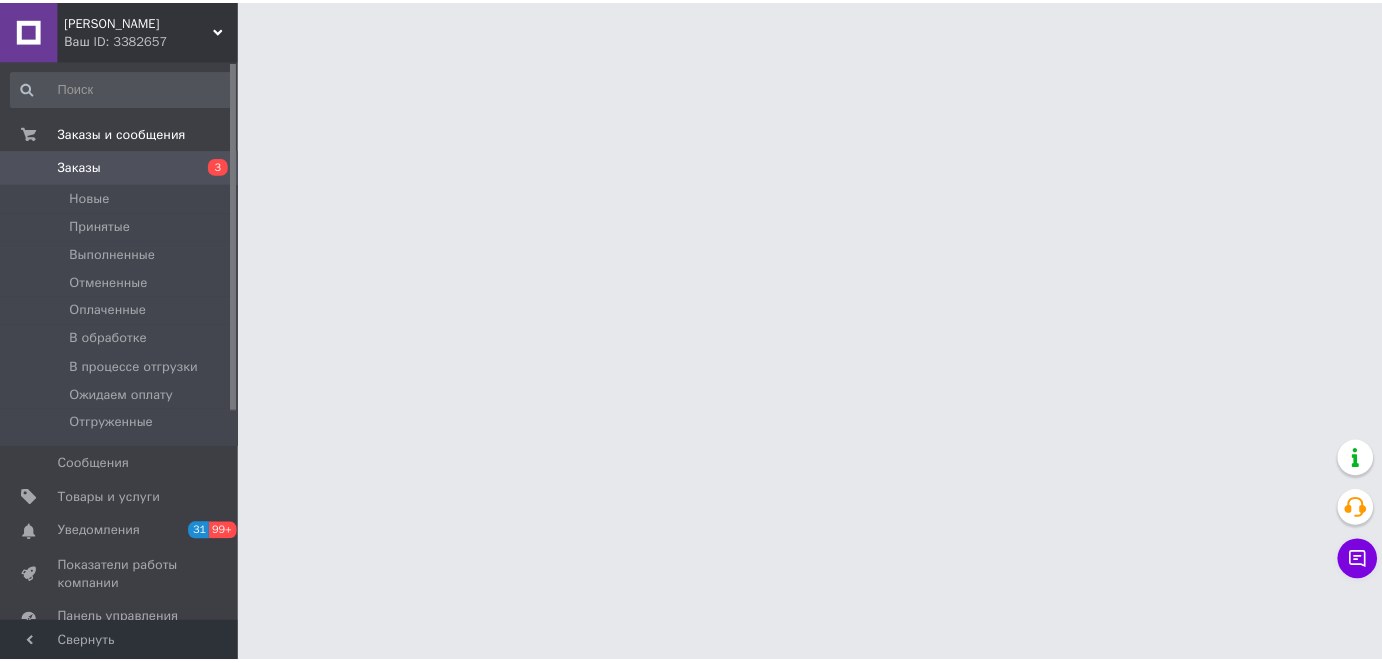 scroll, scrollTop: 0, scrollLeft: 0, axis: both 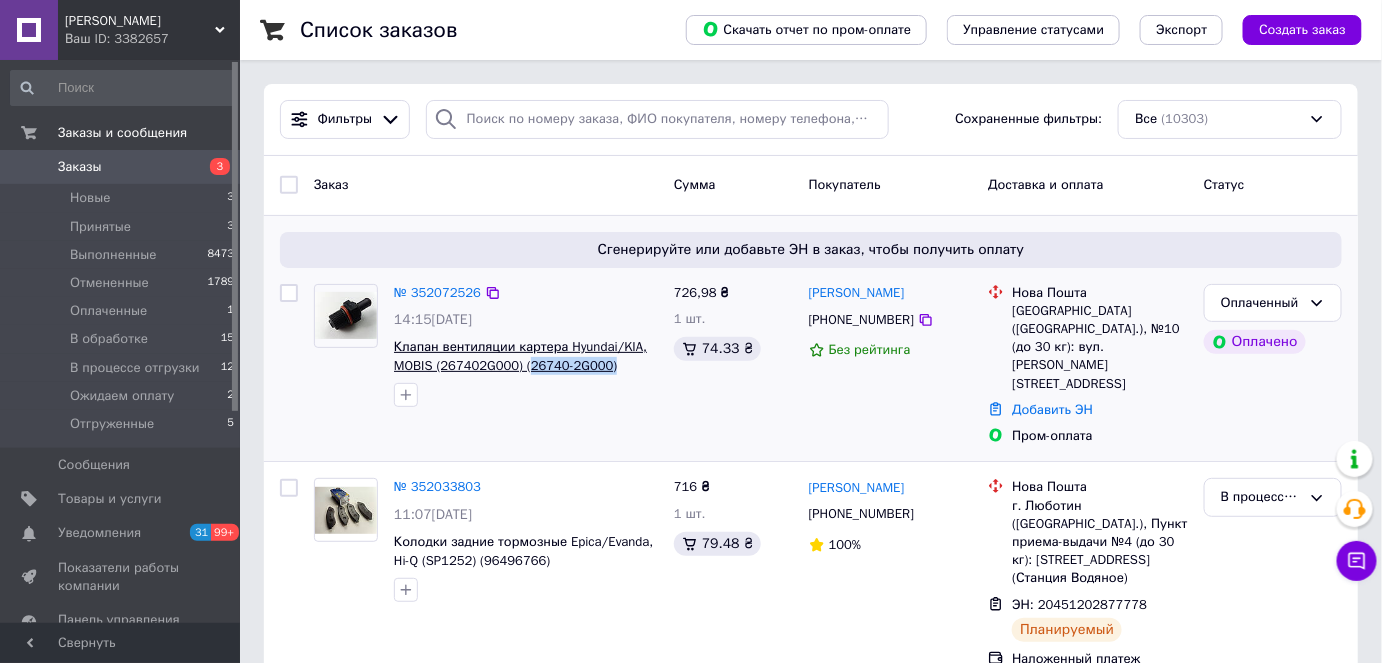 drag, startPoint x: 614, startPoint y: 364, endPoint x: 525, endPoint y: 371, distance: 89.27486 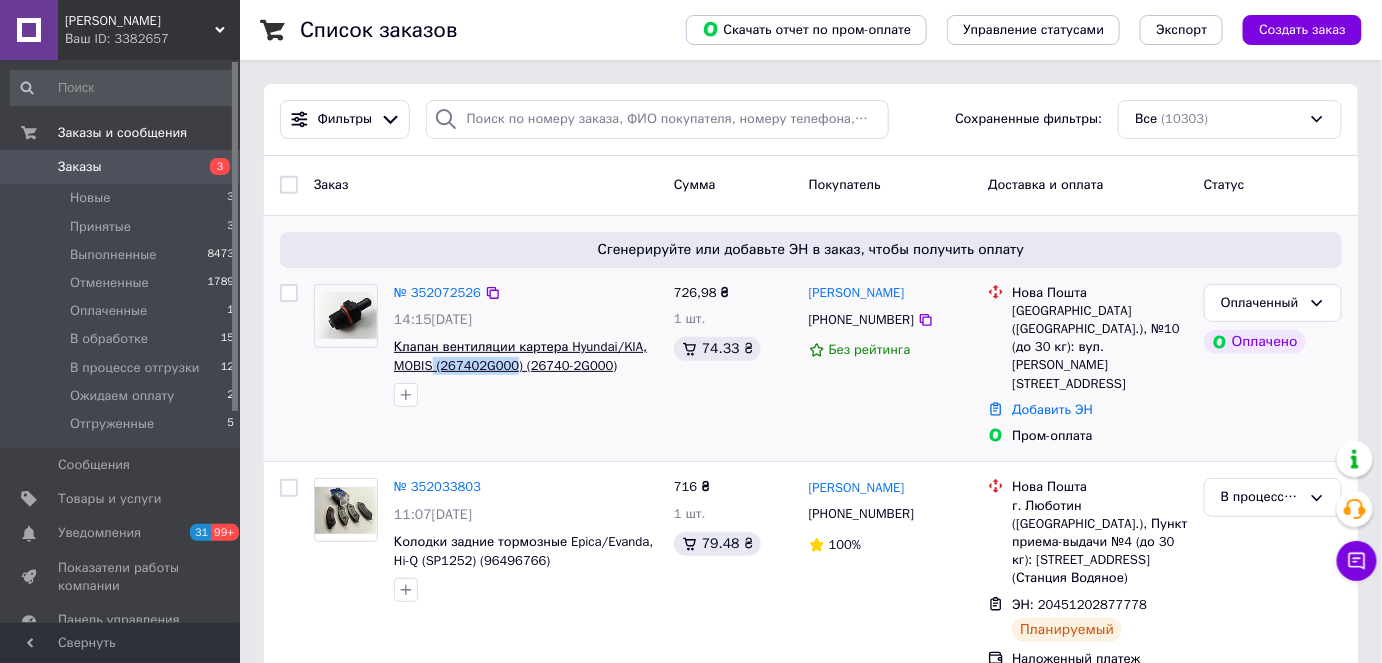 drag, startPoint x: 431, startPoint y: 374, endPoint x: 513, endPoint y: 370, distance: 82.0975 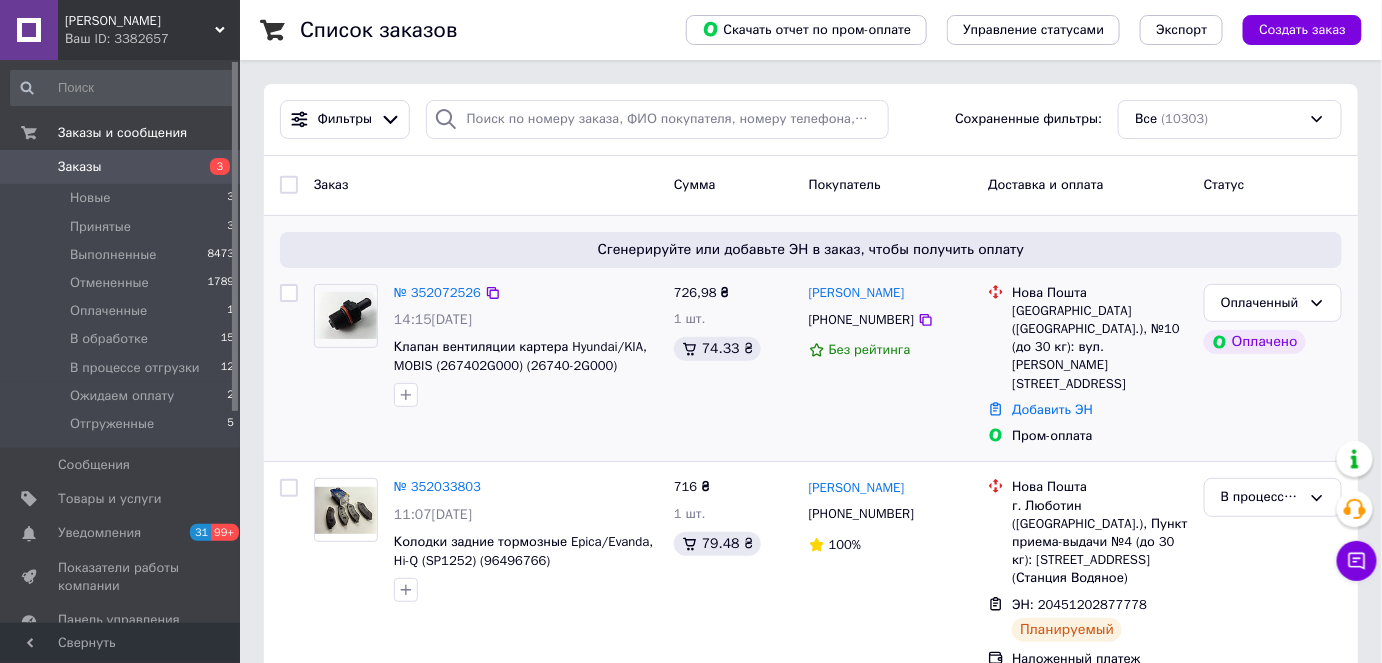 click at bounding box center [526, 395] 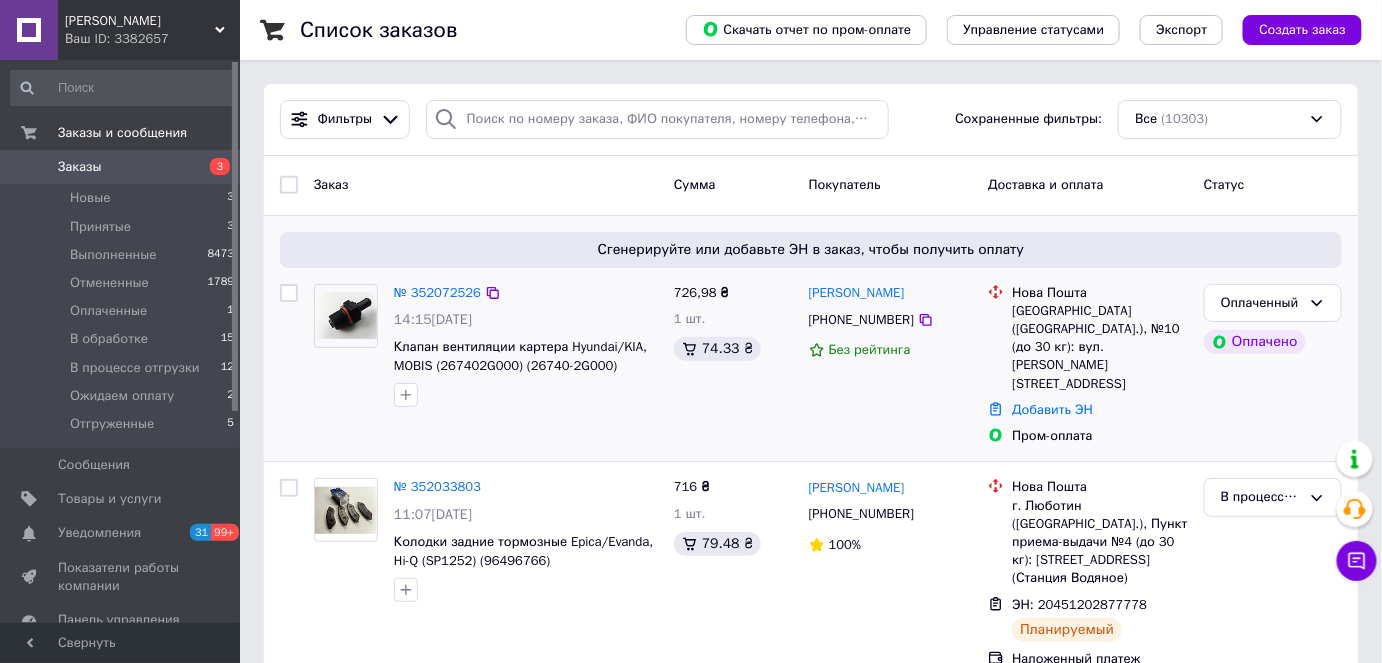 click on "[PHONE_NUMBER]" at bounding box center [861, 320] 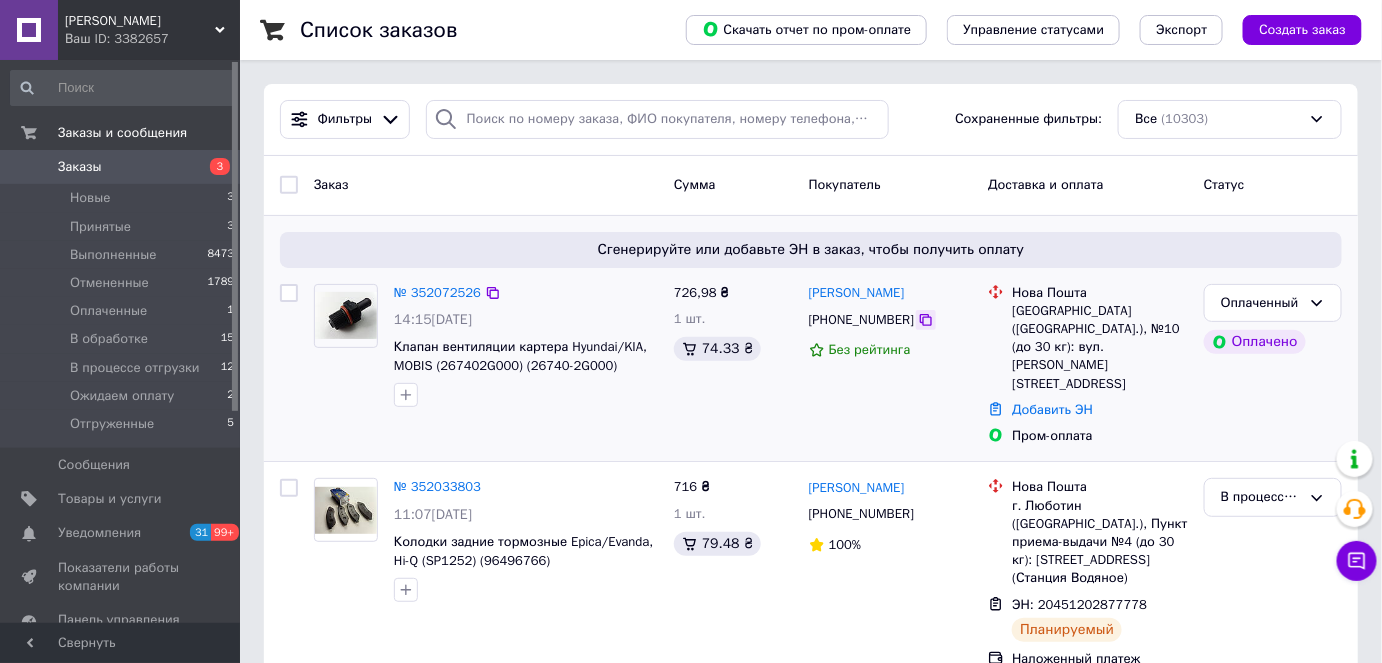 click 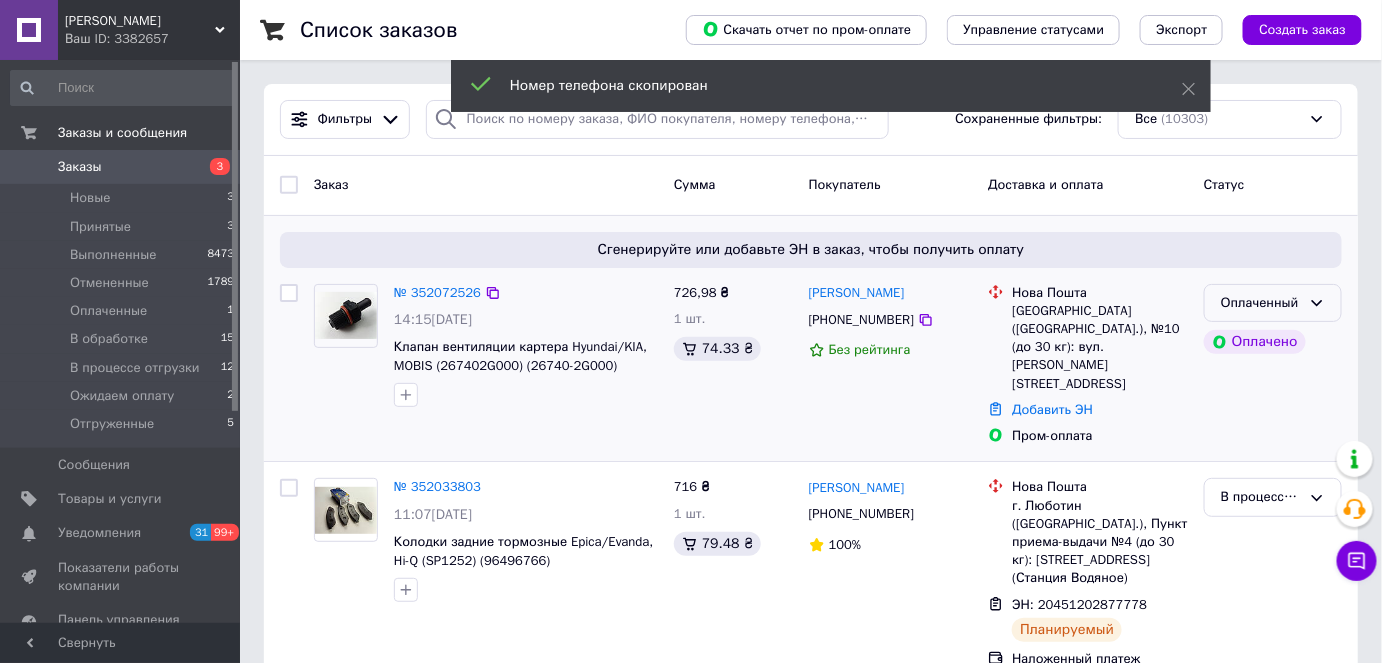 click on "Оплаченный" at bounding box center (1261, 303) 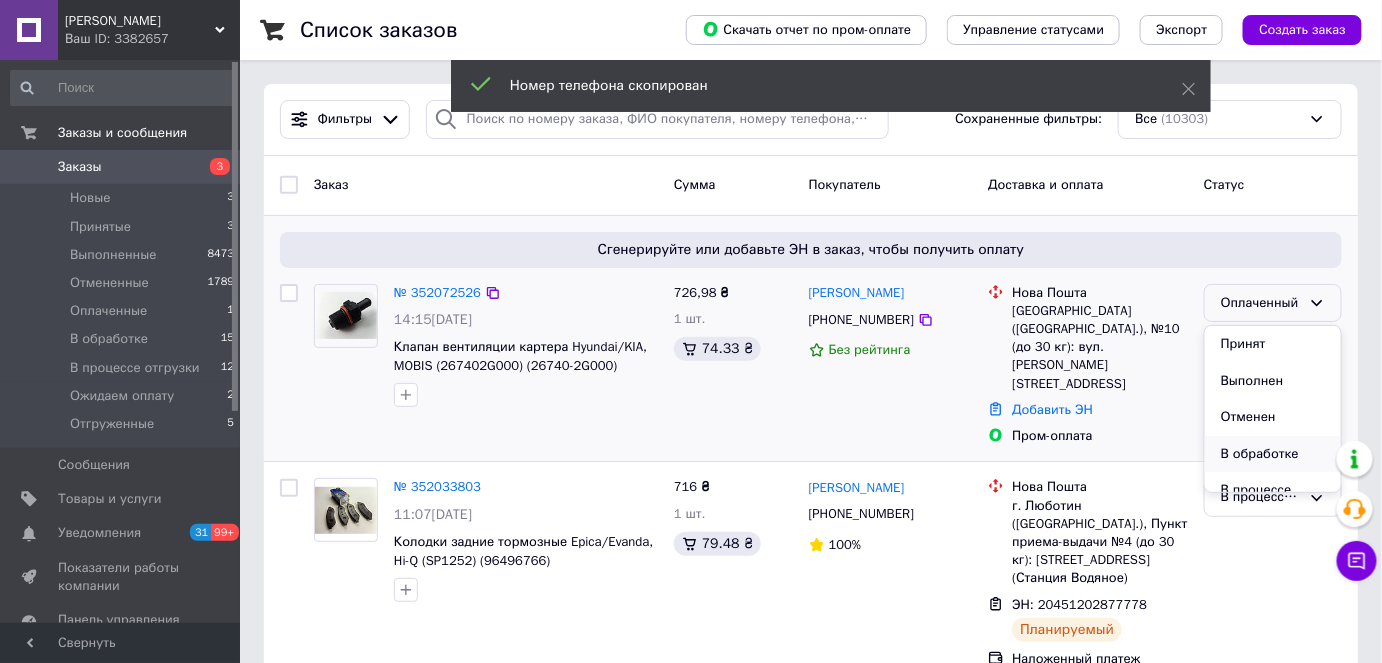 click on "В обработке" at bounding box center (1273, 454) 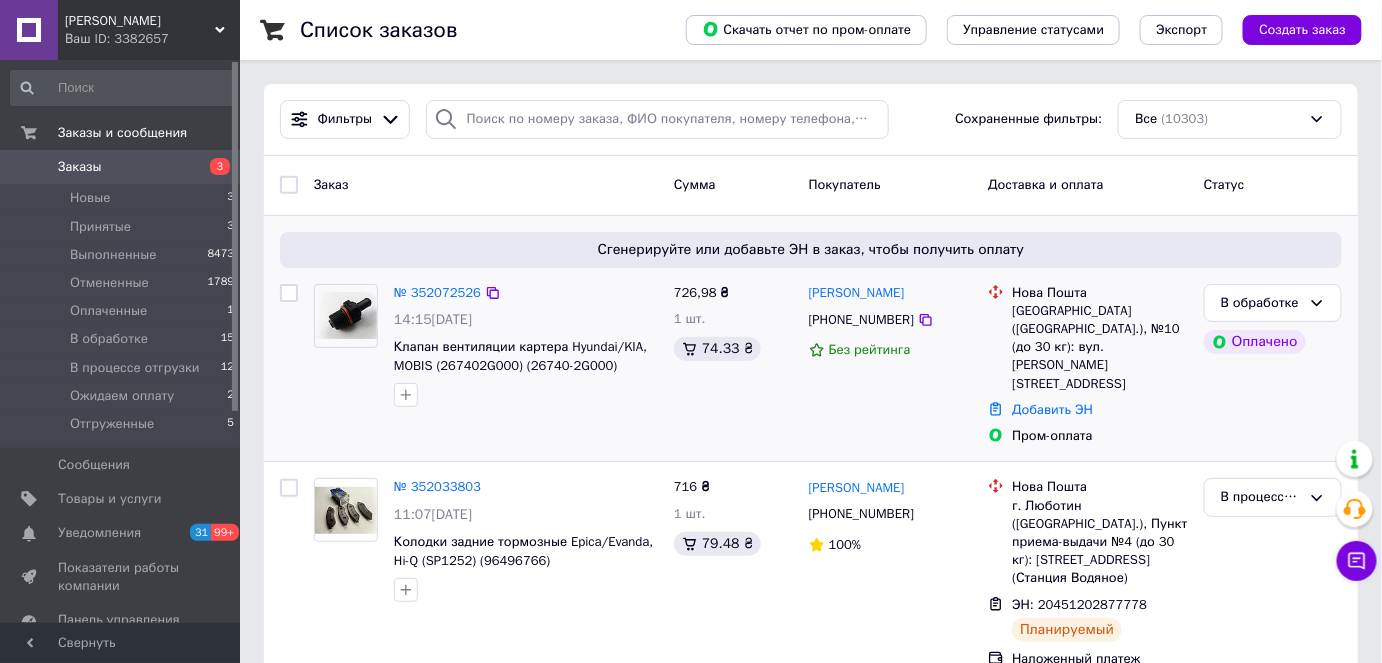 click on "[PERSON_NAME]" at bounding box center (140, 21) 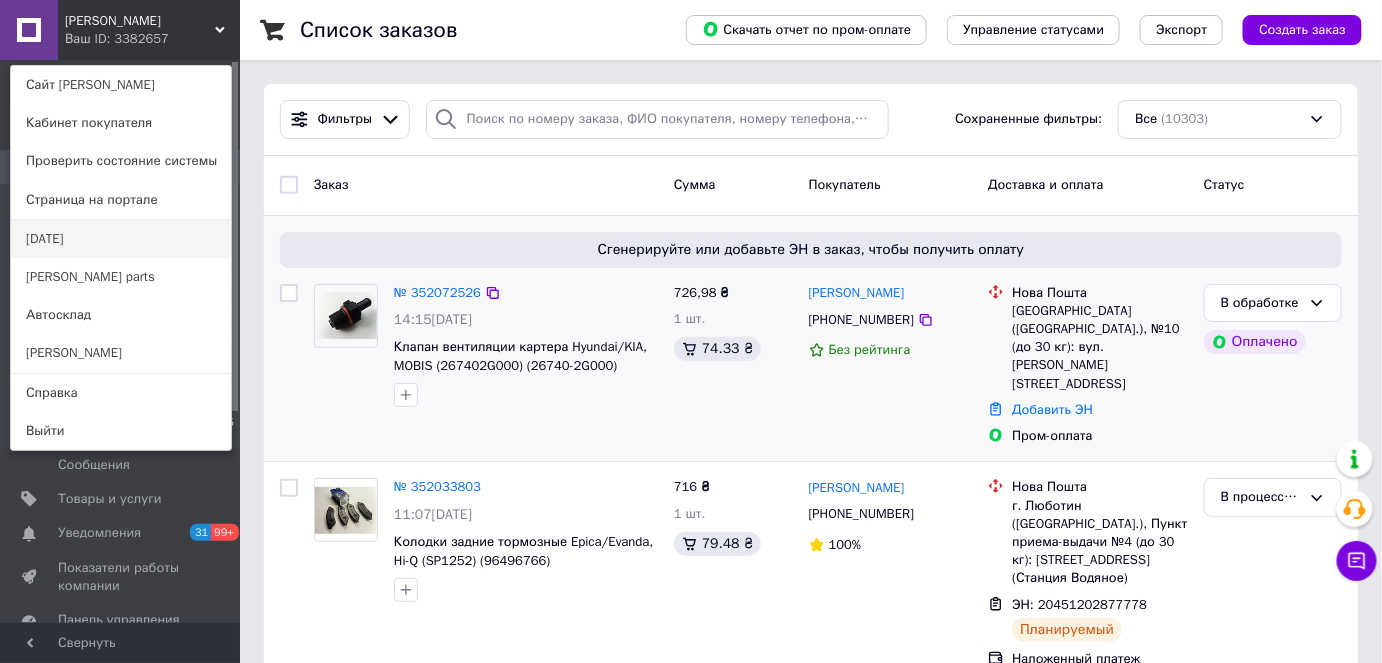 click on "[DATE]" at bounding box center (121, 239) 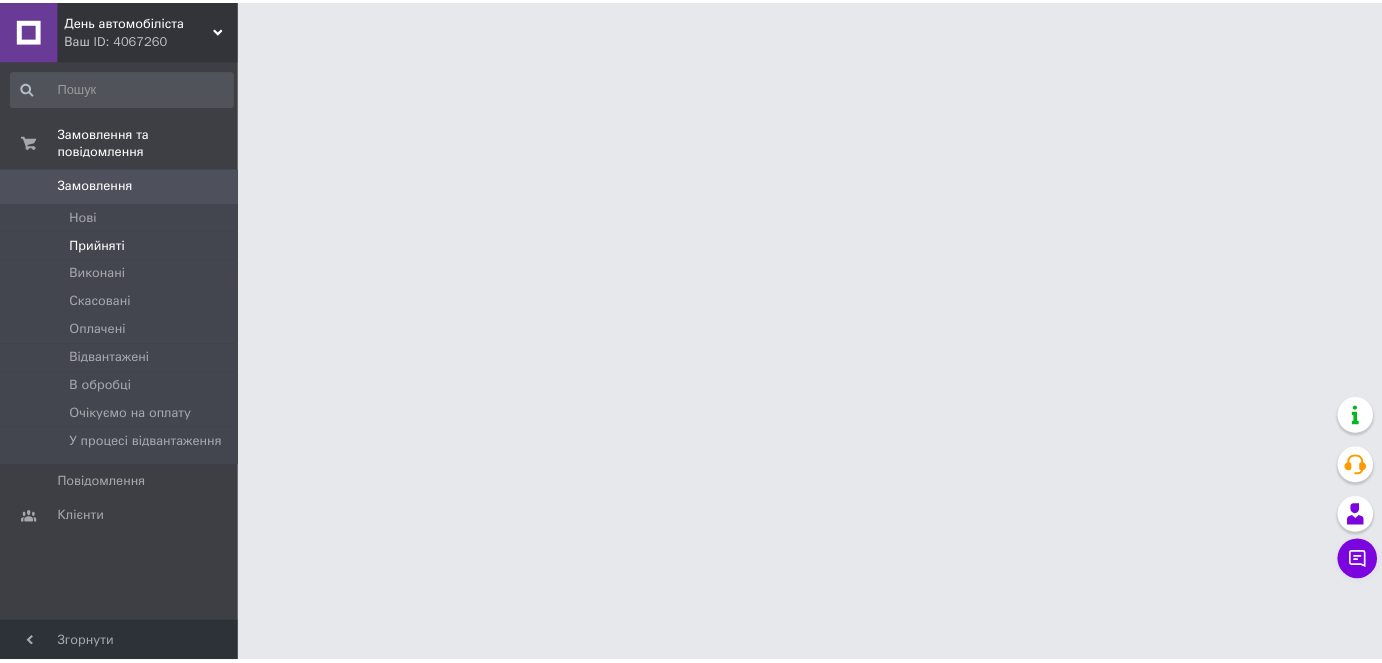 scroll, scrollTop: 0, scrollLeft: 0, axis: both 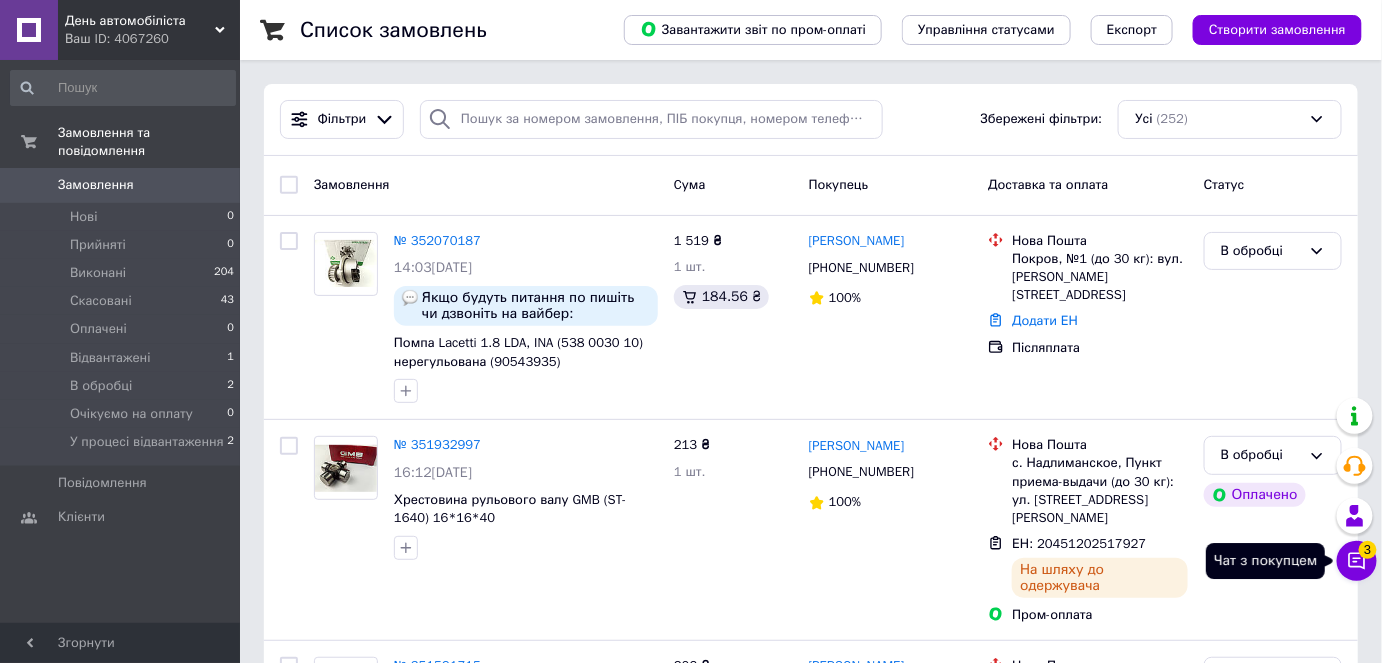 click 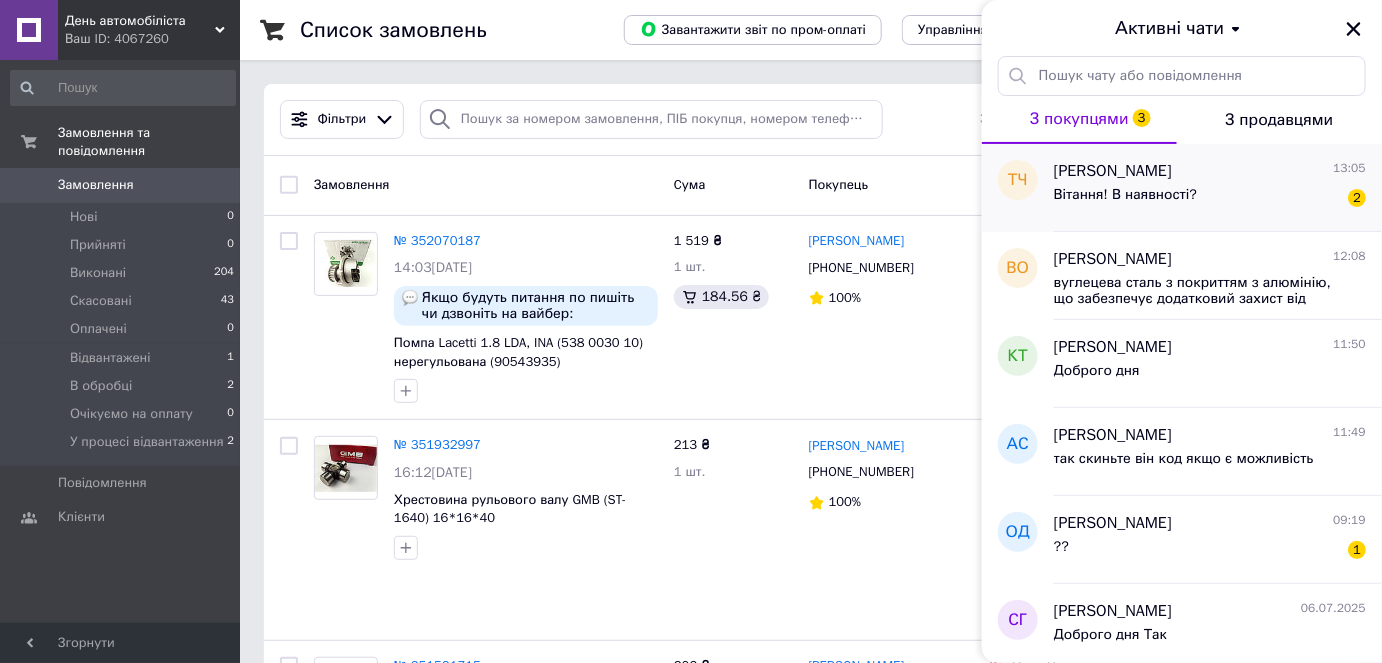 click on "Вітання!  В наявності?" at bounding box center [1125, 195] 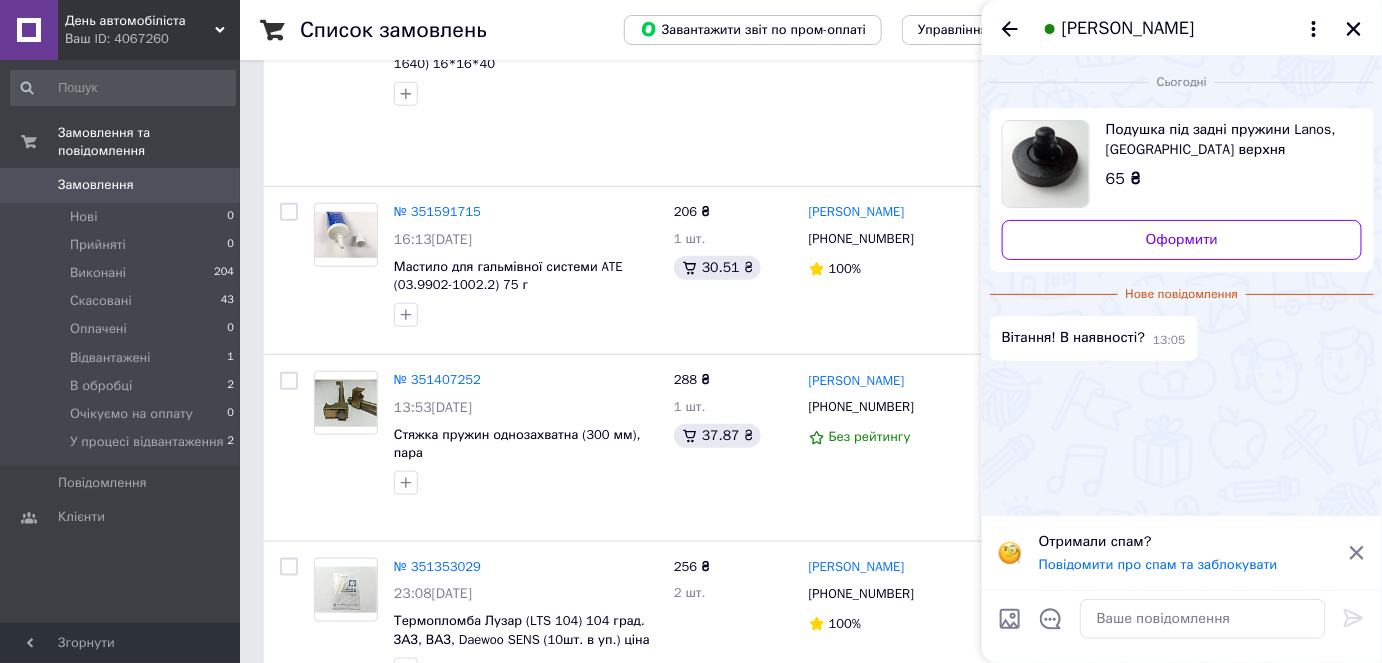 scroll, scrollTop: 0, scrollLeft: 0, axis: both 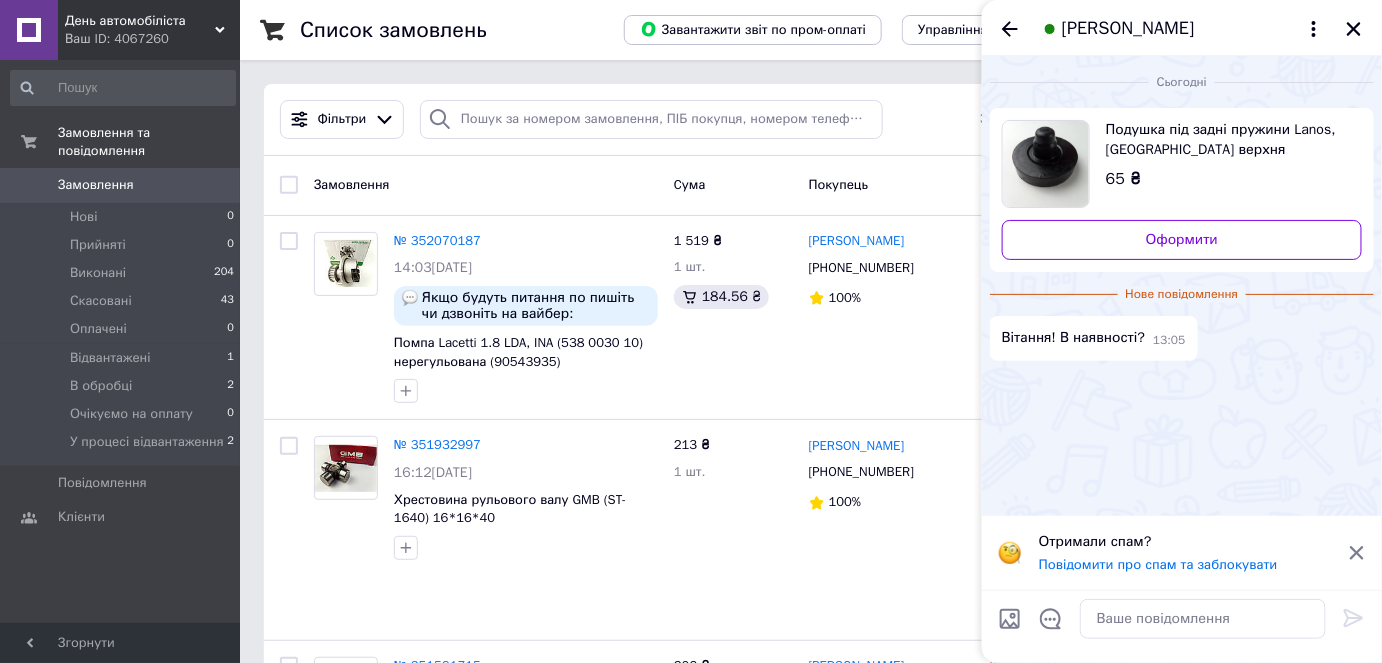 click 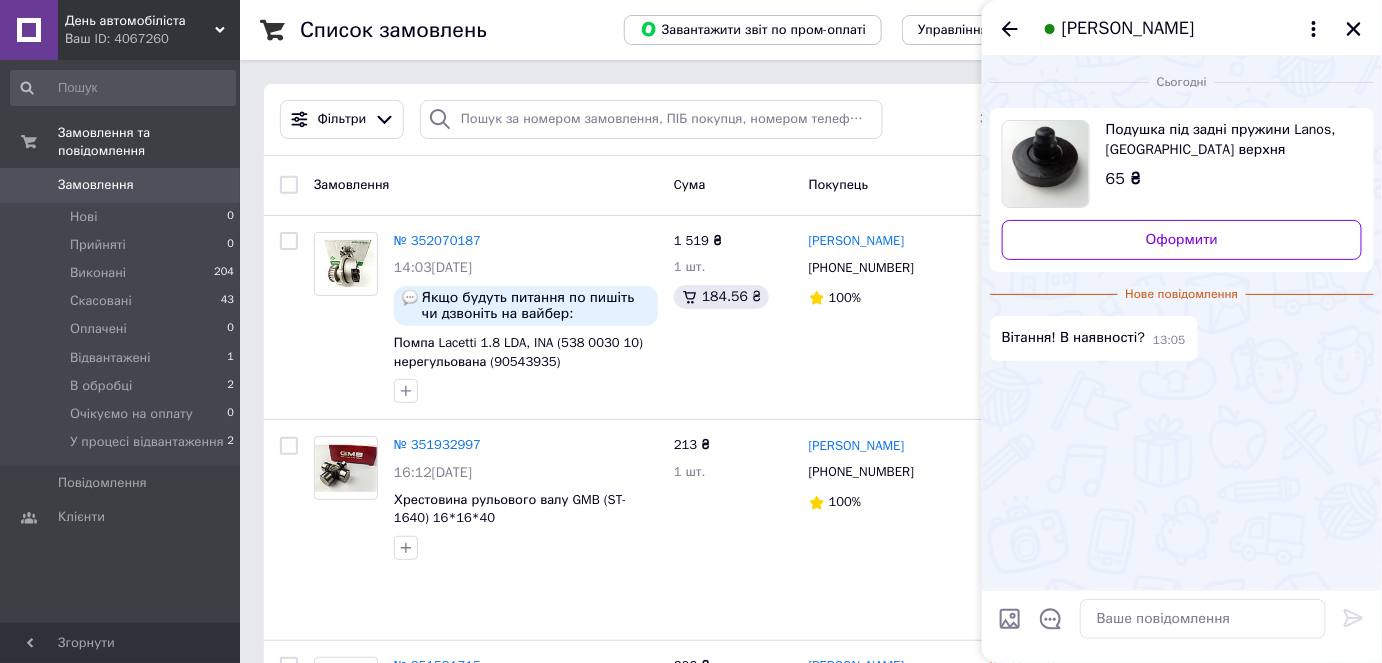 click on "Подушка під задні пружини Lanos, Біла Церква верхня посилена (27мм) висока якість (96179844)" at bounding box center (1226, 140) 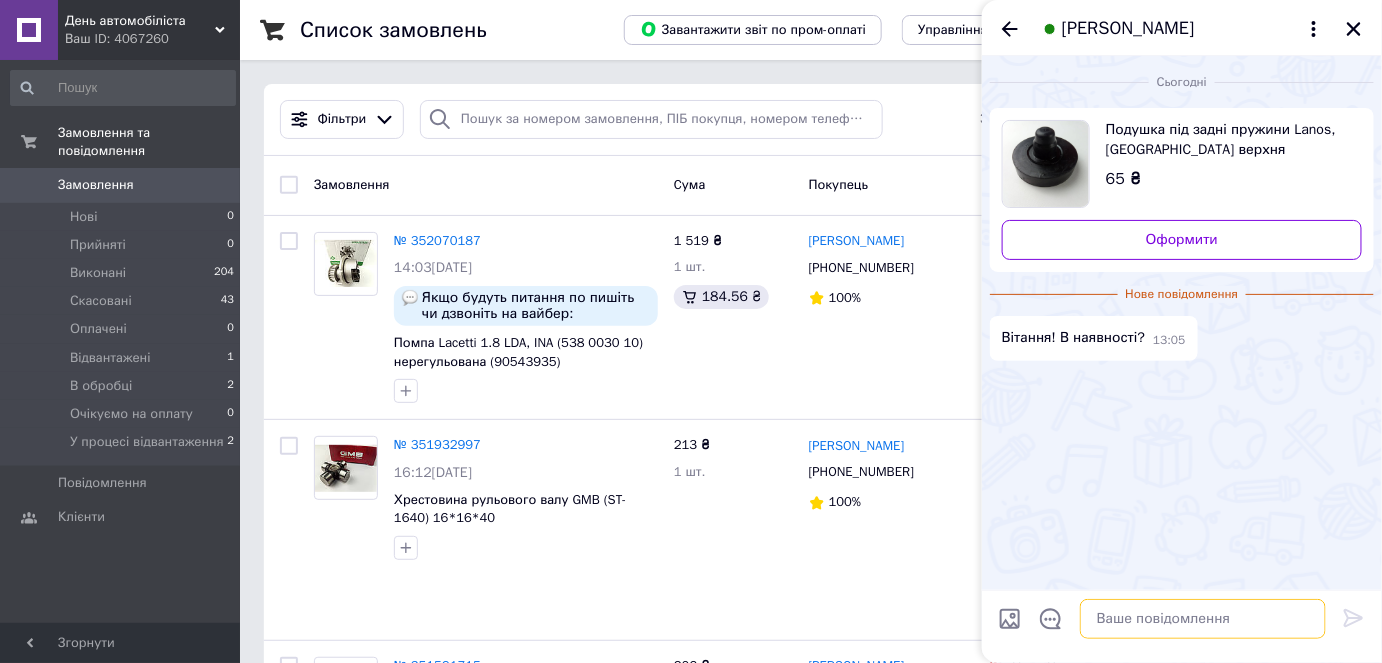 click at bounding box center [1203, 619] 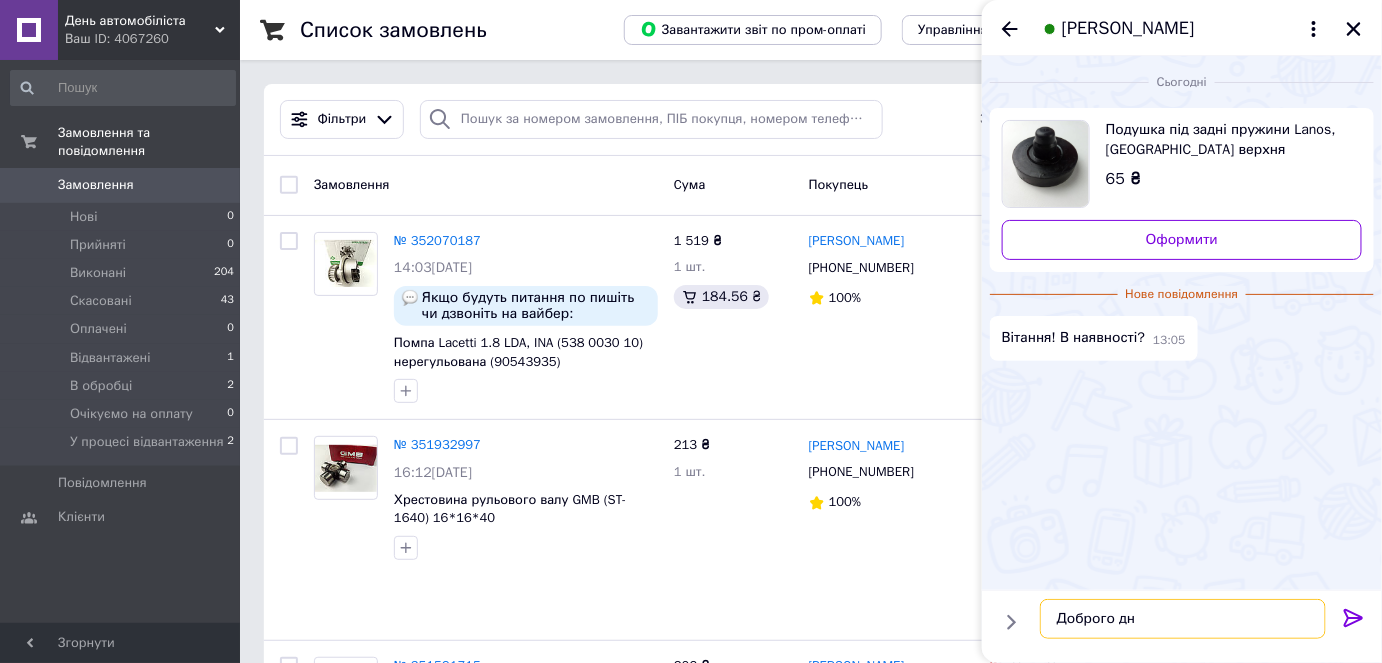 type on "Доброго дня" 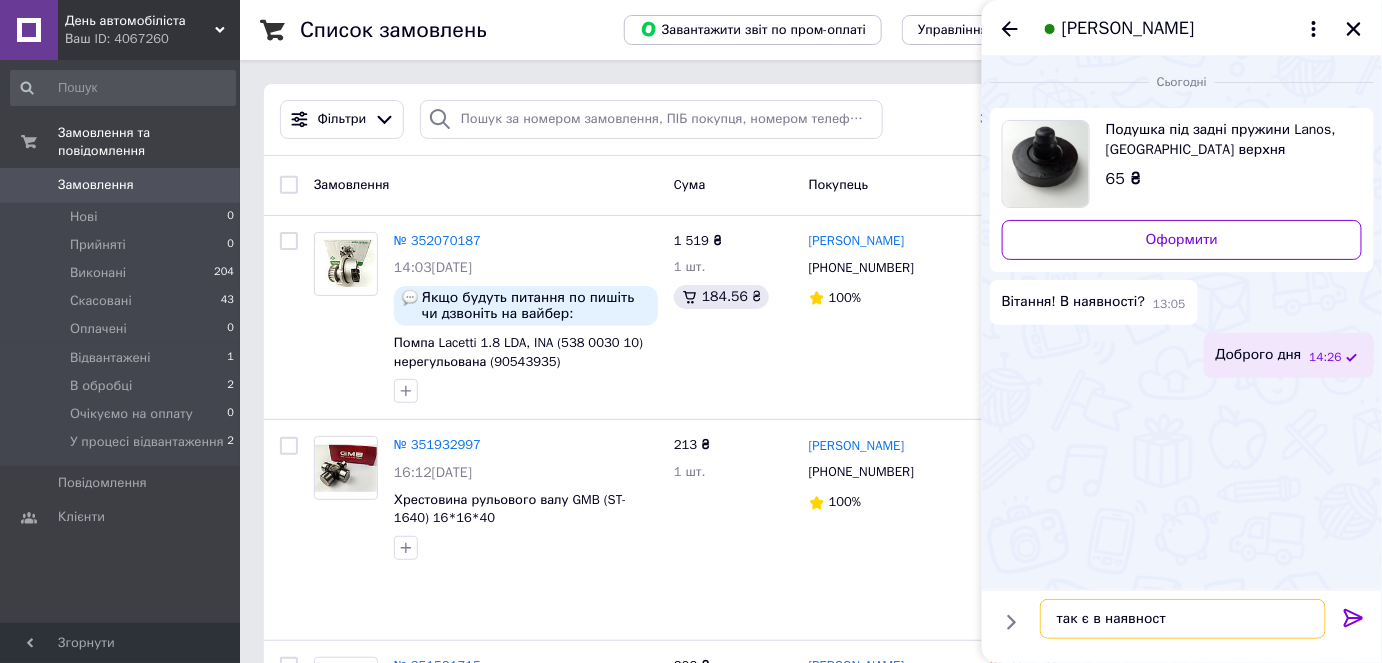 type on "так є в наявності" 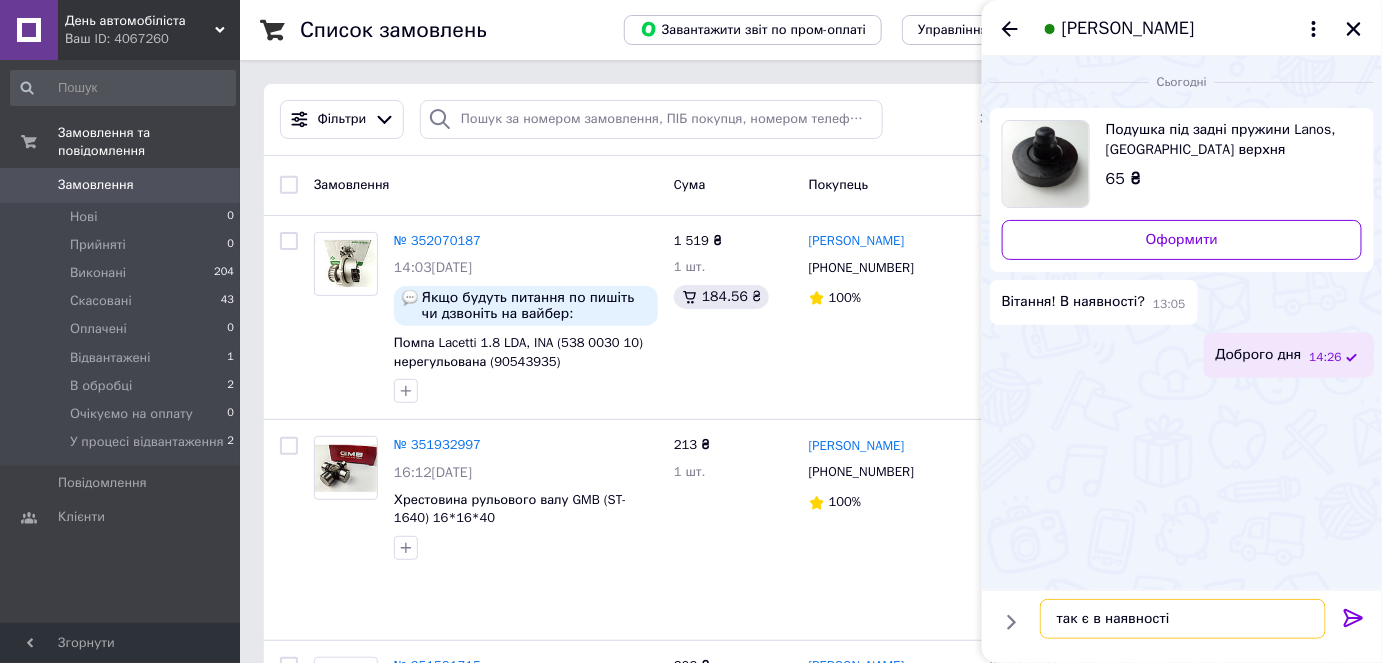 type 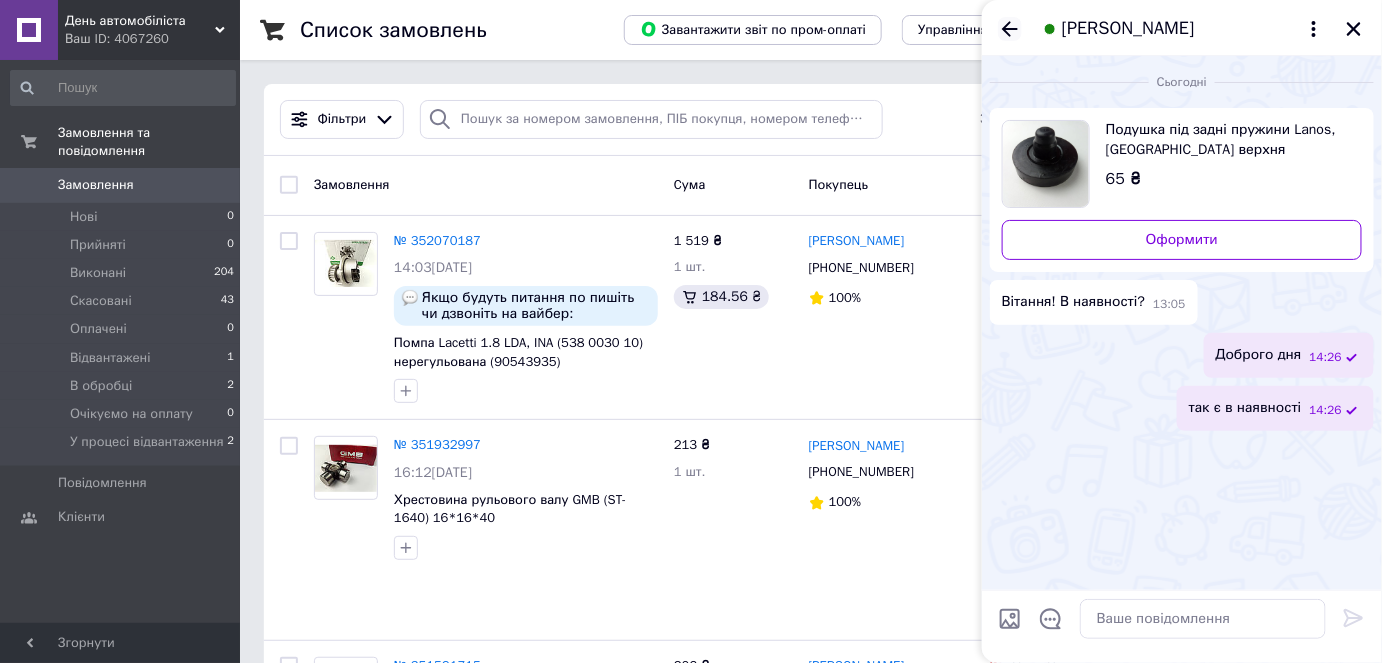 click 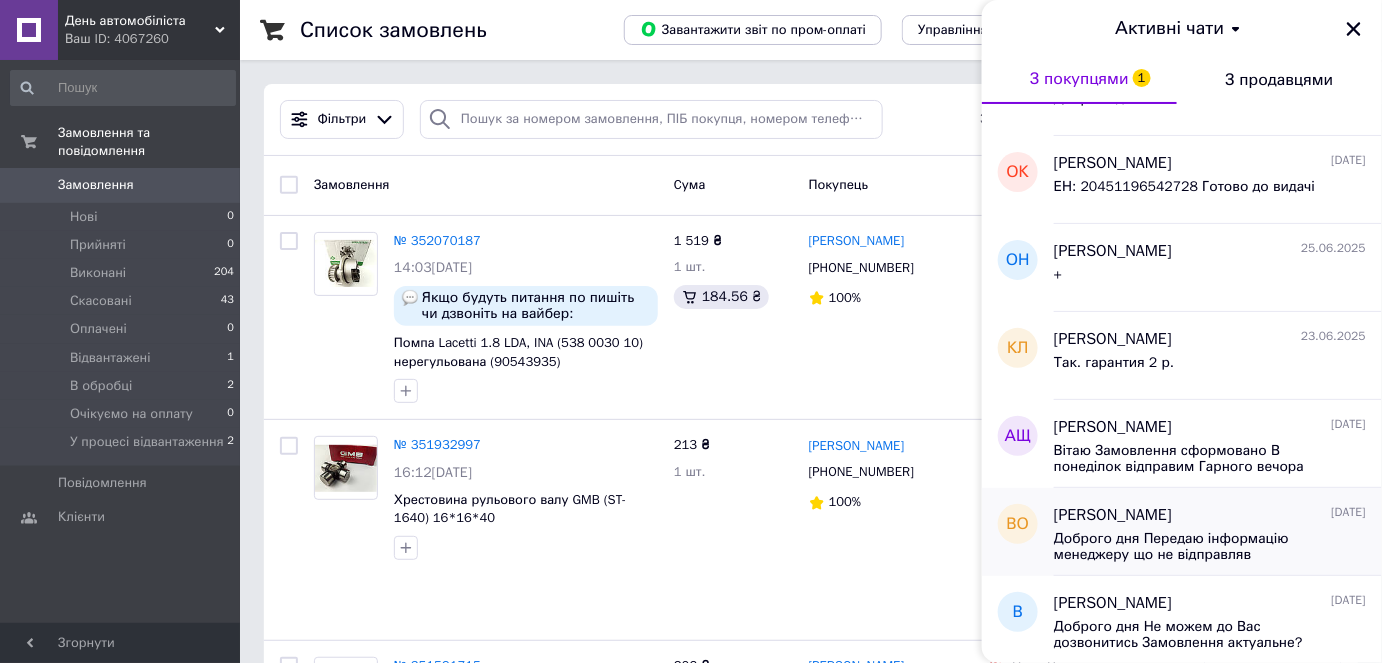 scroll, scrollTop: 0, scrollLeft: 0, axis: both 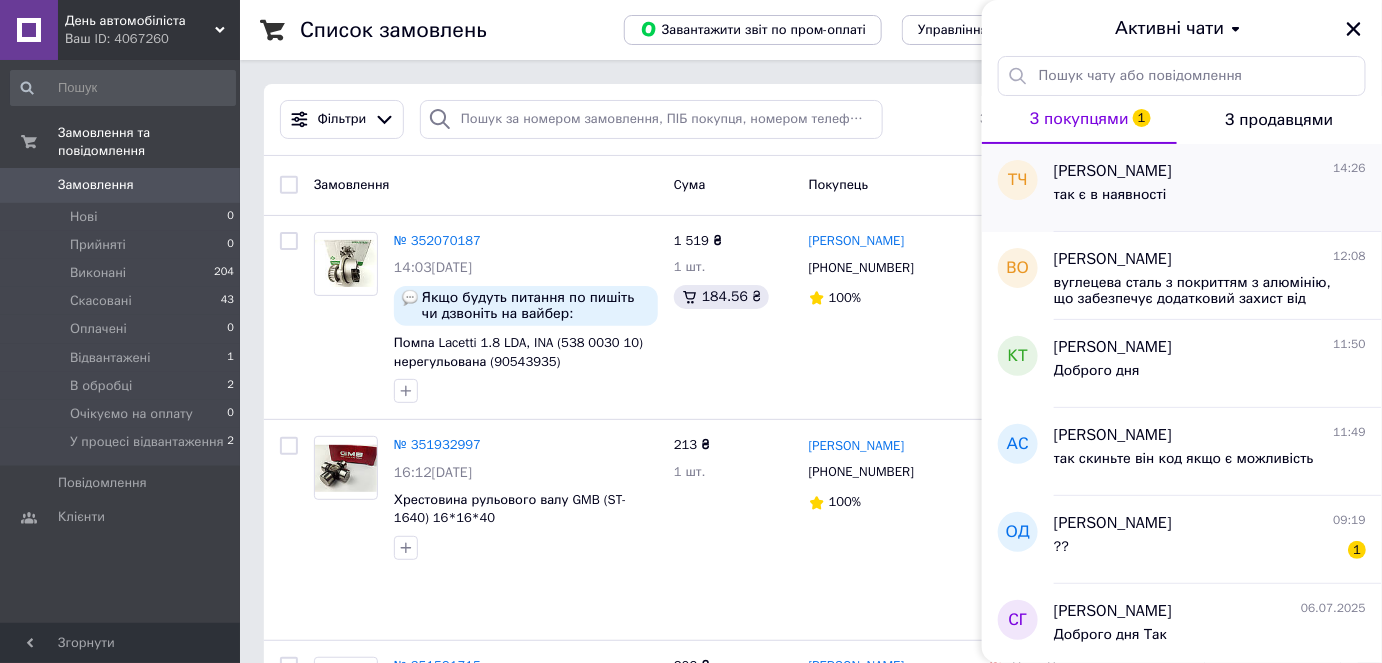click on "так є в наявності" at bounding box center (1110, 195) 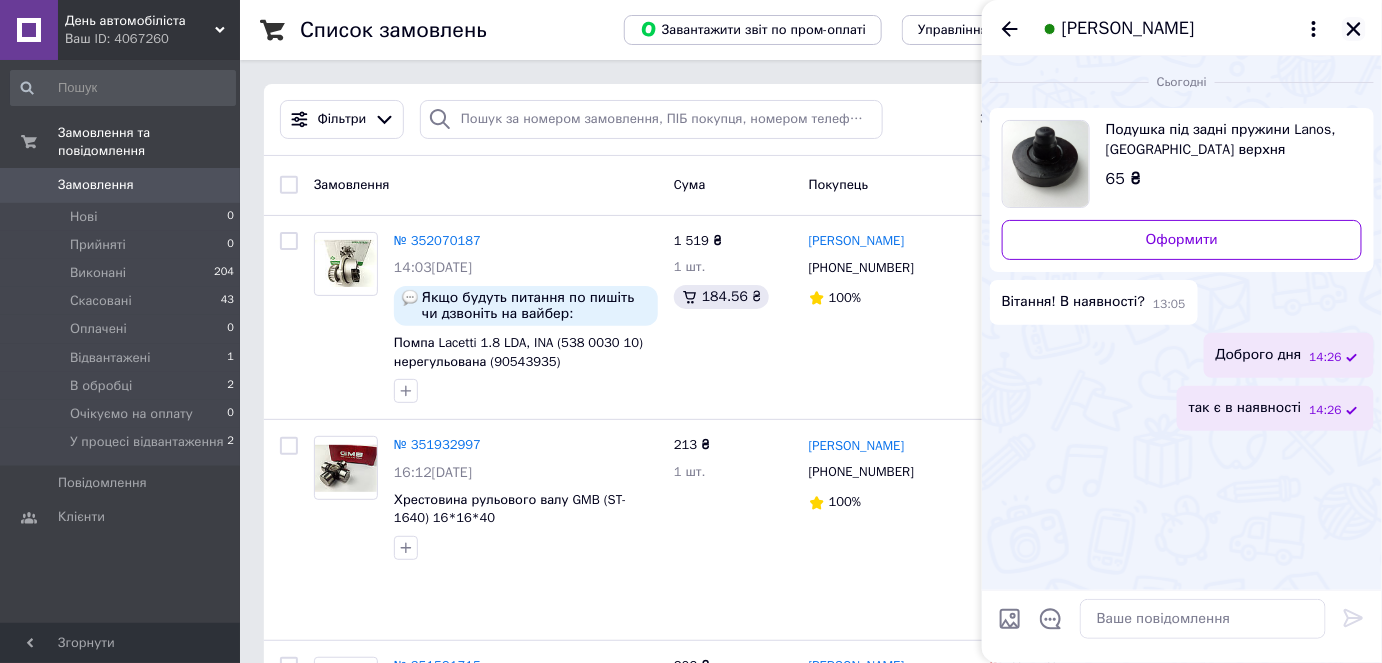 click 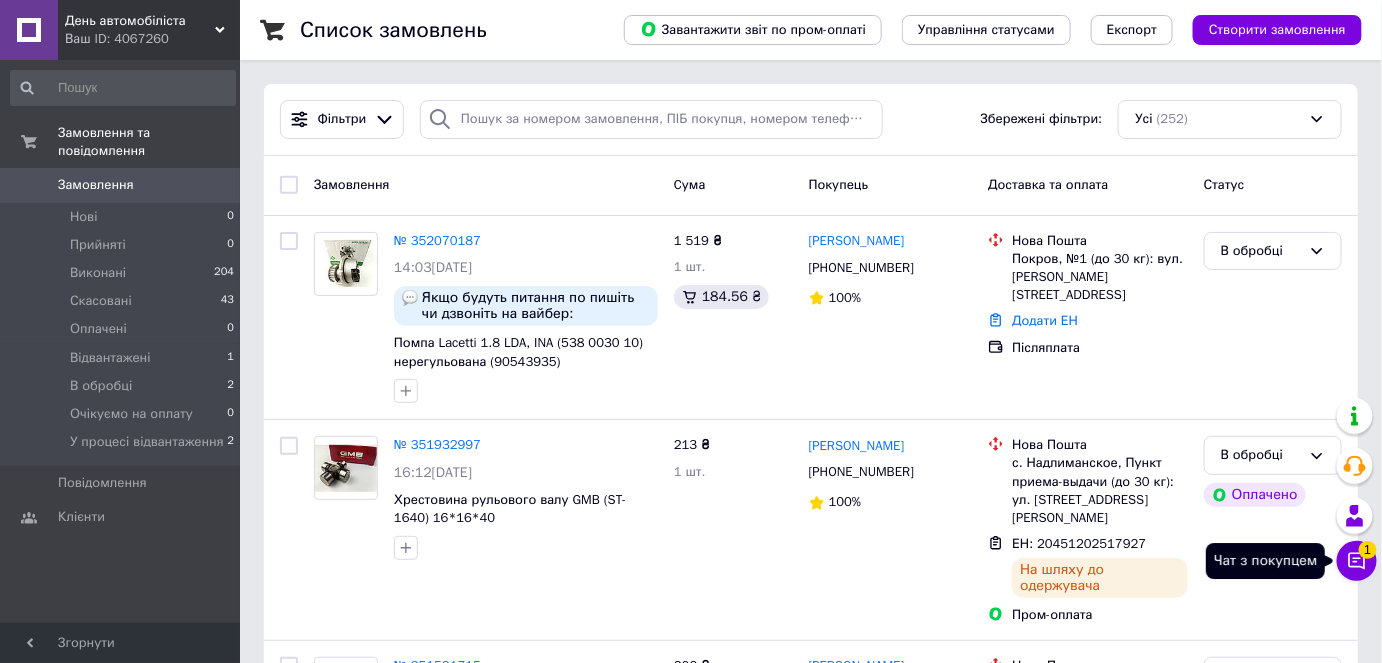 click 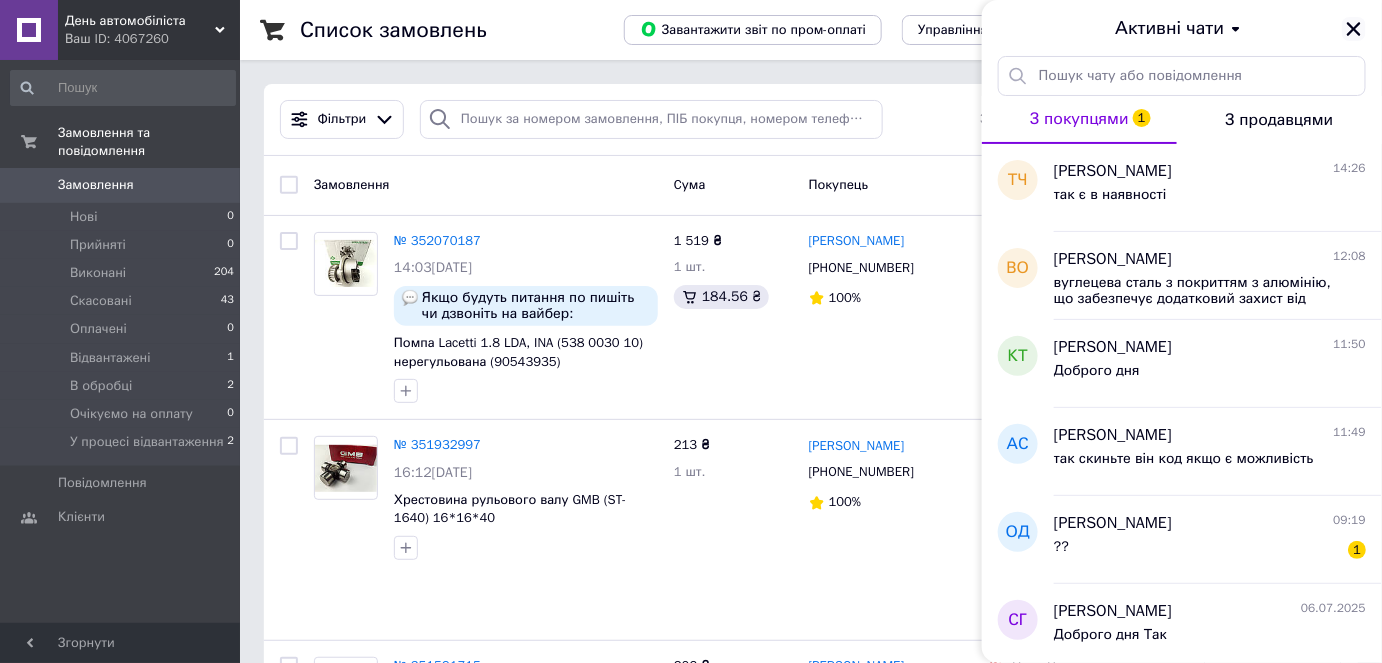 click 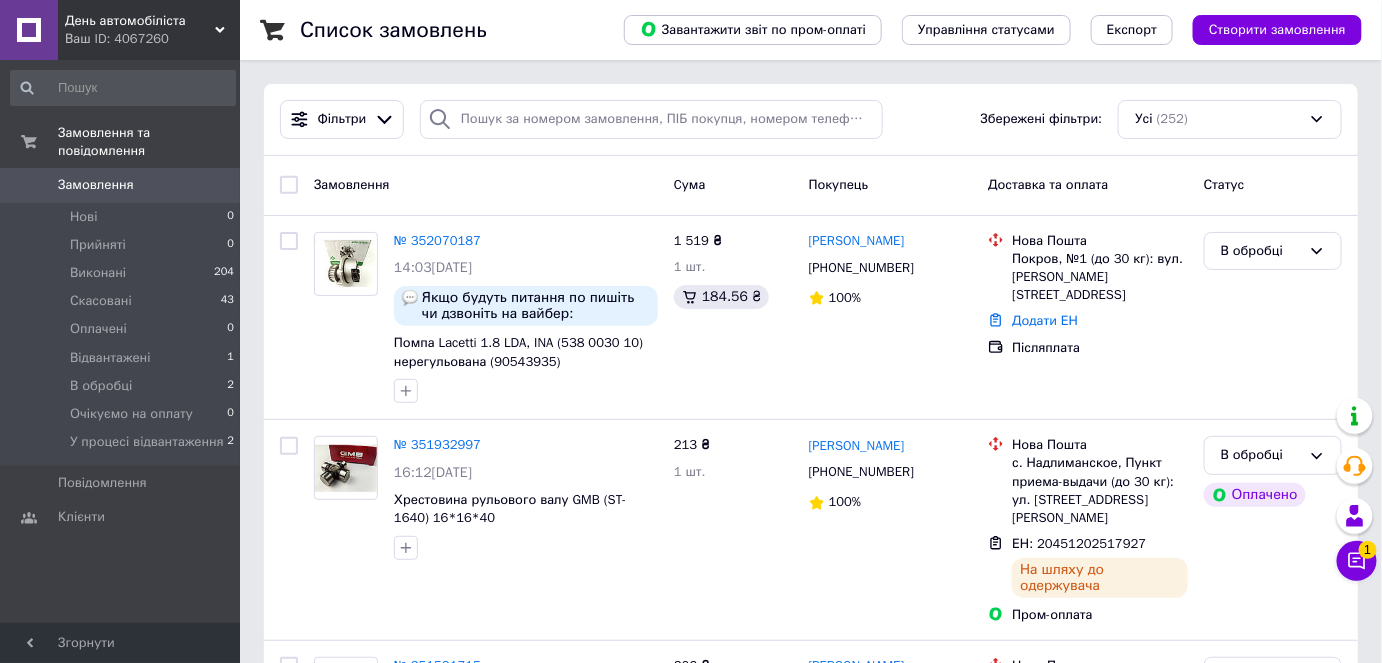 click on "День автомобіліста" at bounding box center [140, 21] 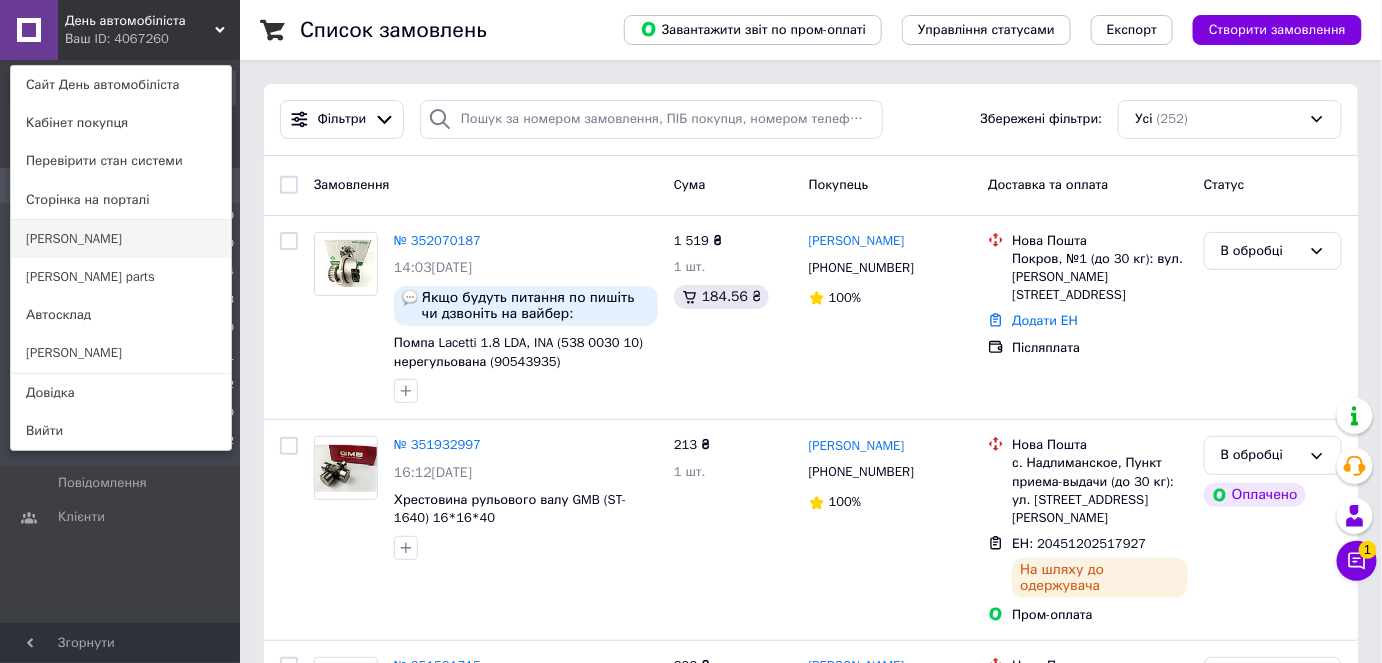 click on "[PERSON_NAME]" at bounding box center (121, 239) 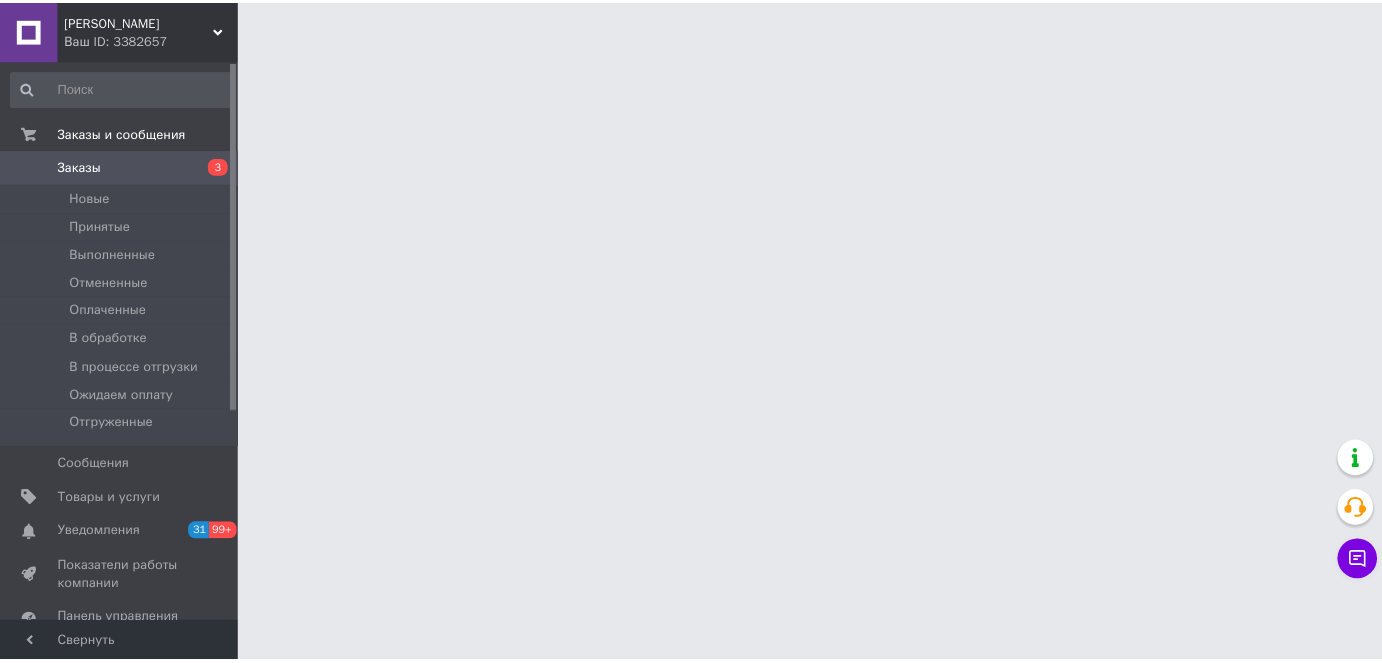 scroll, scrollTop: 0, scrollLeft: 0, axis: both 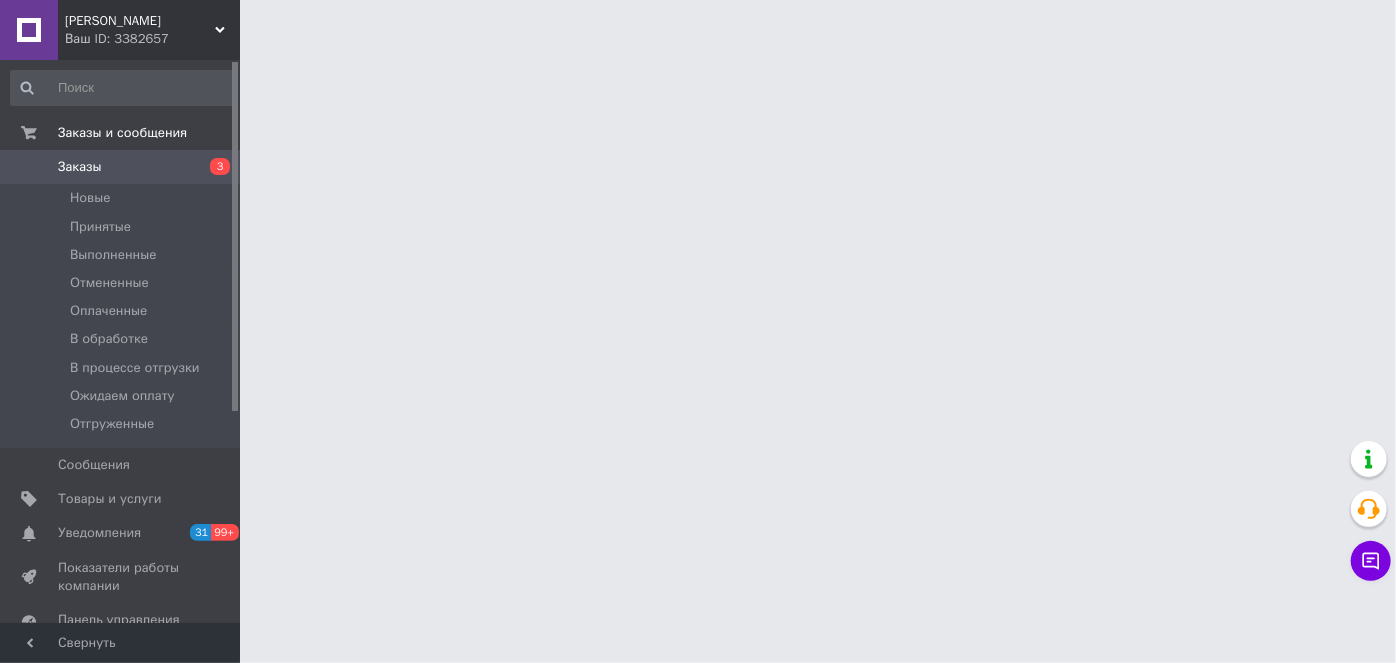 click on "Ваш ID: 3382657" at bounding box center [152, 39] 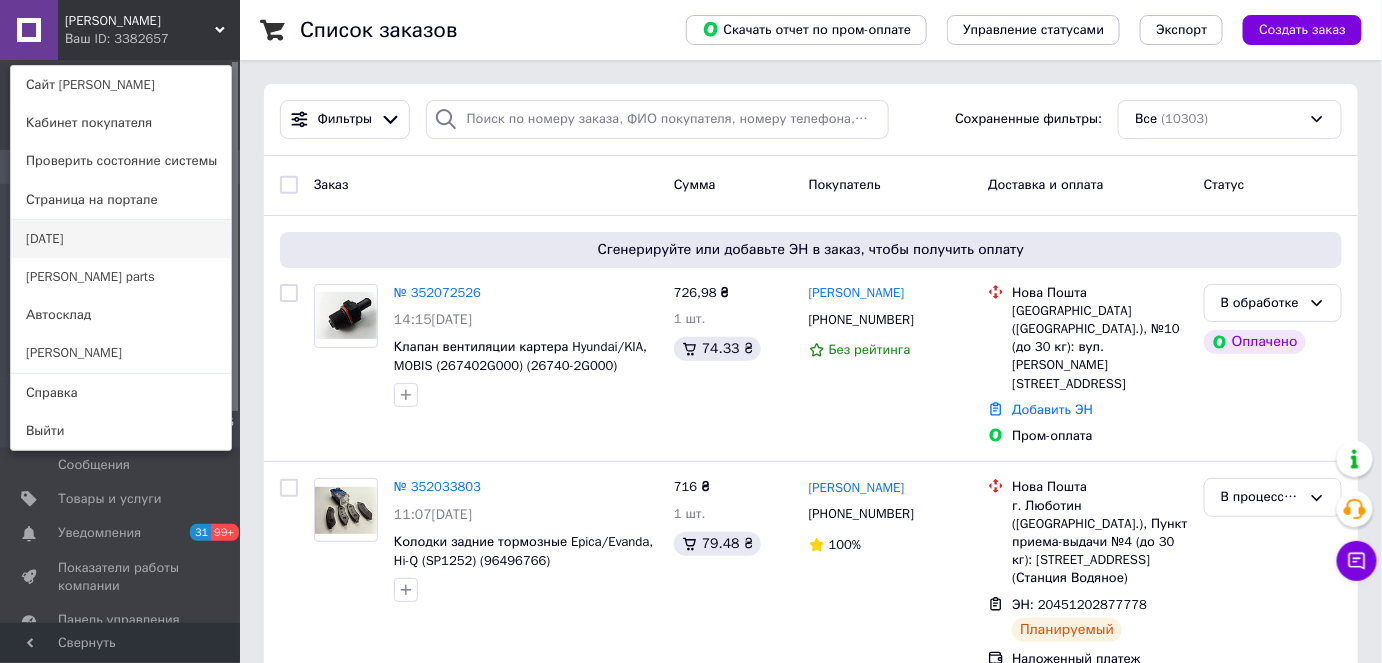 click on "[DATE]" at bounding box center (121, 239) 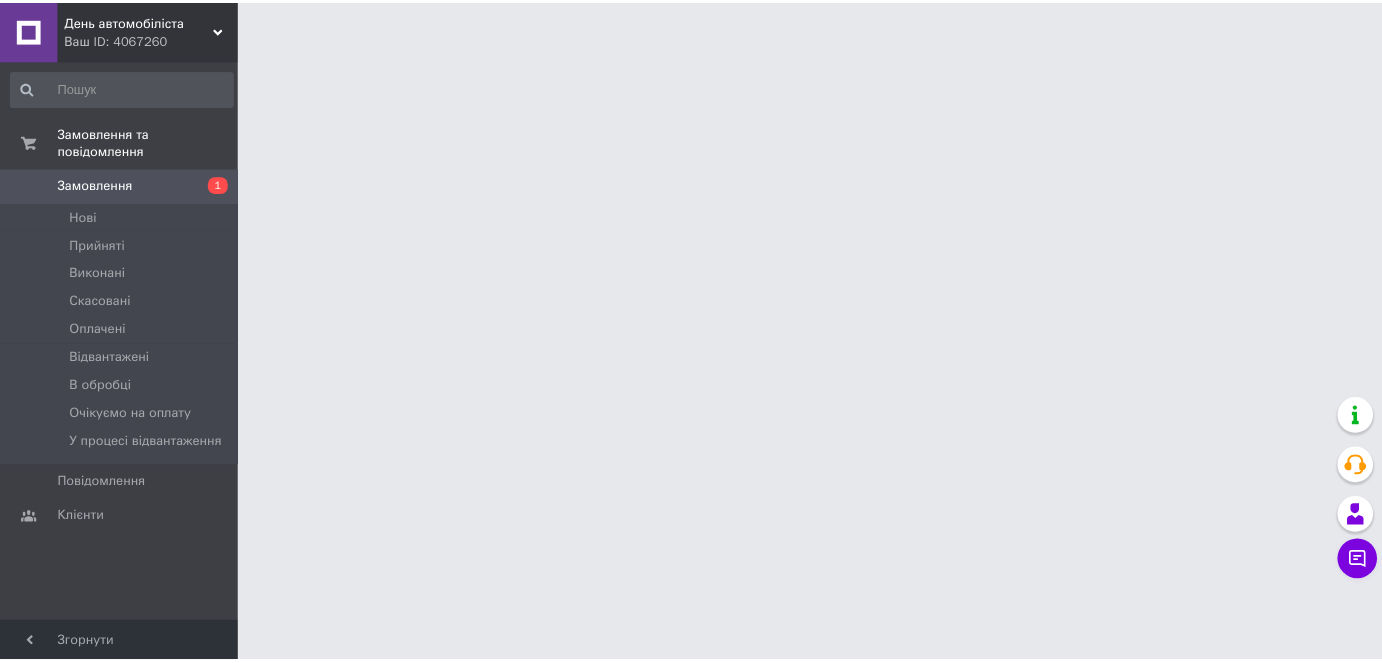 scroll, scrollTop: 0, scrollLeft: 0, axis: both 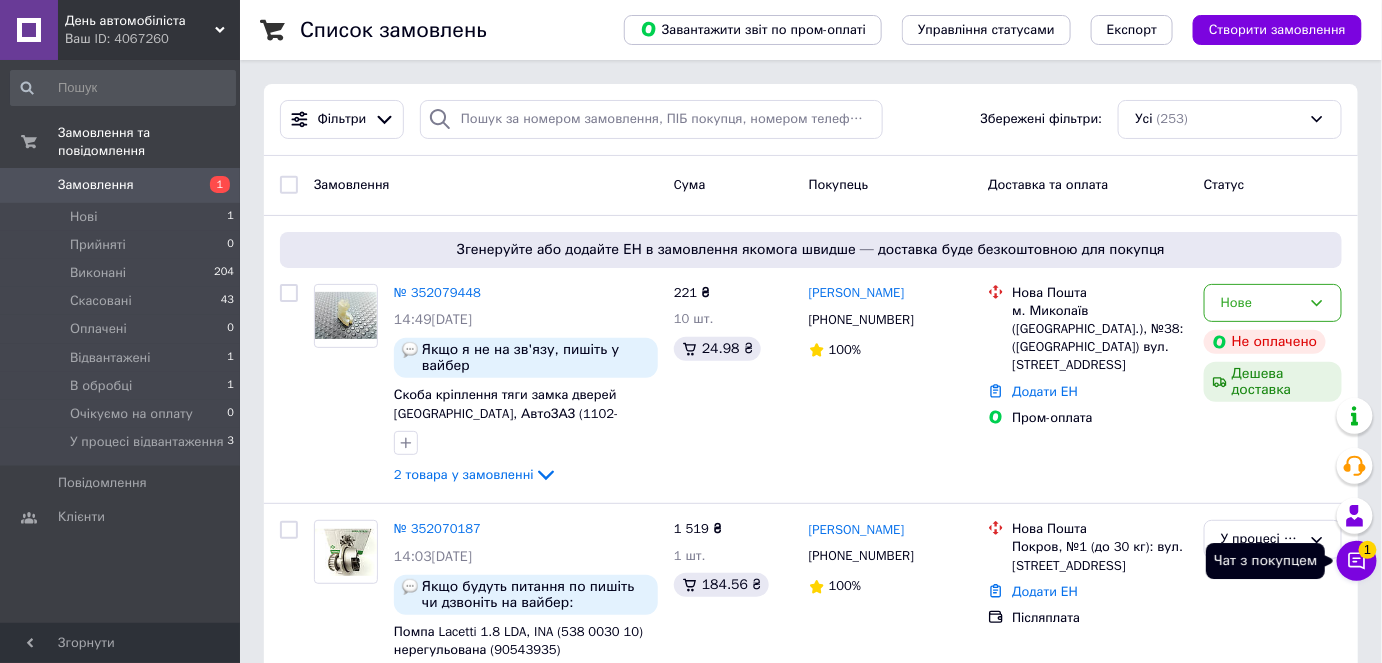 click on "Чат з покупцем 1" at bounding box center [1357, 561] 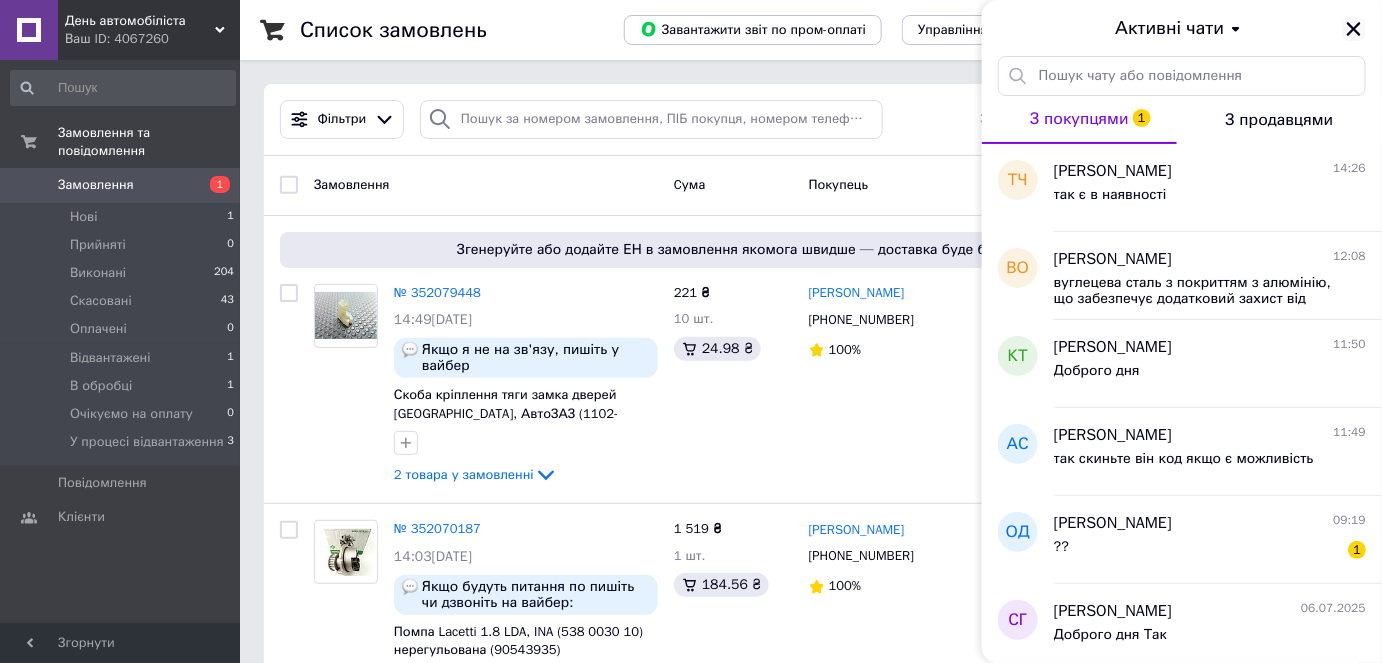 click 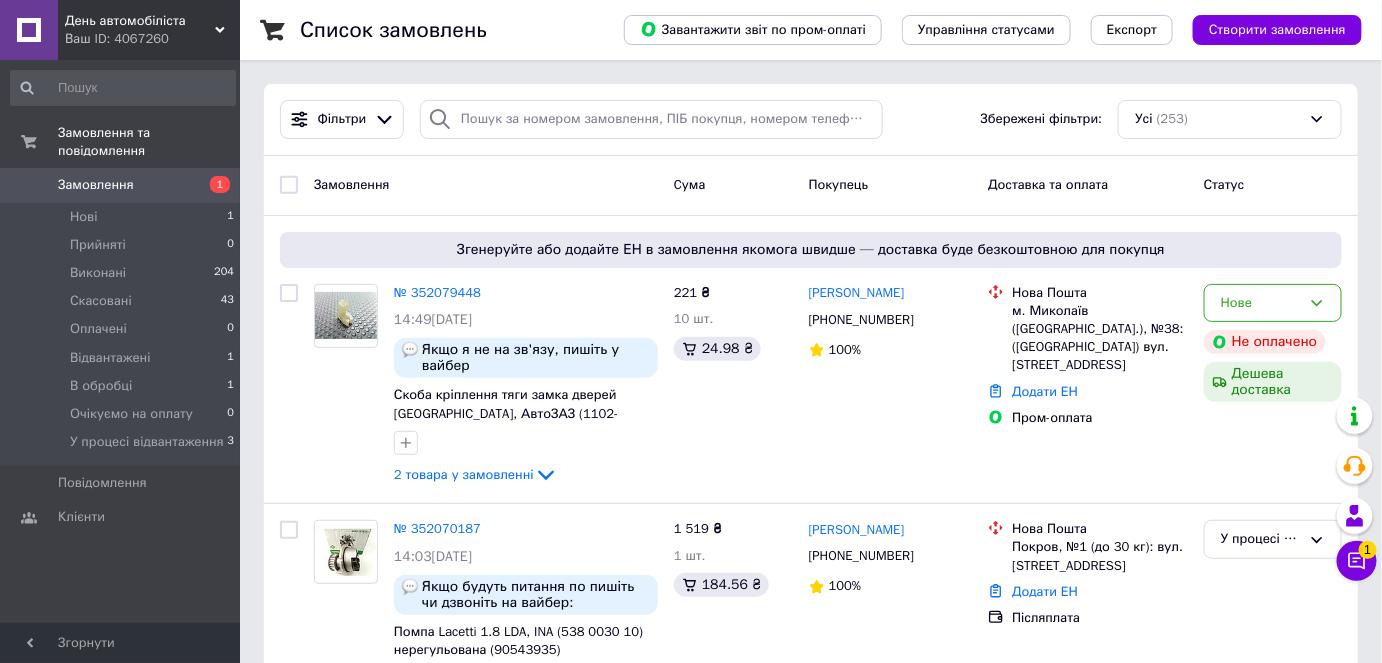 click on "День автомобіліста" at bounding box center (140, 21) 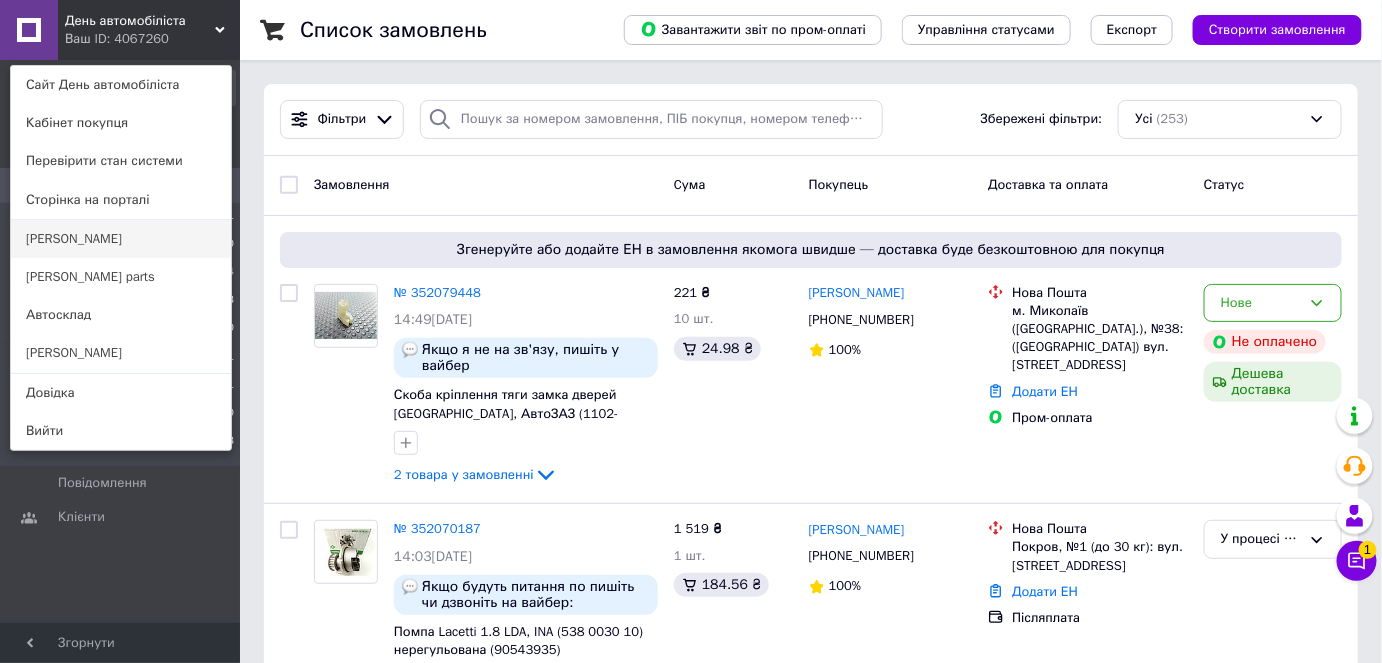 click on "[PERSON_NAME]" at bounding box center (121, 239) 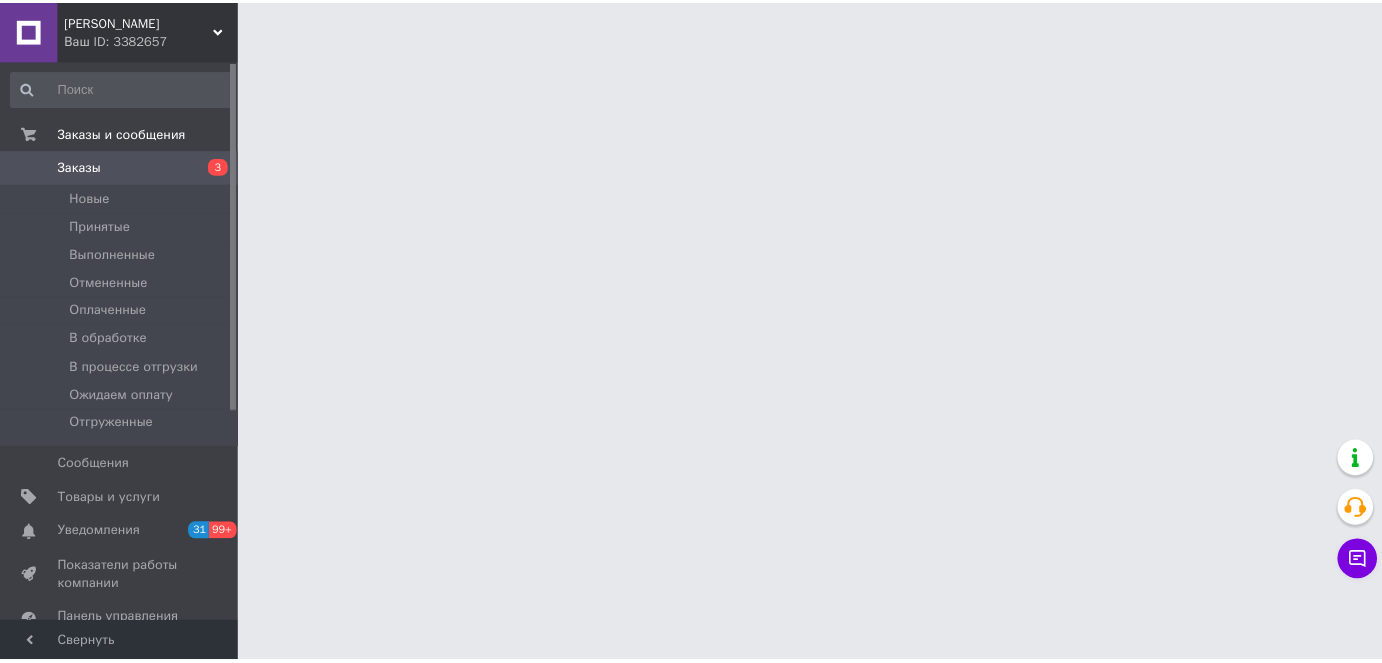 scroll, scrollTop: 0, scrollLeft: 0, axis: both 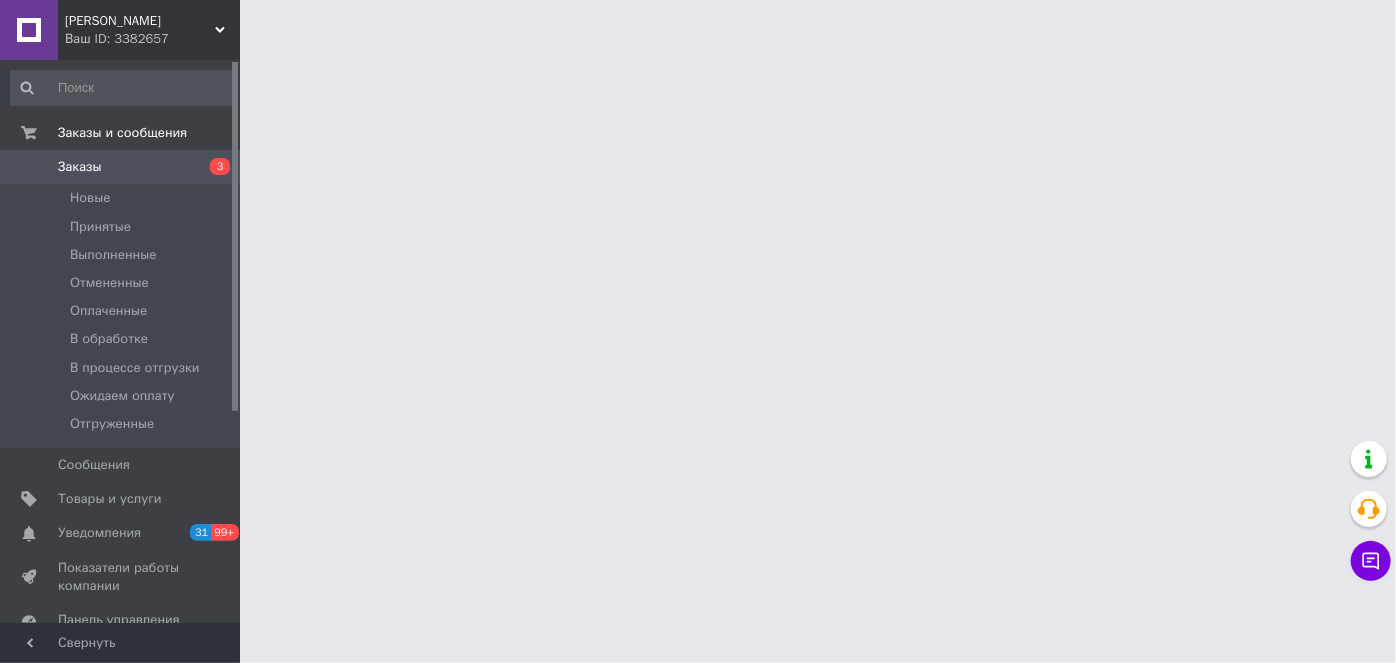click on "Заказы и сообщения Заказы 3 Новые Принятые Выполненные Отмененные Оплаченные В обработке В процессе отгрузки Ожидаем оплату Отгруженные Сообщения 0 Товары и услуги Уведомления 31 99+ Показатели работы компании Панель управления Отзывы Клиенты Каталог ProSale Аналитика Управление сайтом Кошелек компании Маркет Настройки Тарифы и счета Prom топ" at bounding box center (123, 344) 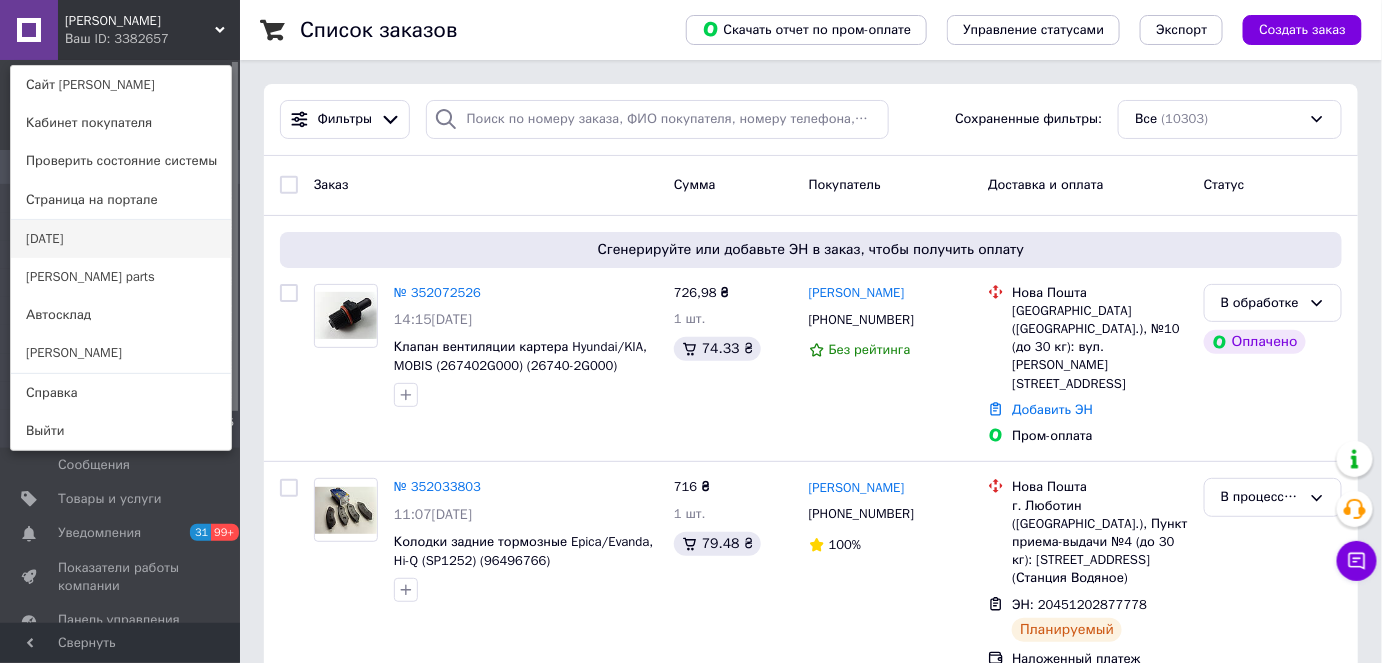 click on "[DATE]" at bounding box center [121, 239] 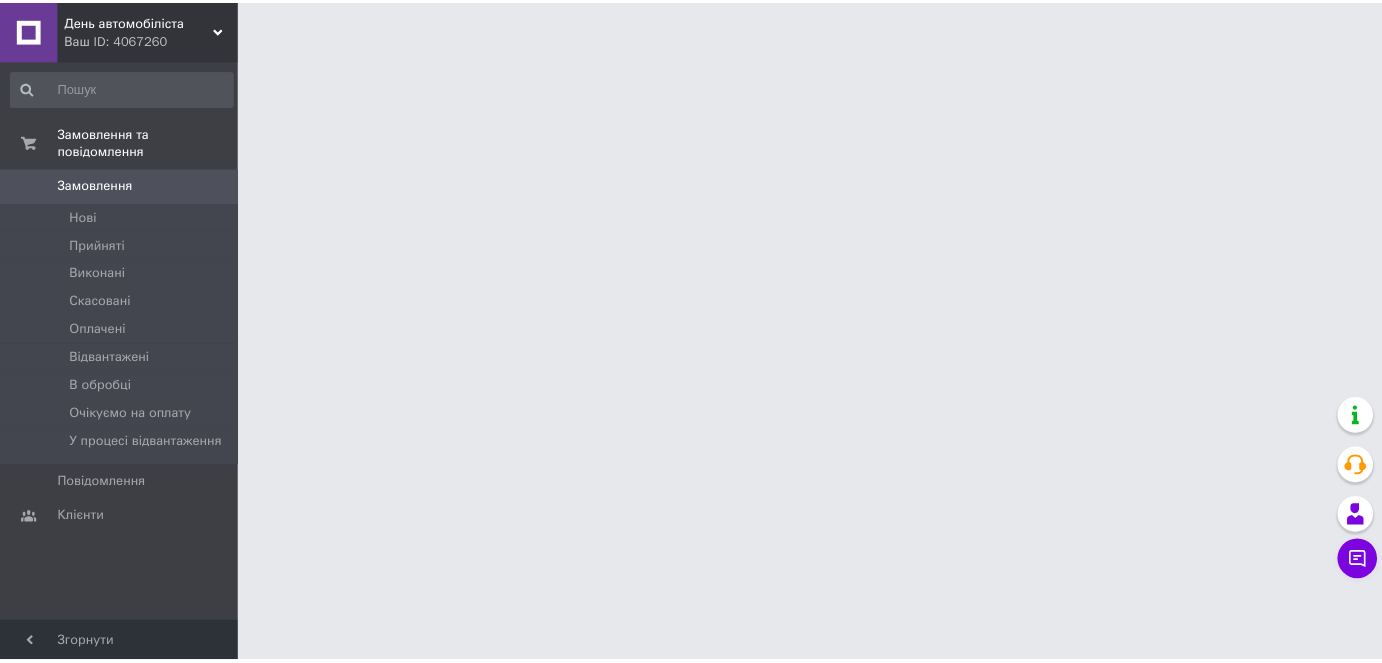 scroll, scrollTop: 0, scrollLeft: 0, axis: both 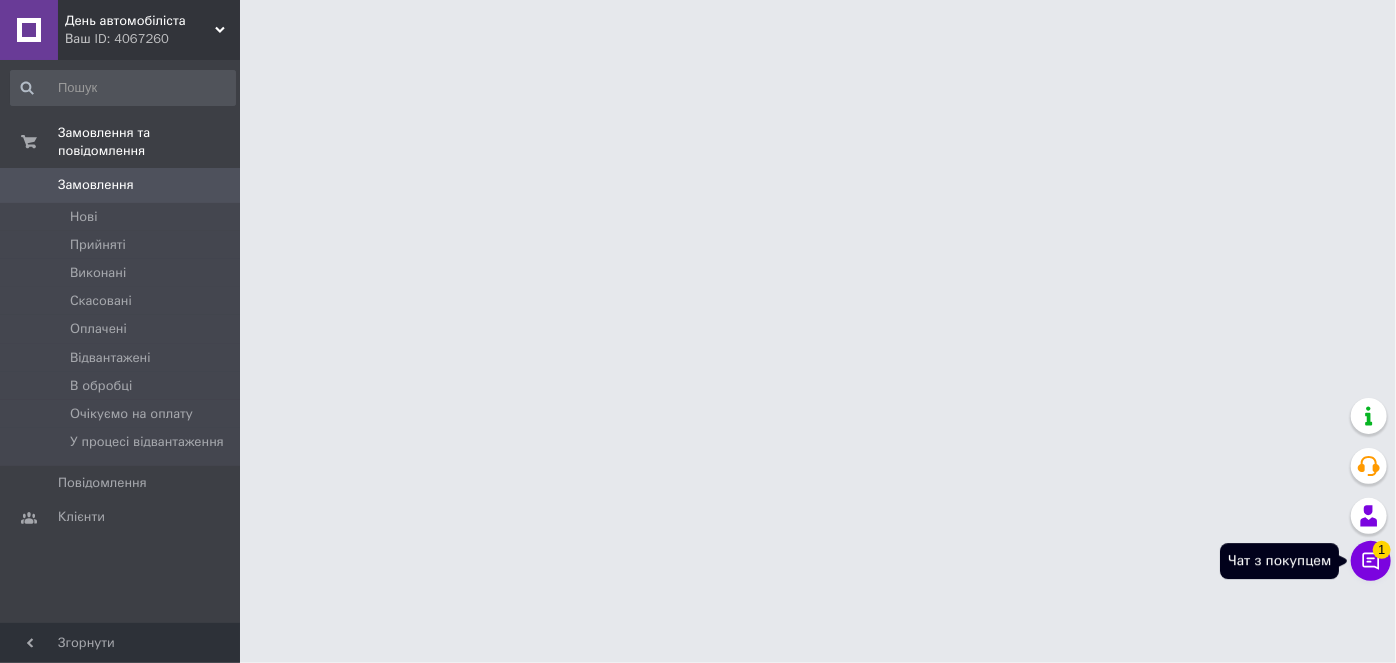 click 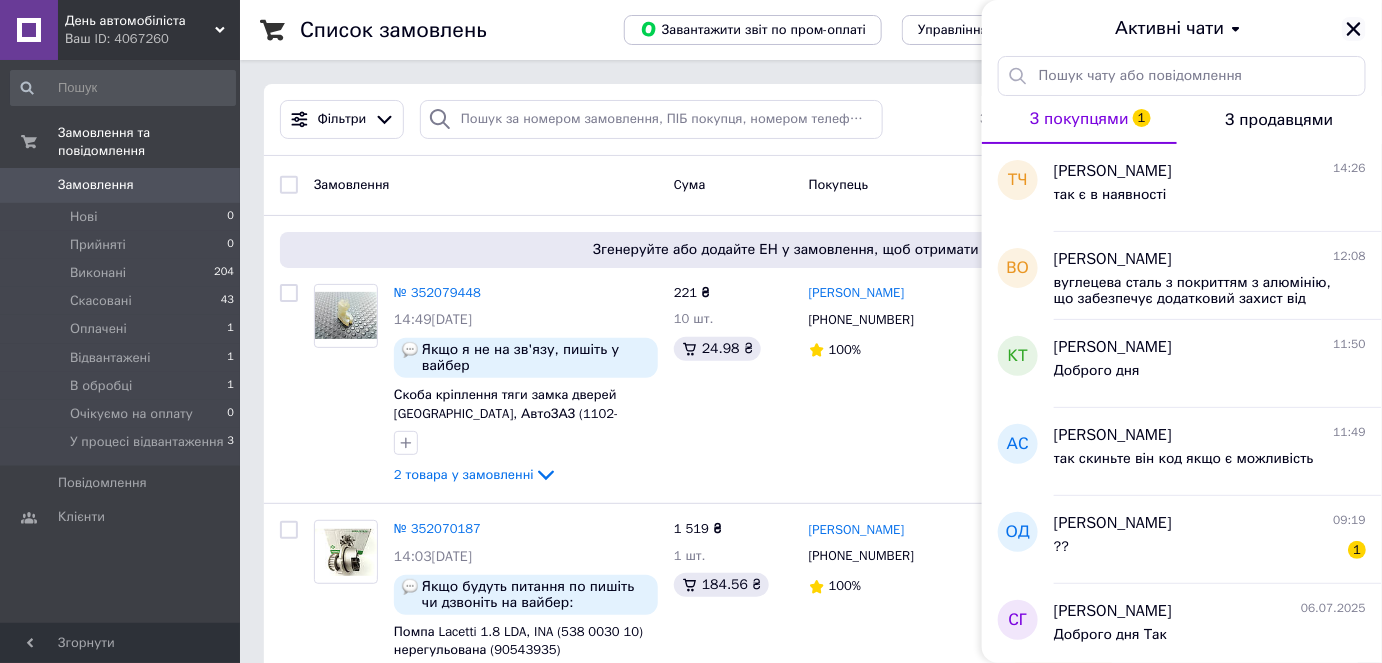 click 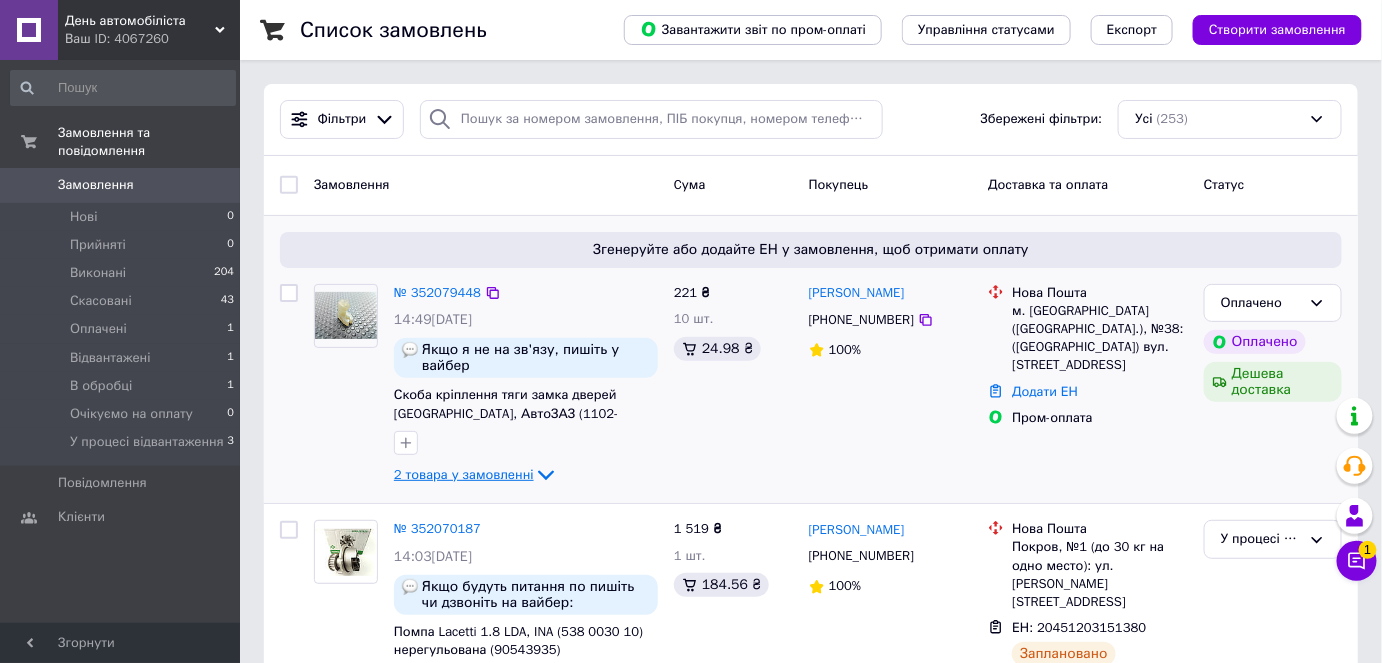 click on "2 товара у замовленні" at bounding box center (464, 474) 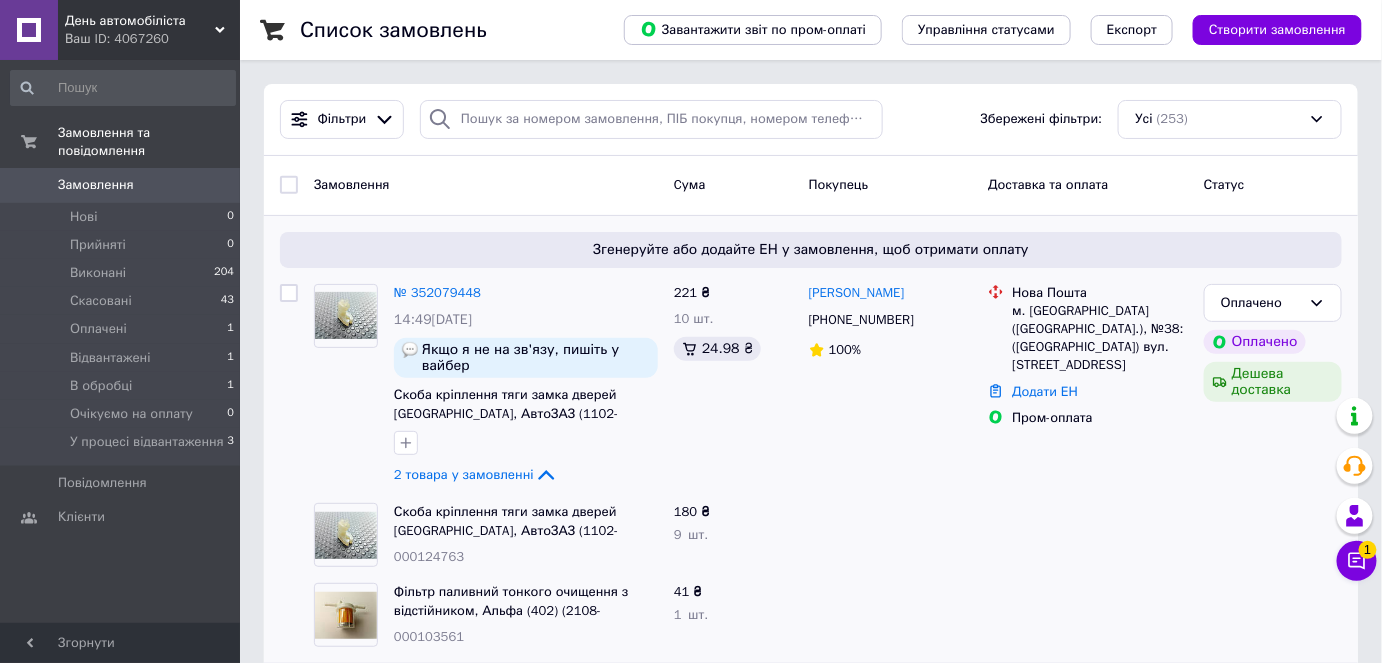click on "День автомобіліста Ваш ID: 4067260" at bounding box center [149, 30] 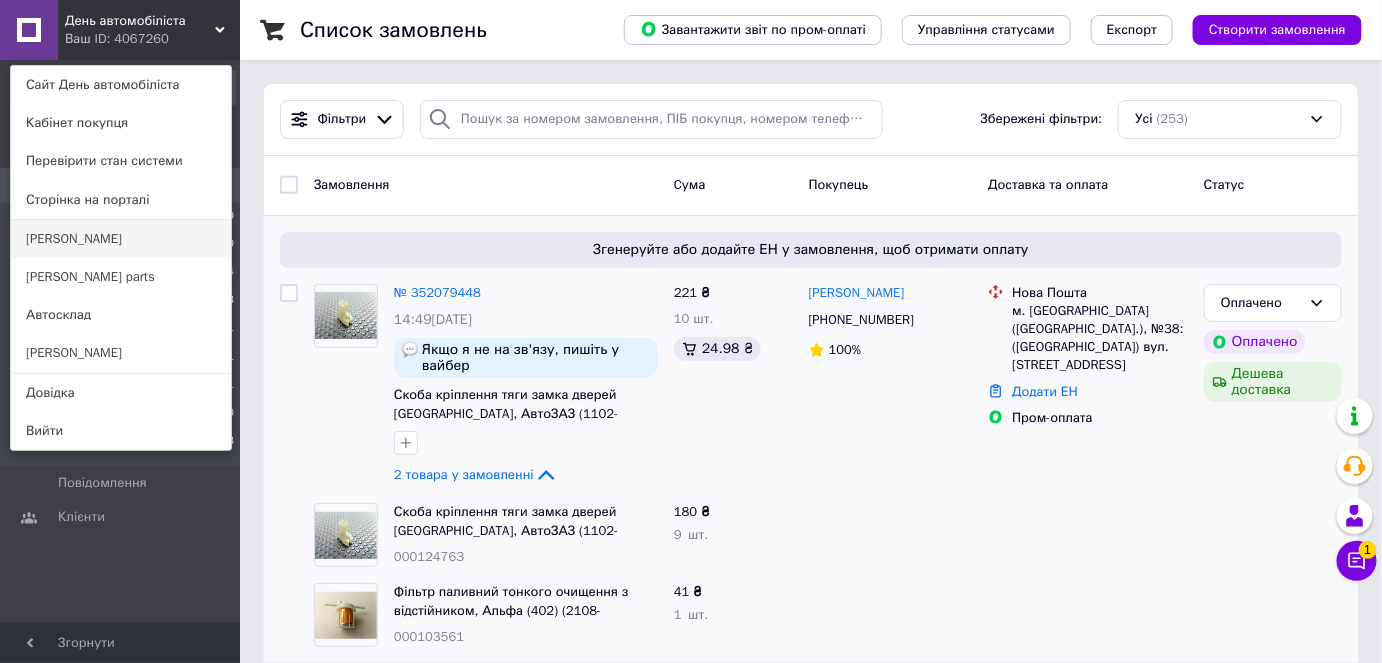 click on "[PERSON_NAME]" at bounding box center (121, 239) 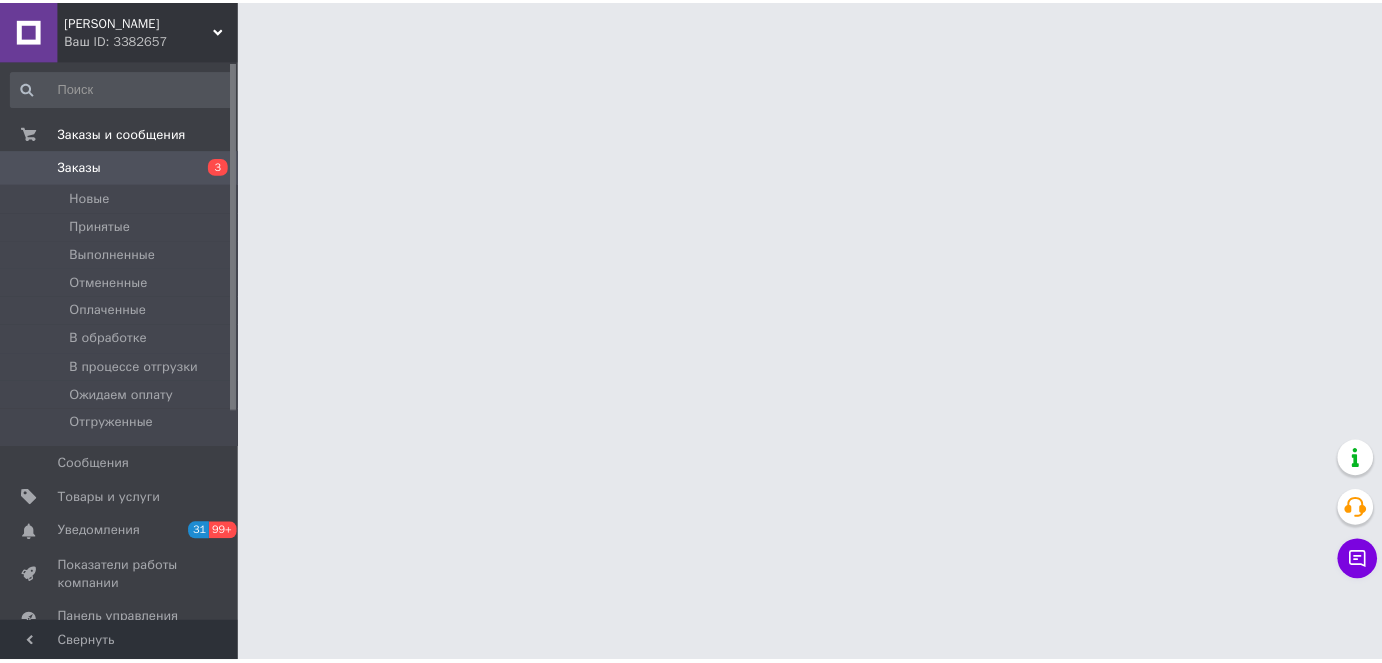 scroll, scrollTop: 0, scrollLeft: 0, axis: both 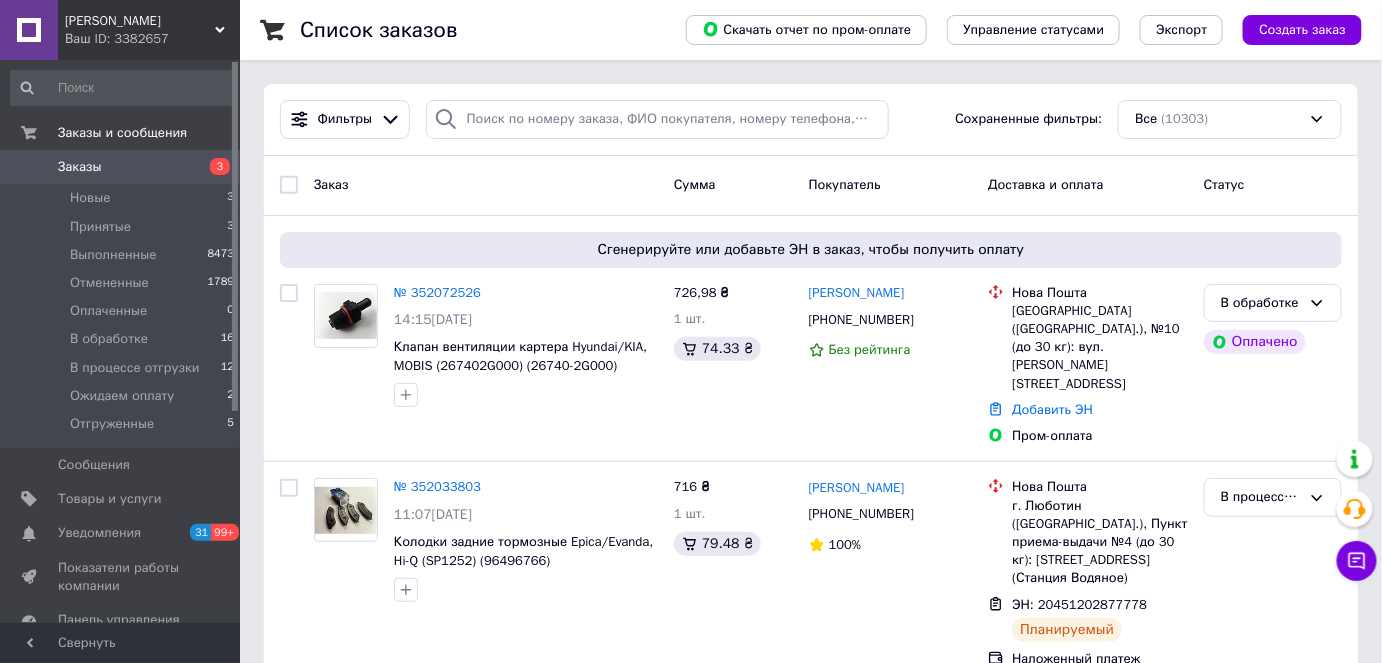 drag, startPoint x: 149, startPoint y: 22, endPoint x: 137, endPoint y: 59, distance: 38.8973 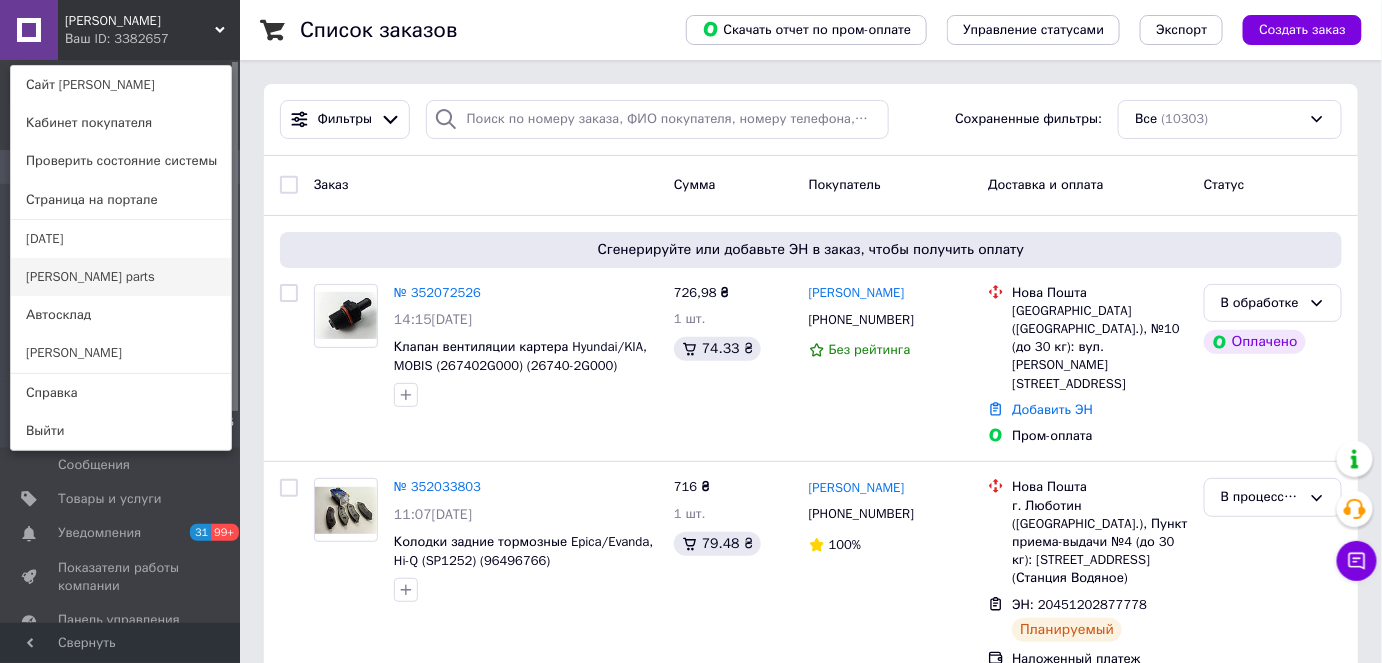 click on "[PERSON_NAME] parts" at bounding box center [121, 277] 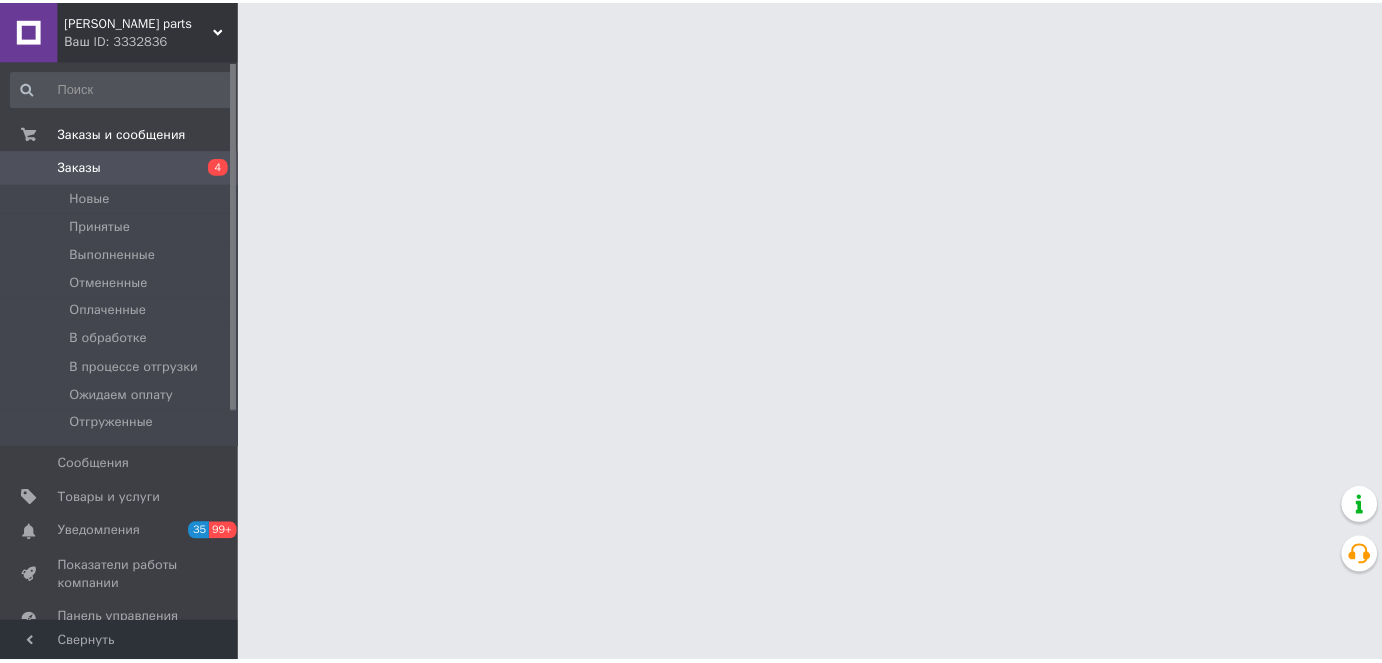 scroll, scrollTop: 0, scrollLeft: 0, axis: both 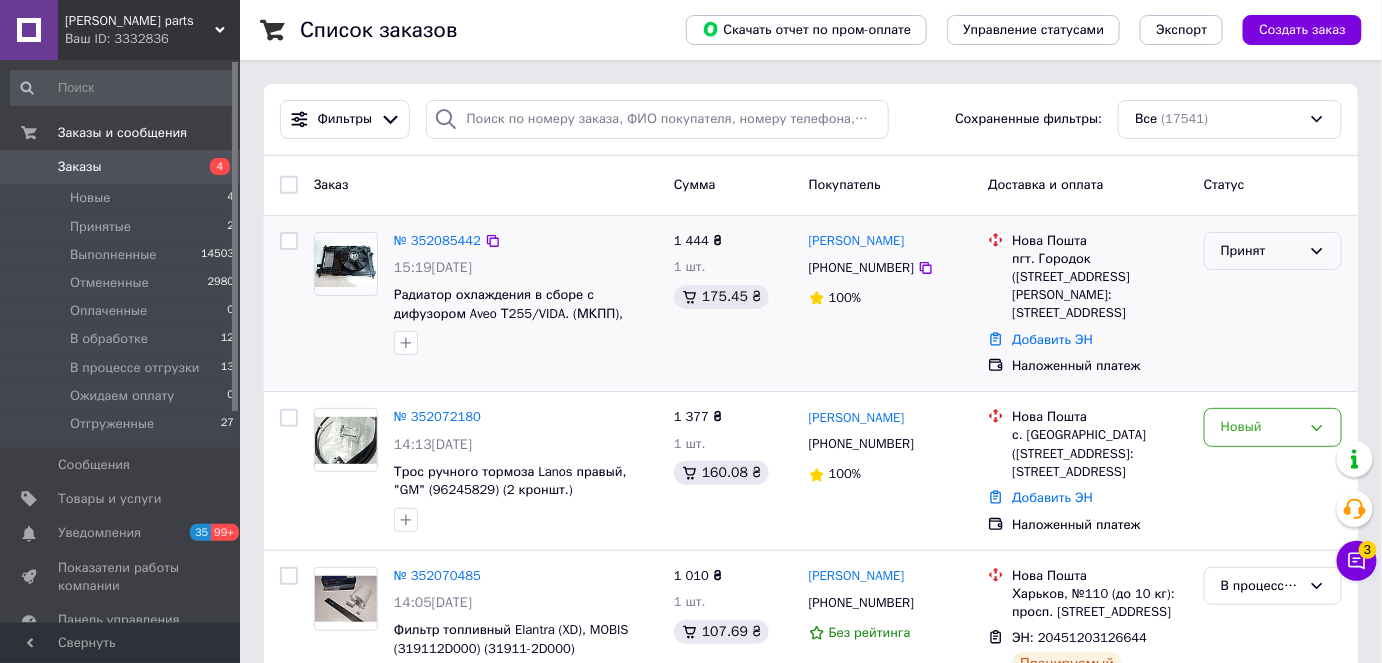 click on "Принят" at bounding box center (1273, 304) 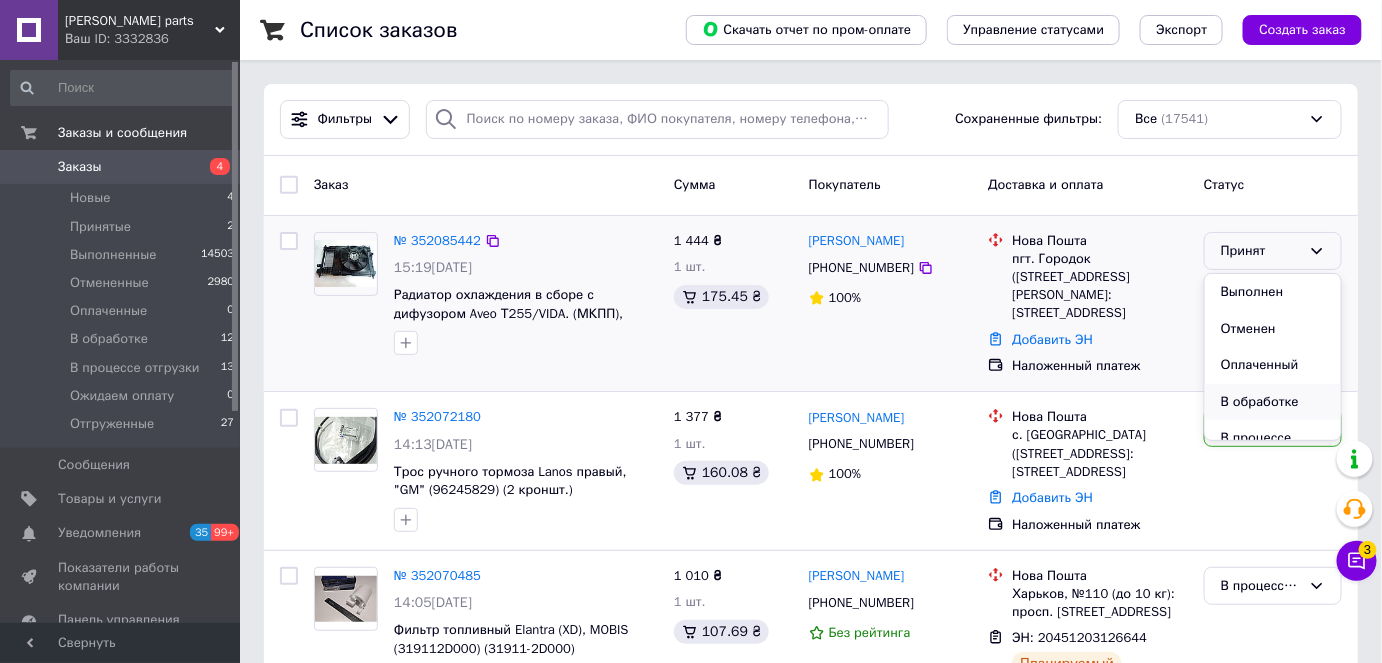 click on "В обработке" at bounding box center (1273, 402) 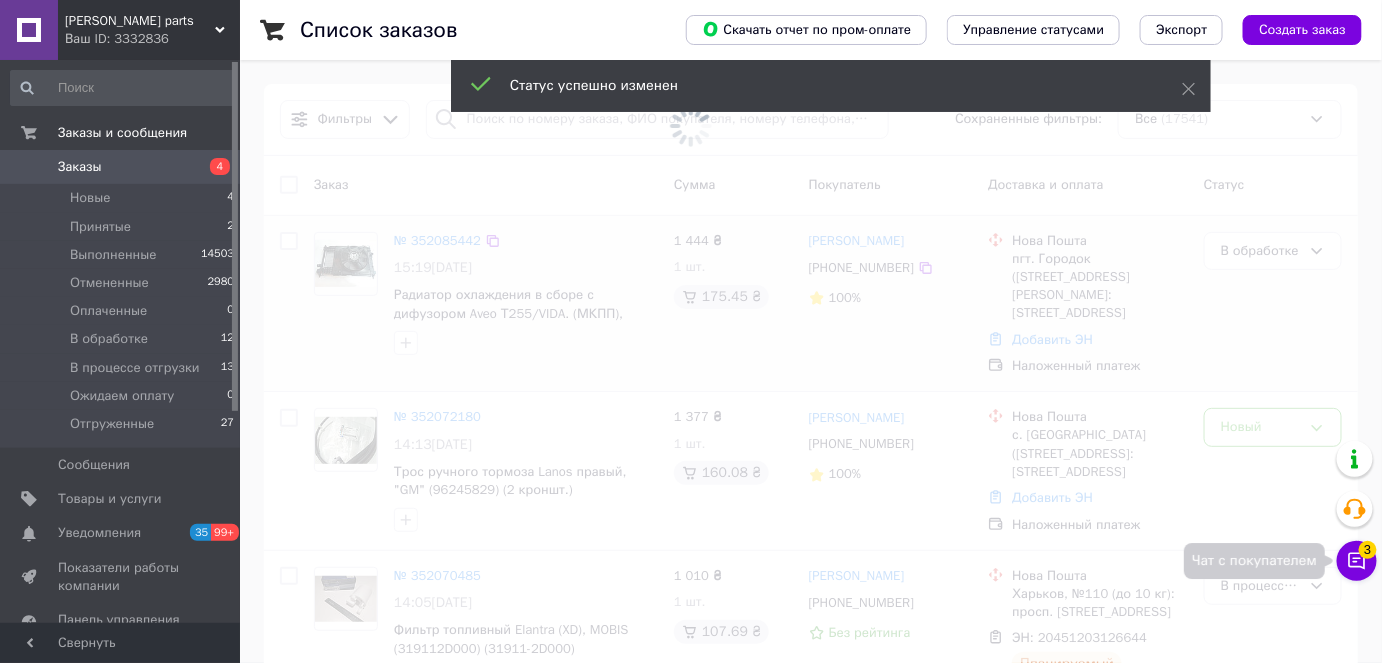 click on "3" at bounding box center [1368, 550] 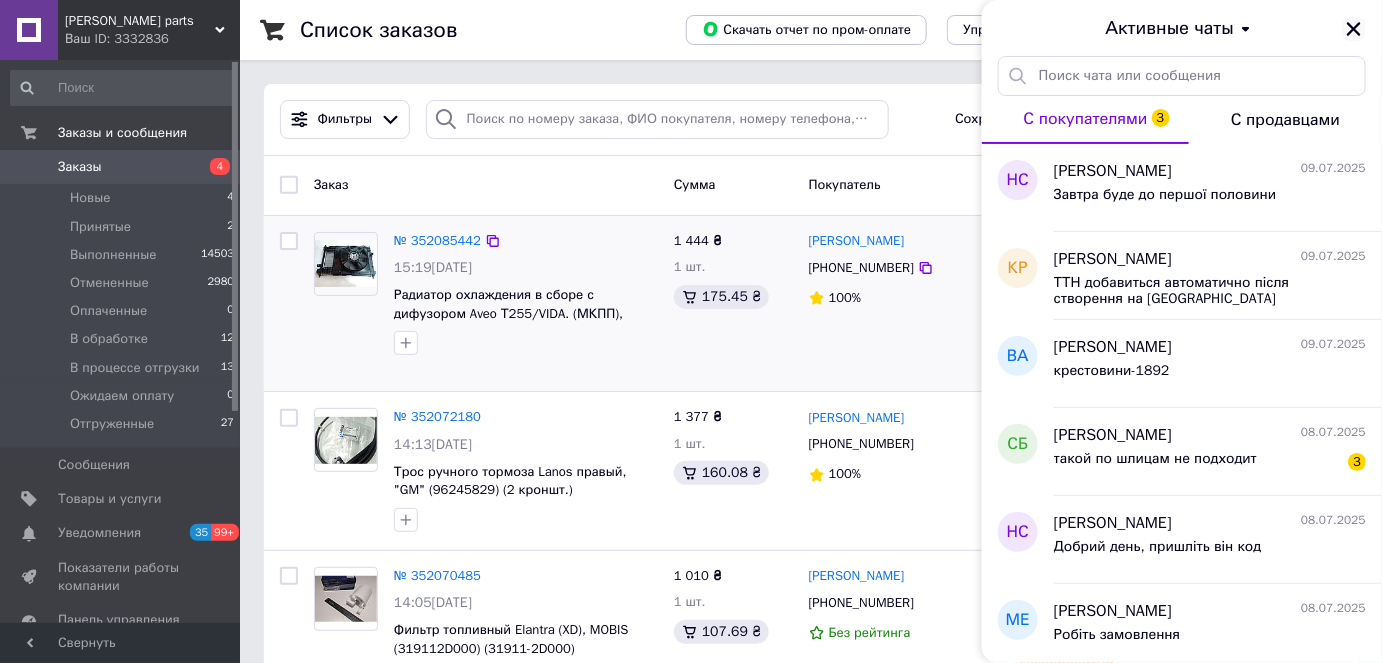 click 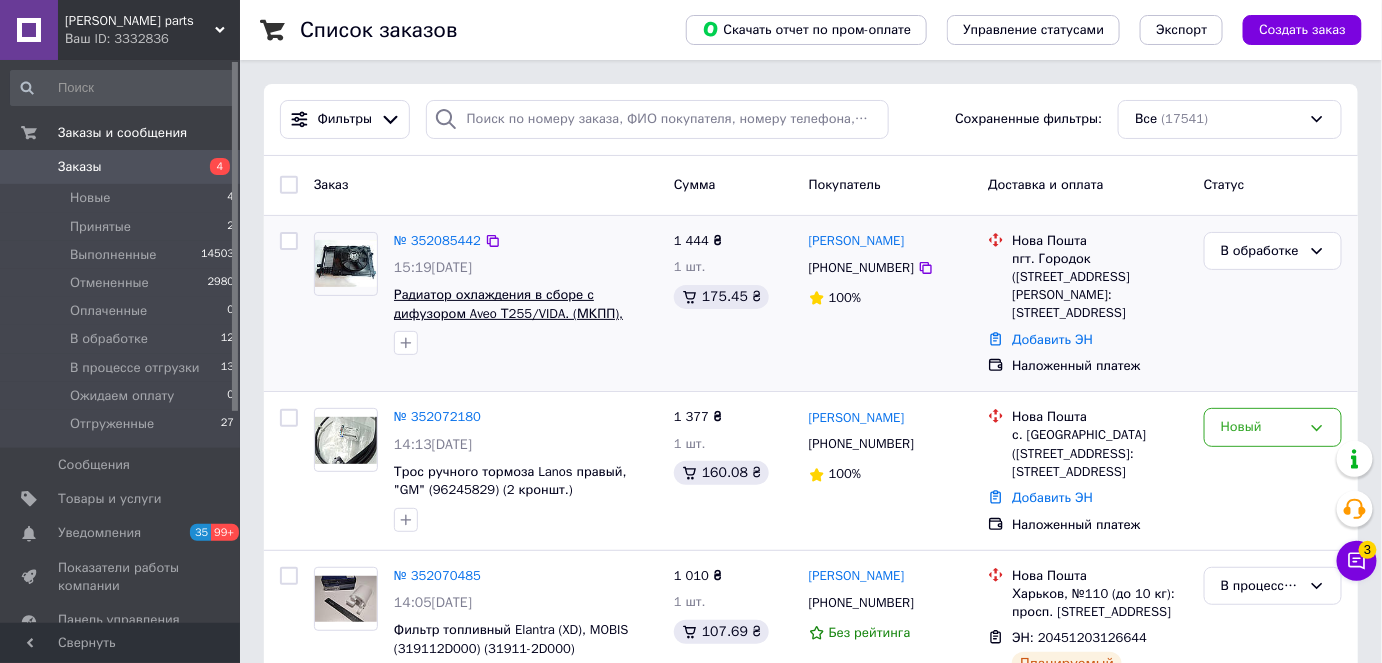 click on "Радиатор охлаждения в сборе с дифузором Aveo Т255/VIDA. (МКПП), АвтоЗАЗ (9522773-6) алюм-паяный (96992881)" at bounding box center [508, 322] 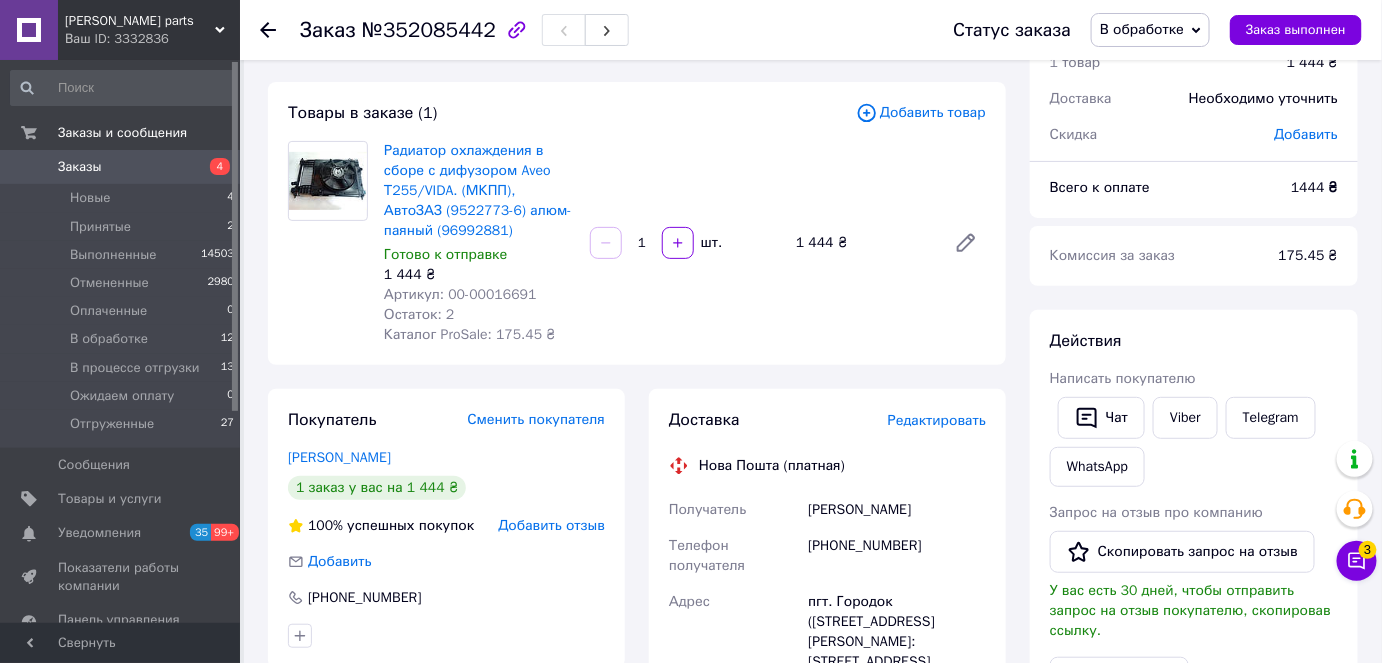 scroll, scrollTop: 0, scrollLeft: 0, axis: both 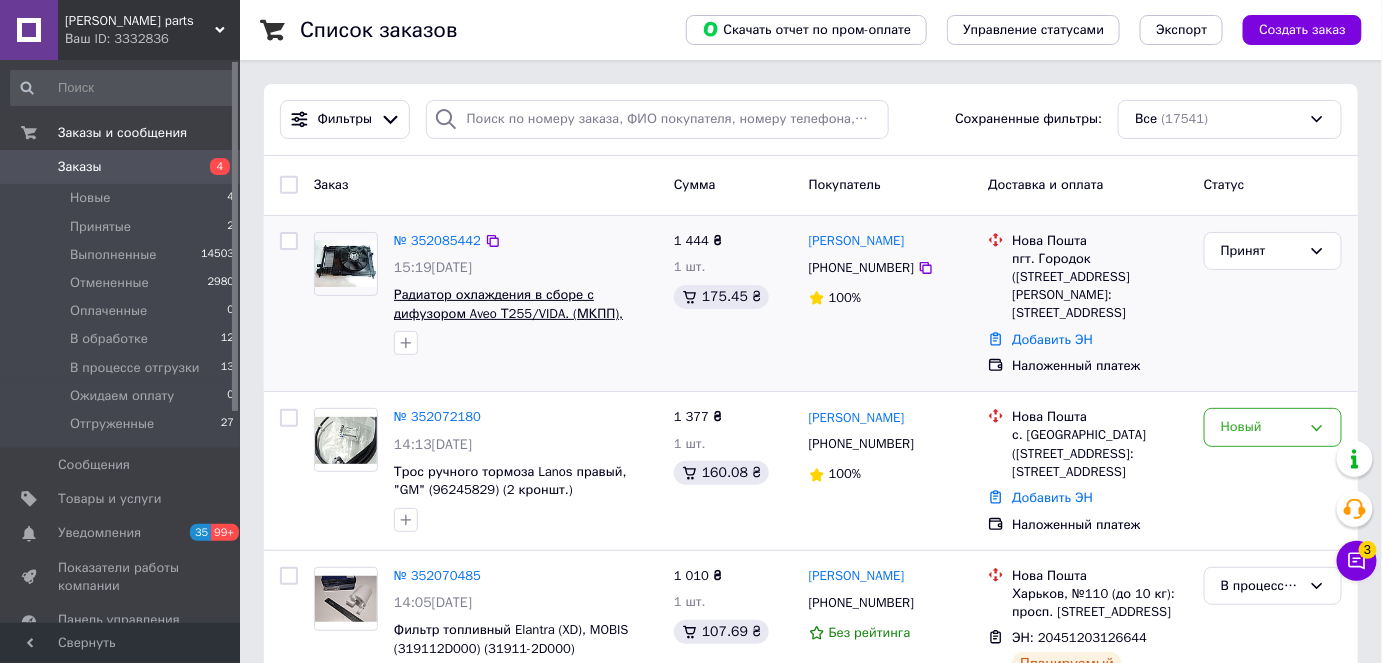 drag, startPoint x: 566, startPoint y: 302, endPoint x: 536, endPoint y: 312, distance: 31.622776 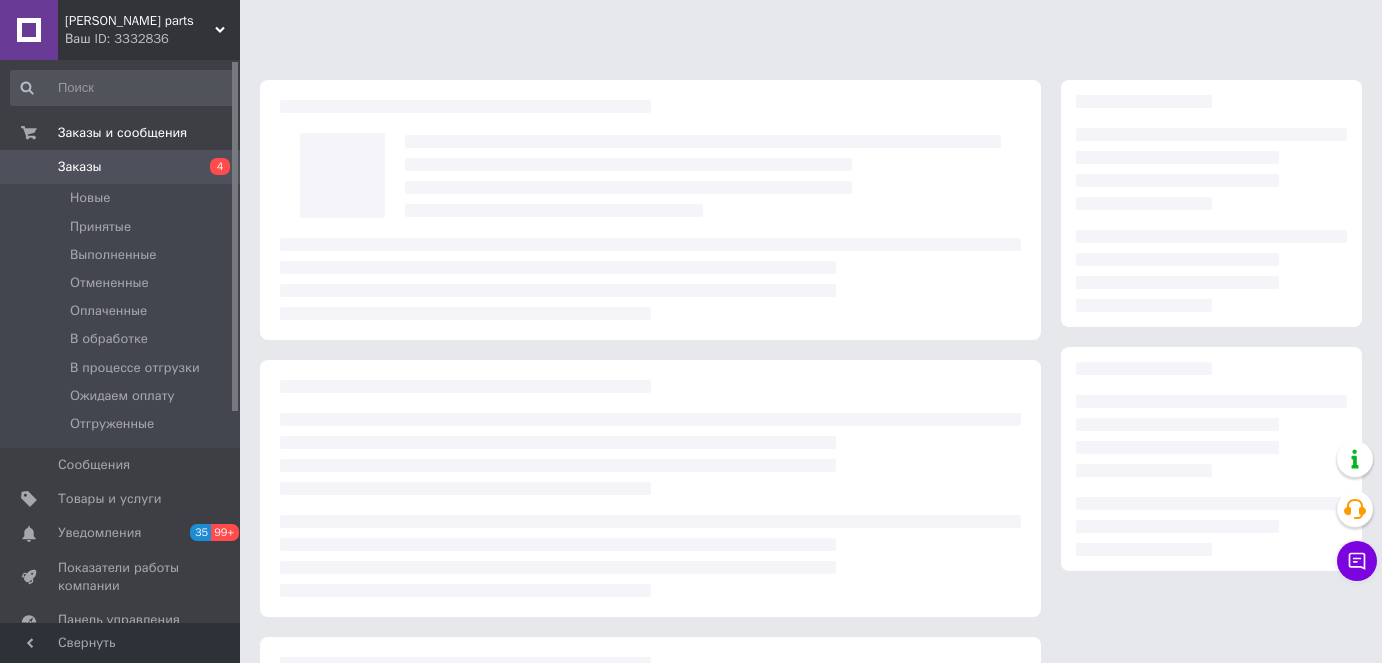 scroll, scrollTop: 0, scrollLeft: 0, axis: both 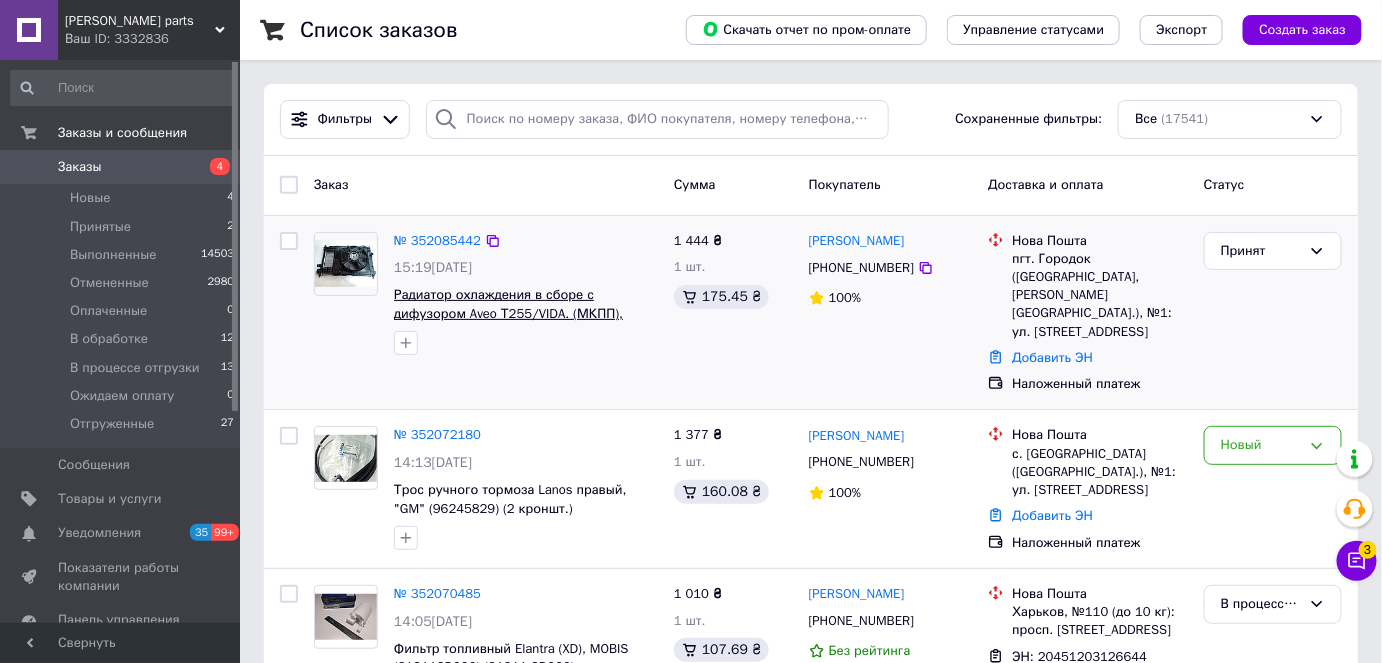 click on "Радиатор охлаждения в сборе с дифузором Aveo Т255/VIDA. (МКПП), АвтоЗАЗ (9522773-6) алюм-паяный (96992881)" at bounding box center (508, 322) 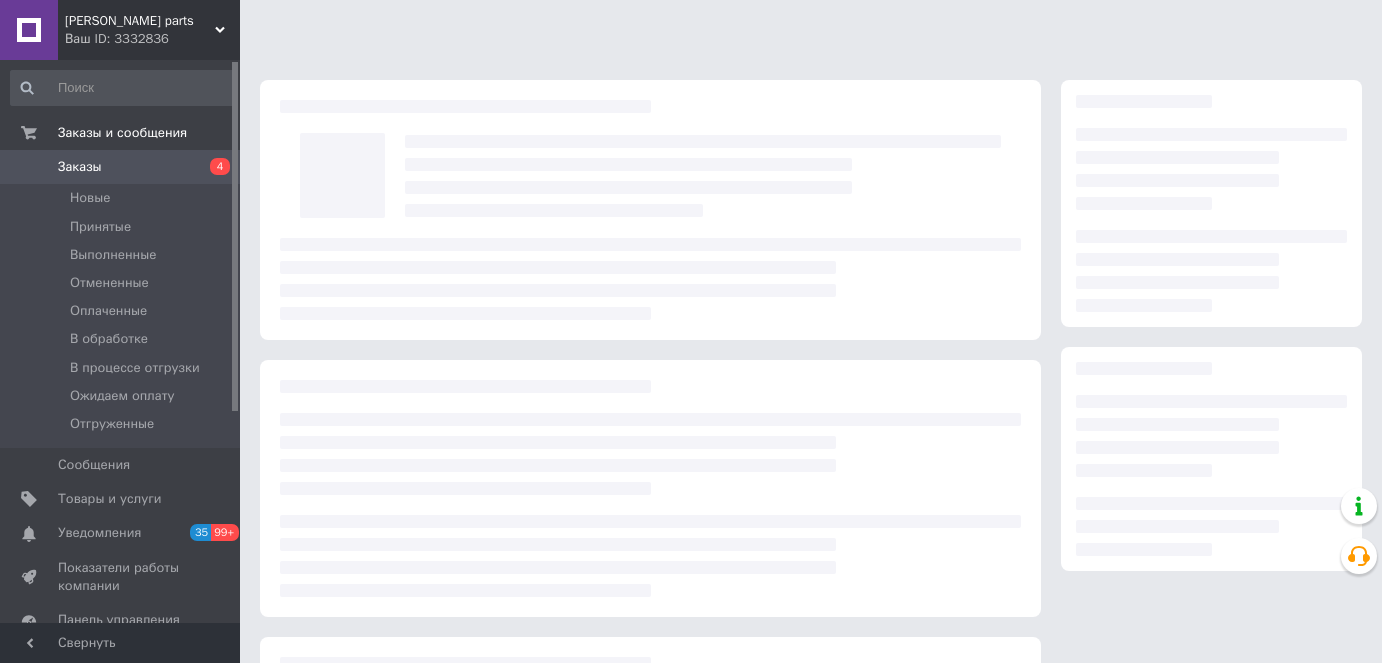 scroll, scrollTop: 0, scrollLeft: 0, axis: both 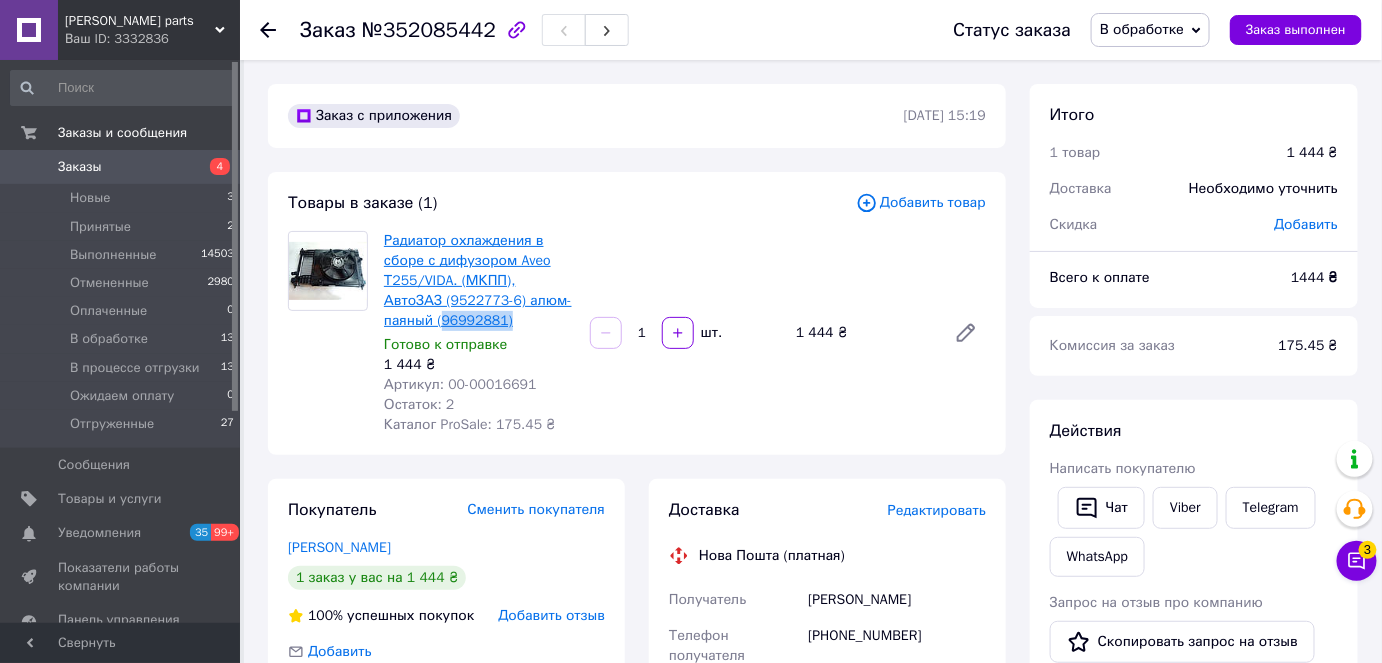 drag, startPoint x: 462, startPoint y: 326, endPoint x: 388, endPoint y: 327, distance: 74.00676 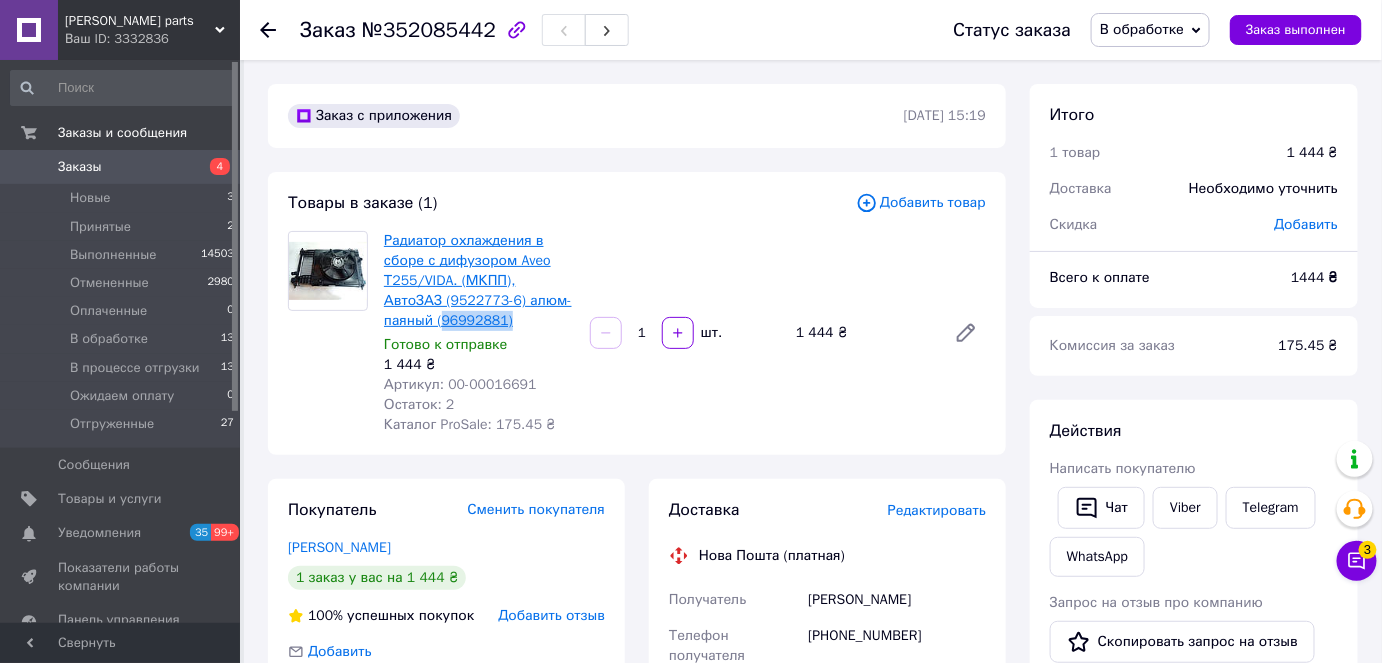 click on "Радиатор охлаждения в сборе с дифузором Aveo Т255/VIDA. (МКПП), АвтоЗАЗ (9522773-6) алюм-паяный (96992881)" at bounding box center (479, 281) 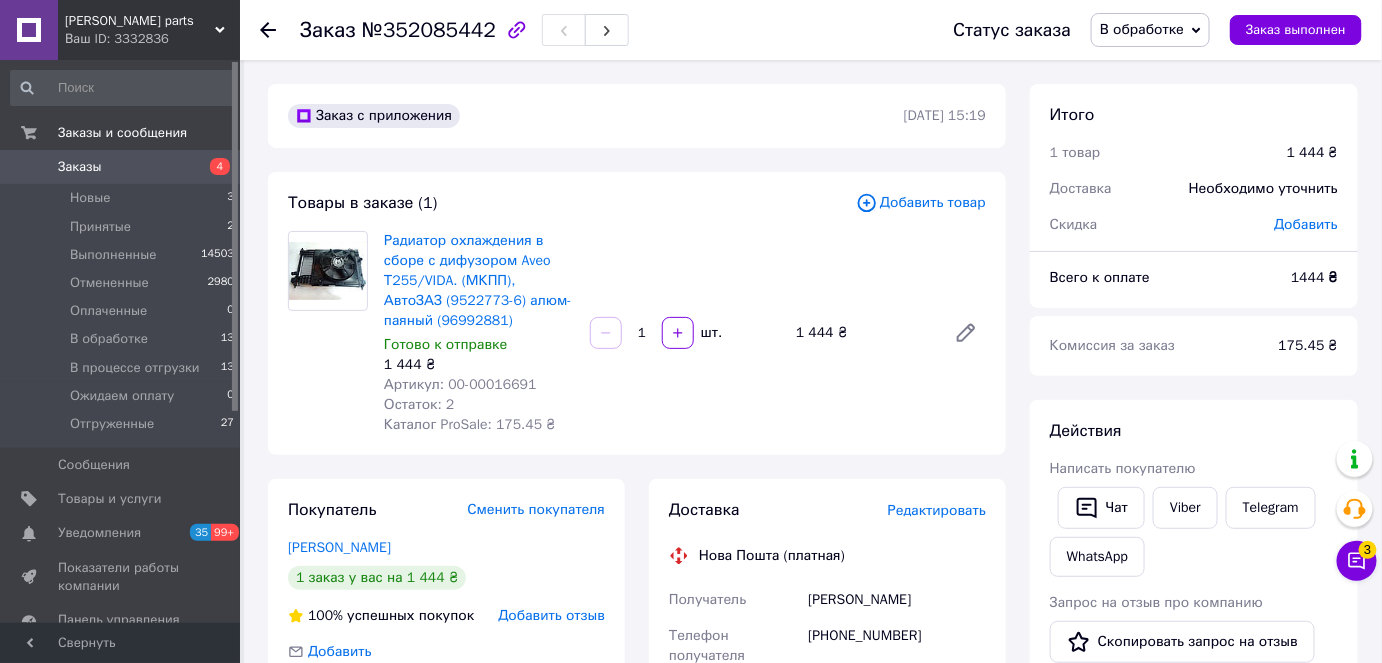 click on "Радиатор охлаждения в сборе с дифузором Aveo Т255/VIDA. (МКПП), АвтоЗАЗ (9522773-6) алюм-паяный (96992881) Готово к отправке 1 444 ₴ Артикул: 00-00016691 Остаток: 2 Каталог ProSale: 175.45 ₴  1   шт. 1 444 ₴" at bounding box center (685, 333) 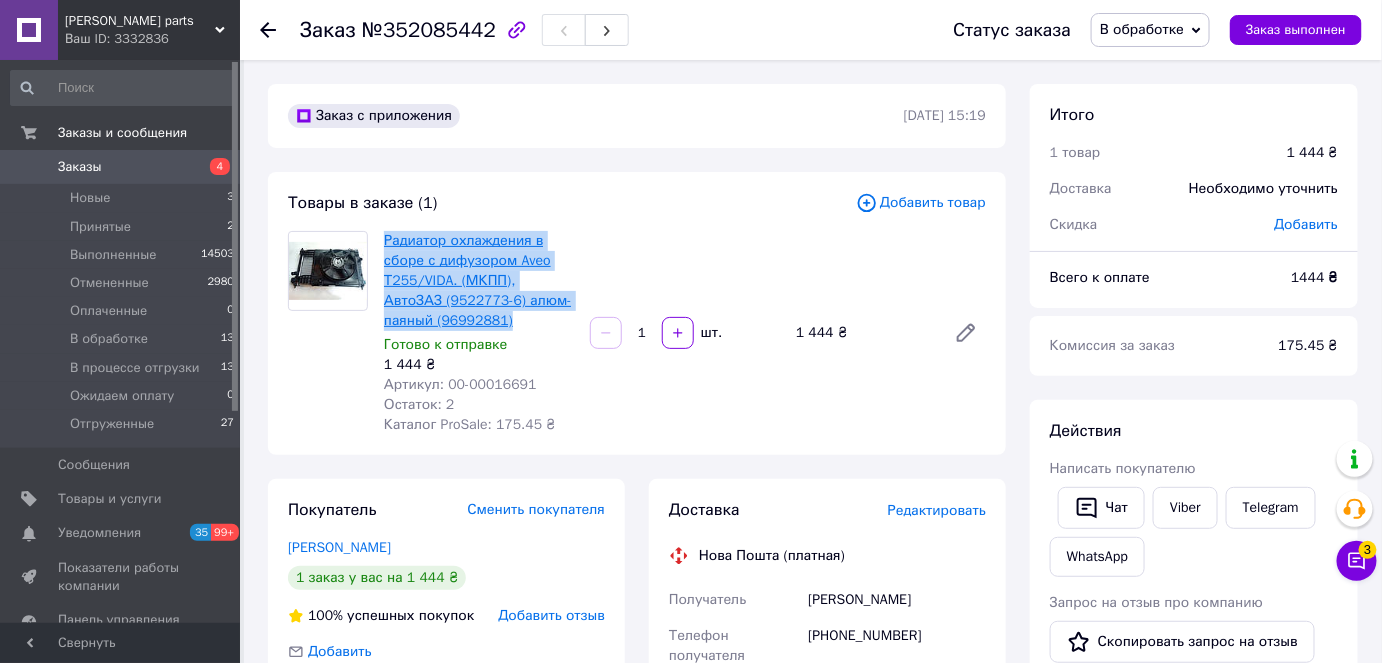 drag, startPoint x: 466, startPoint y: 322, endPoint x: 384, endPoint y: 238, distance: 117.388245 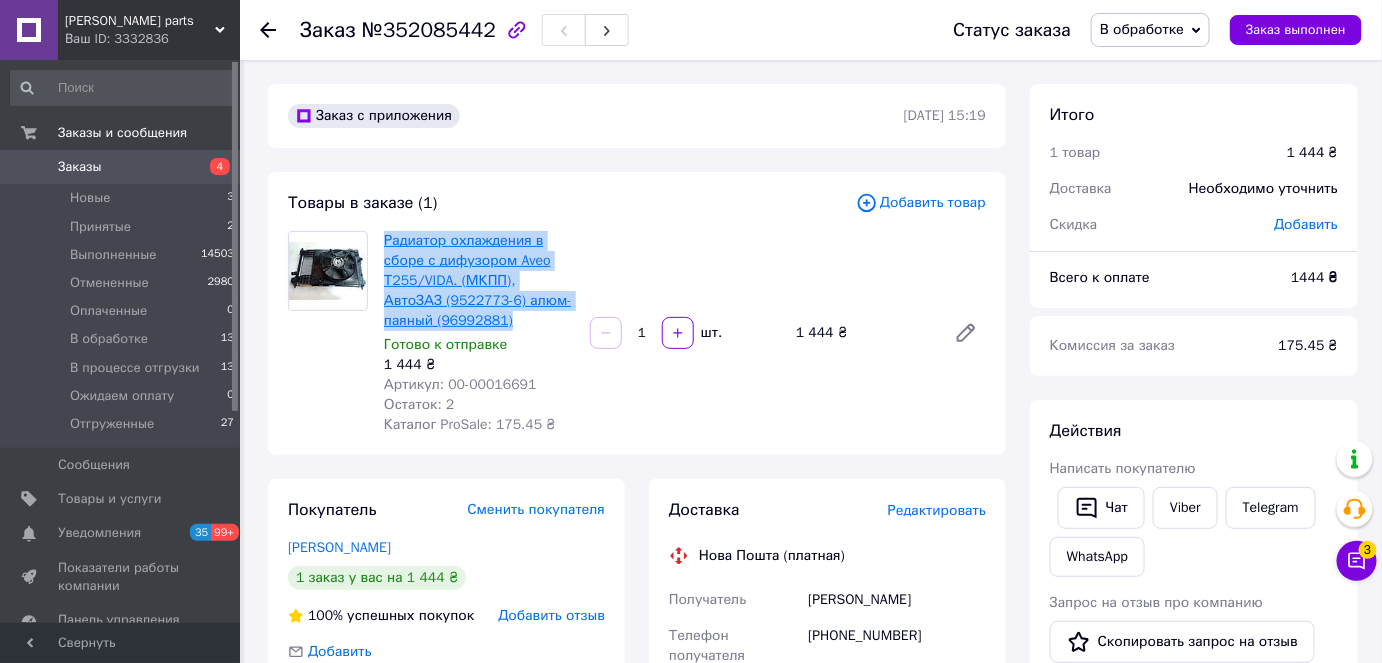click on "Радиатор охлаждения в сборе с дифузором Aveo Т255/VIDA. (МКПП), АвтоЗАЗ (9522773-6) алюм-паяный (96992881)" at bounding box center (479, 281) 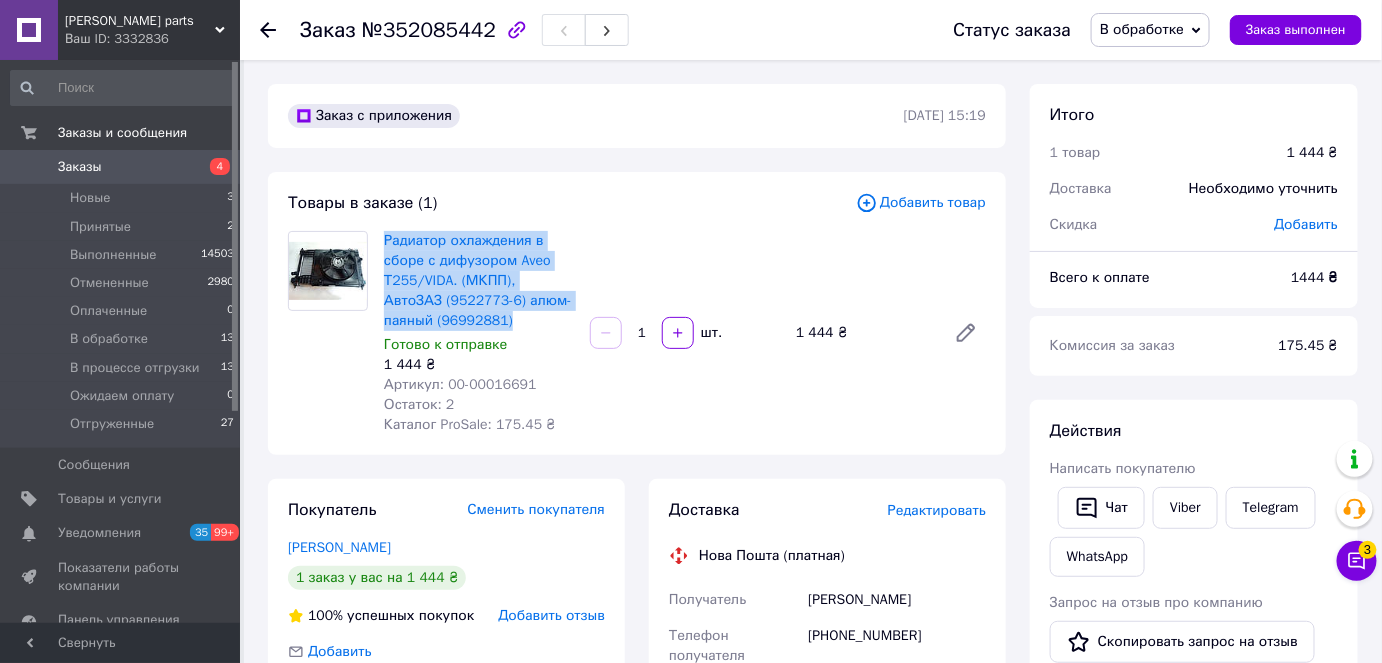 copy on "Радиатор охлаждения в сборе с дифузором Aveo Т255/VIDA. (МКПП), АвтоЗАЗ (9522773-6) алюм-паяный (96992881)" 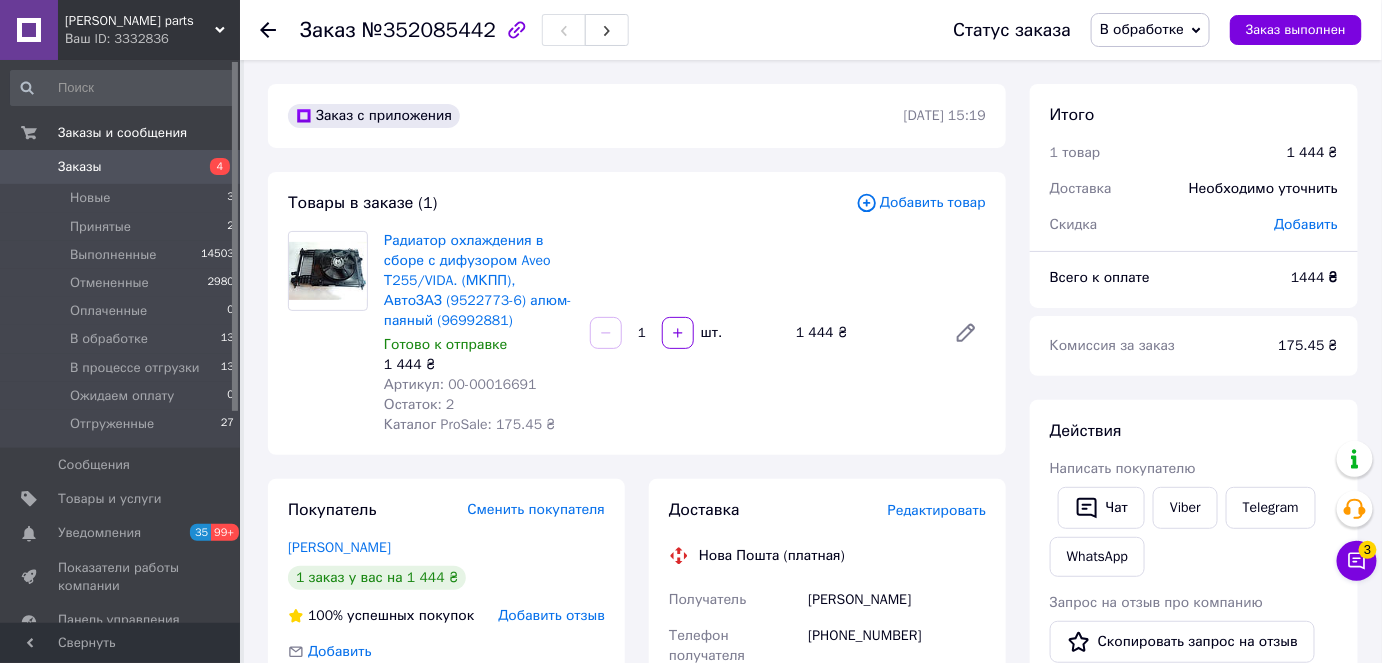 click on "Радиатор охлаждения в сборе с дифузором Aveo Т255/VIDA. (МКПП), АвтоЗАЗ (9522773-6) алюм-паяный (96992881) Готово к отправке 1 444 ₴ Артикул: 00-00016691 Остаток: 2 Каталог ProSale: 175.45 ₴  1   шт. 1 444 ₴" at bounding box center [685, 333] 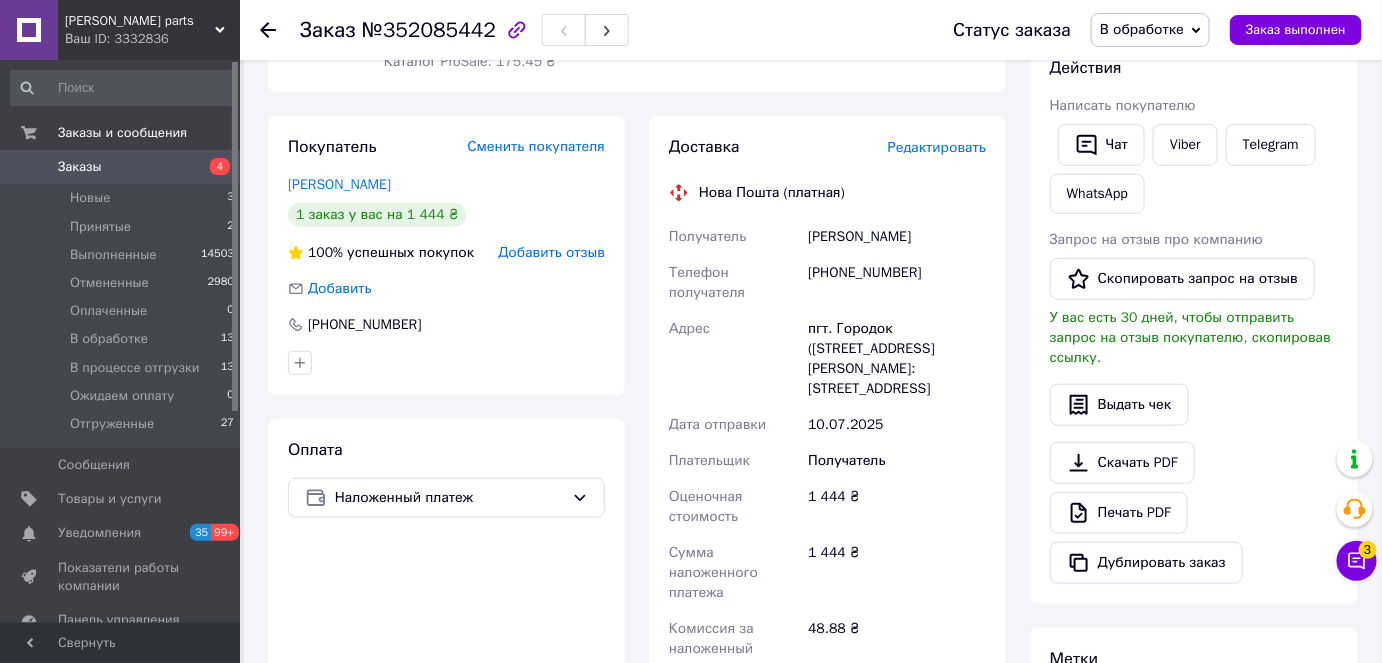 scroll, scrollTop: 272, scrollLeft: 0, axis: vertical 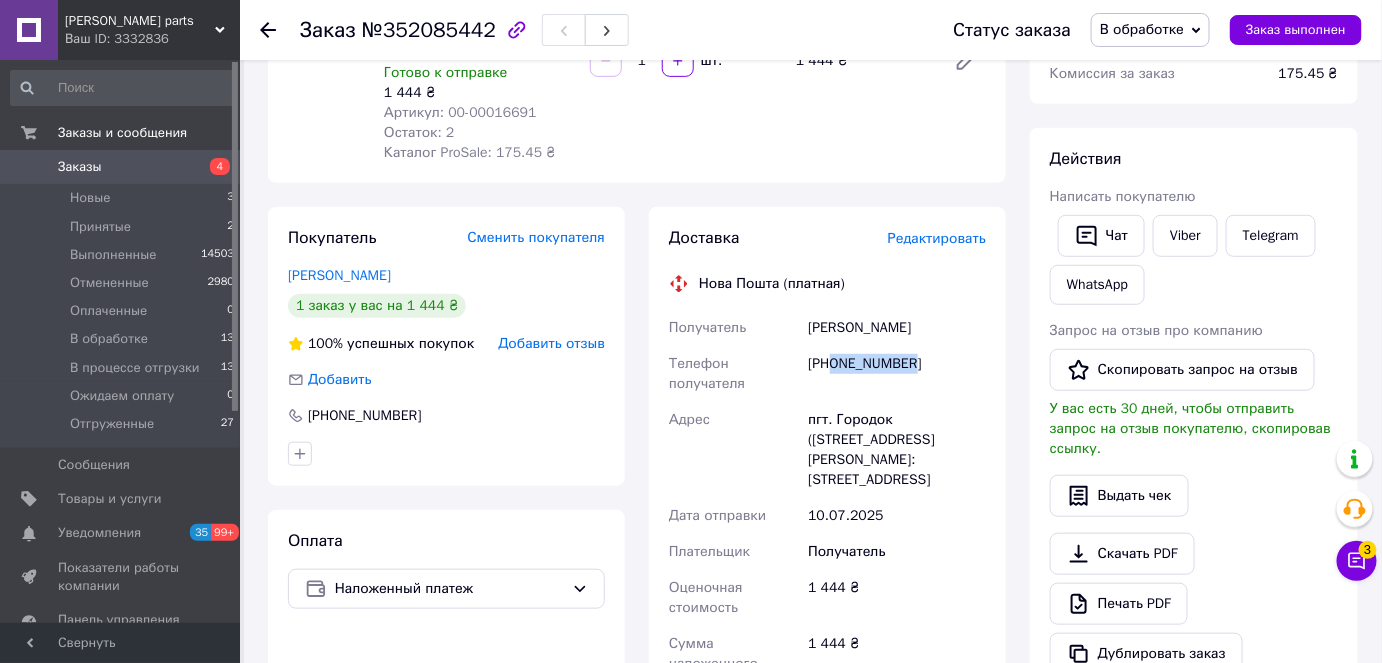 drag, startPoint x: 912, startPoint y: 368, endPoint x: 832, endPoint y: 374, distance: 80.224686 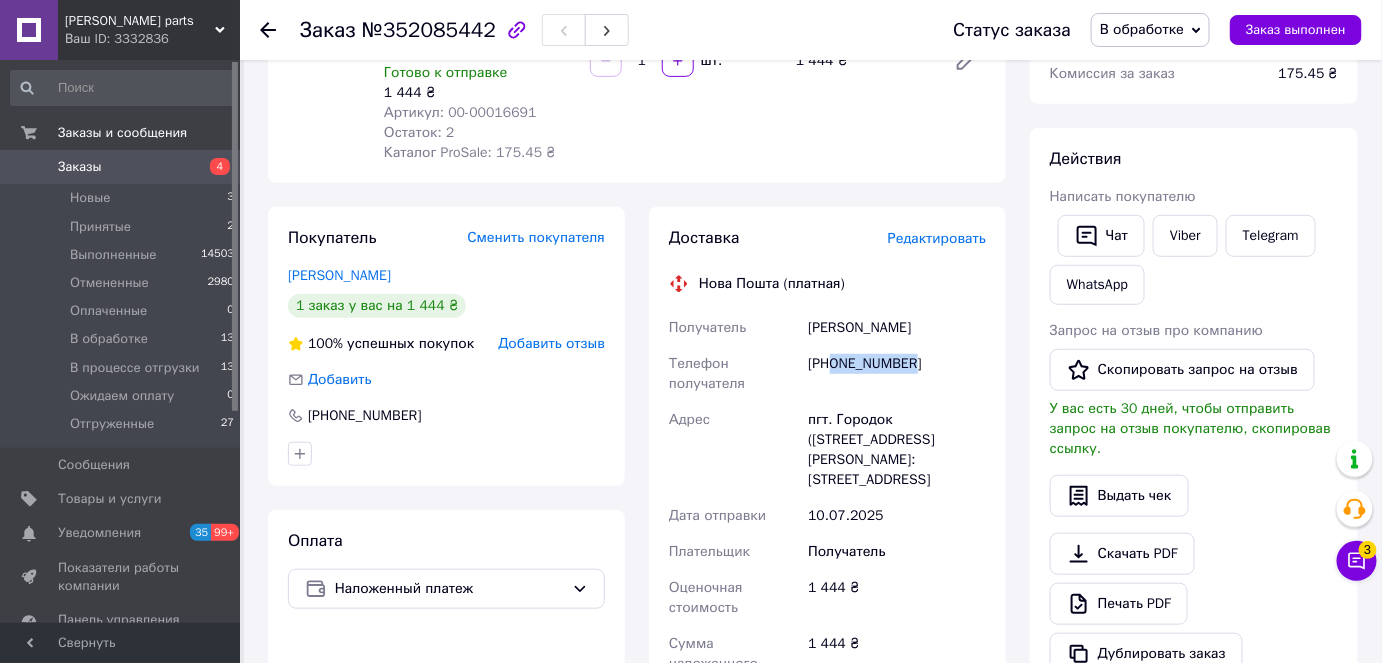click on "+380985006470" at bounding box center [897, 374] 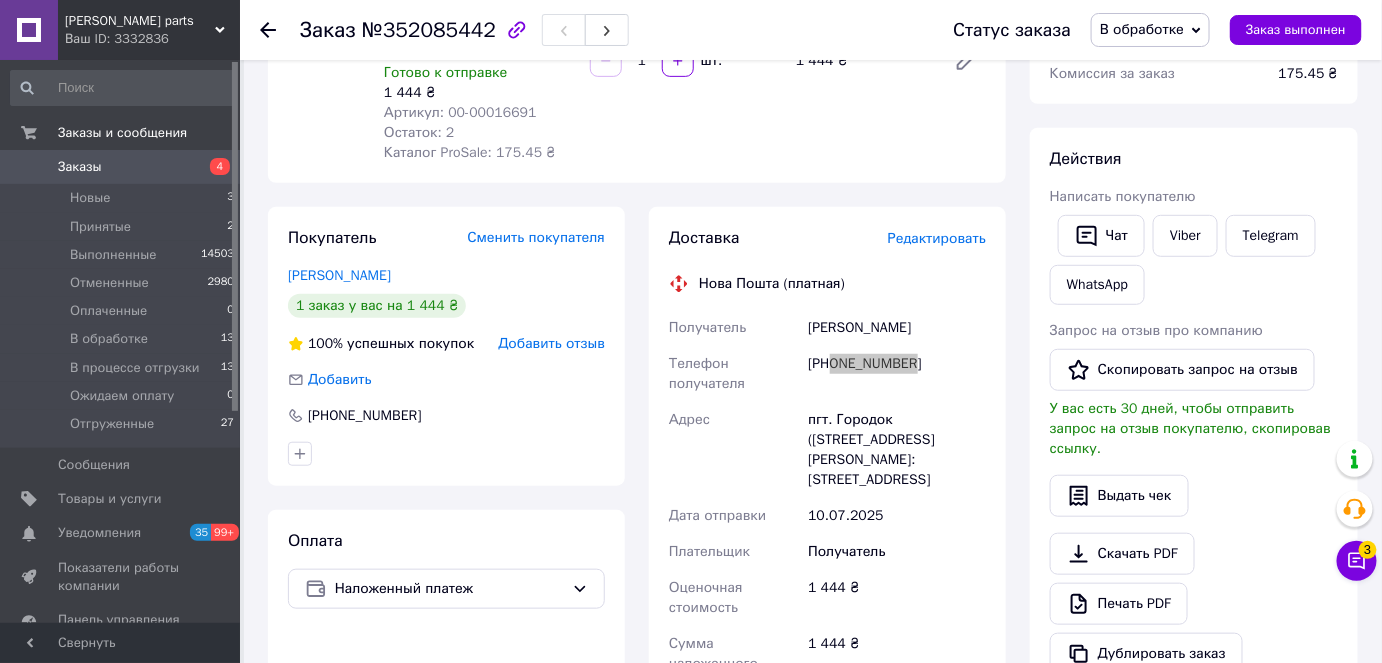 scroll, scrollTop: 0, scrollLeft: 0, axis: both 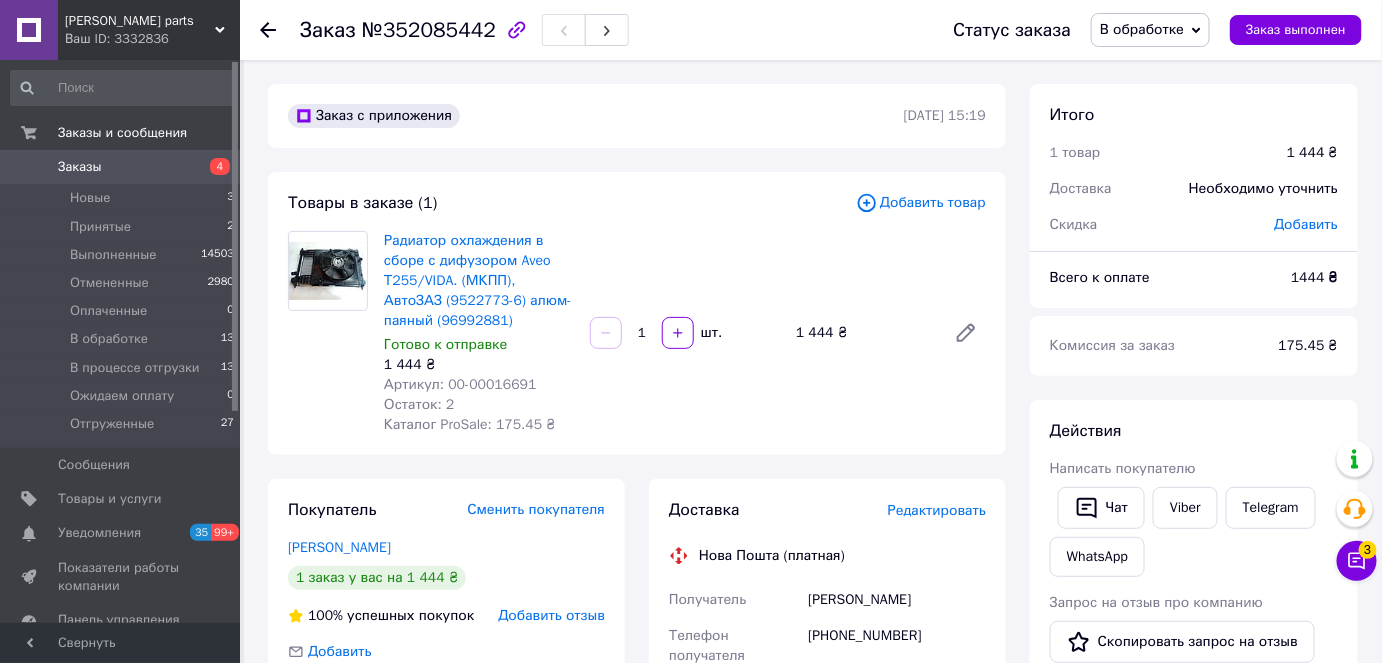 click 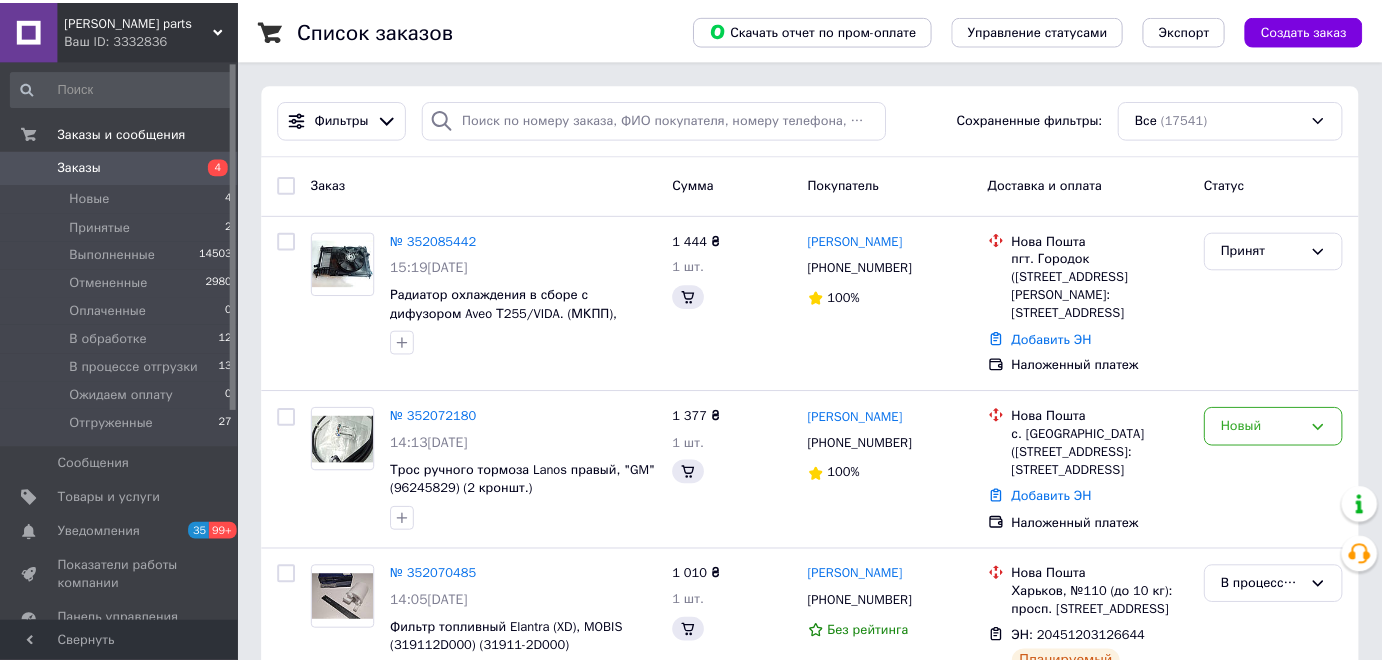 scroll, scrollTop: 0, scrollLeft: 0, axis: both 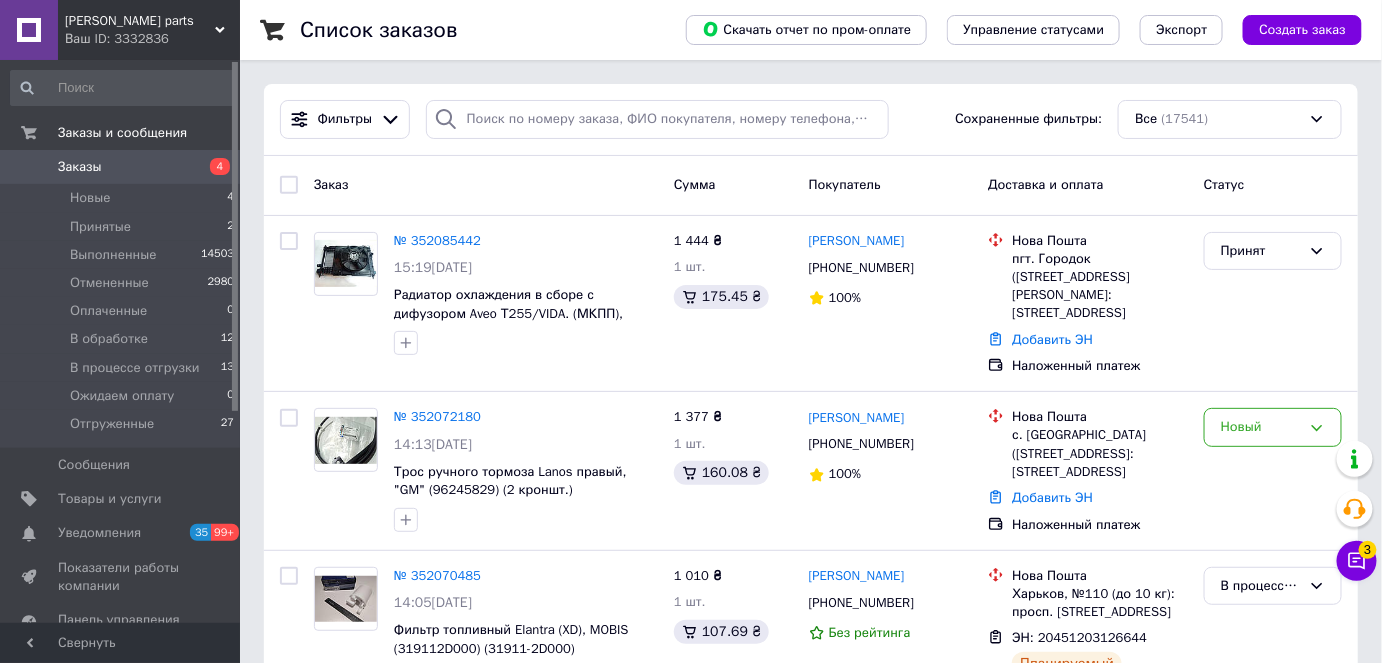 drag, startPoint x: 118, startPoint y: 41, endPoint x: 125, endPoint y: 58, distance: 18.384777 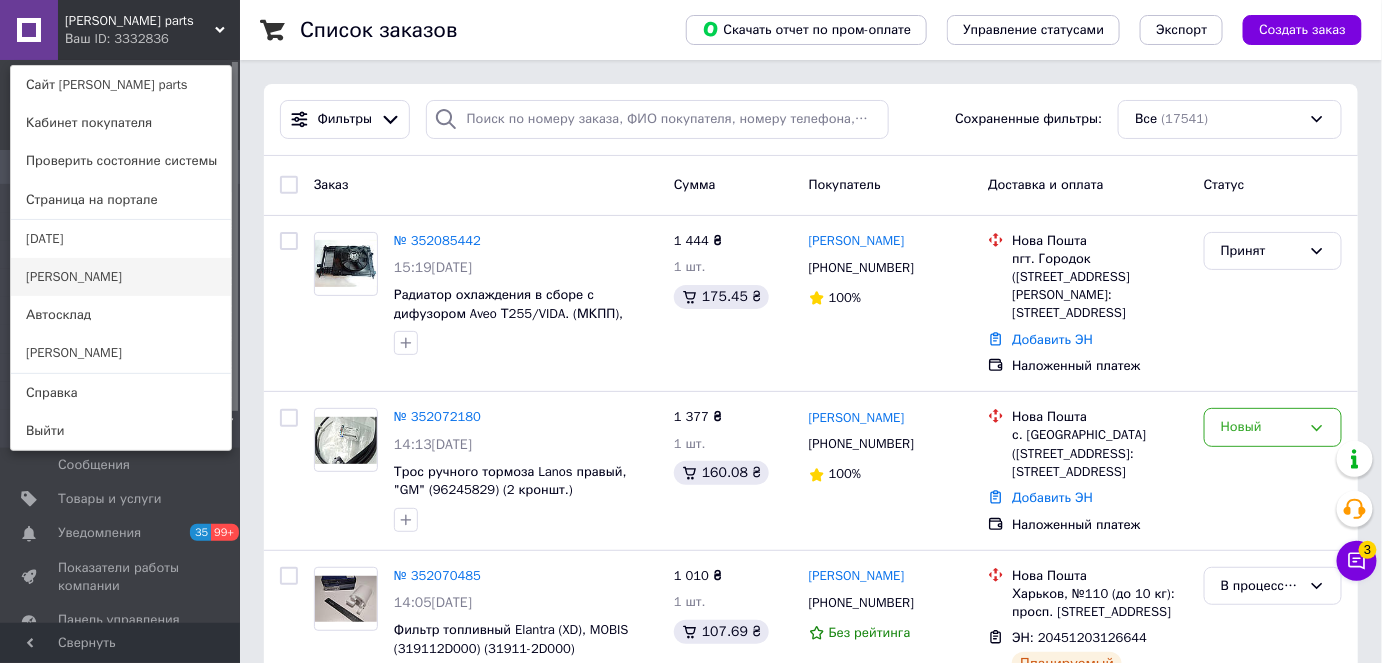 click on "[PERSON_NAME]" at bounding box center [121, 277] 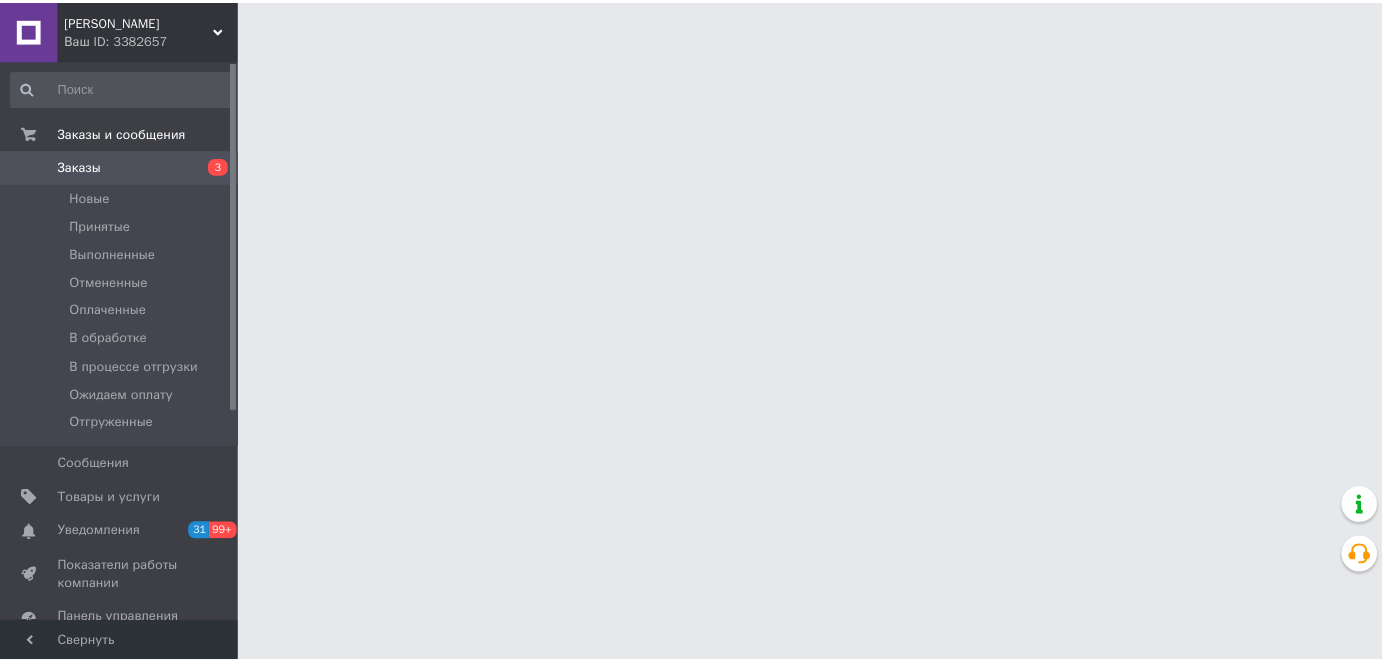 scroll, scrollTop: 0, scrollLeft: 0, axis: both 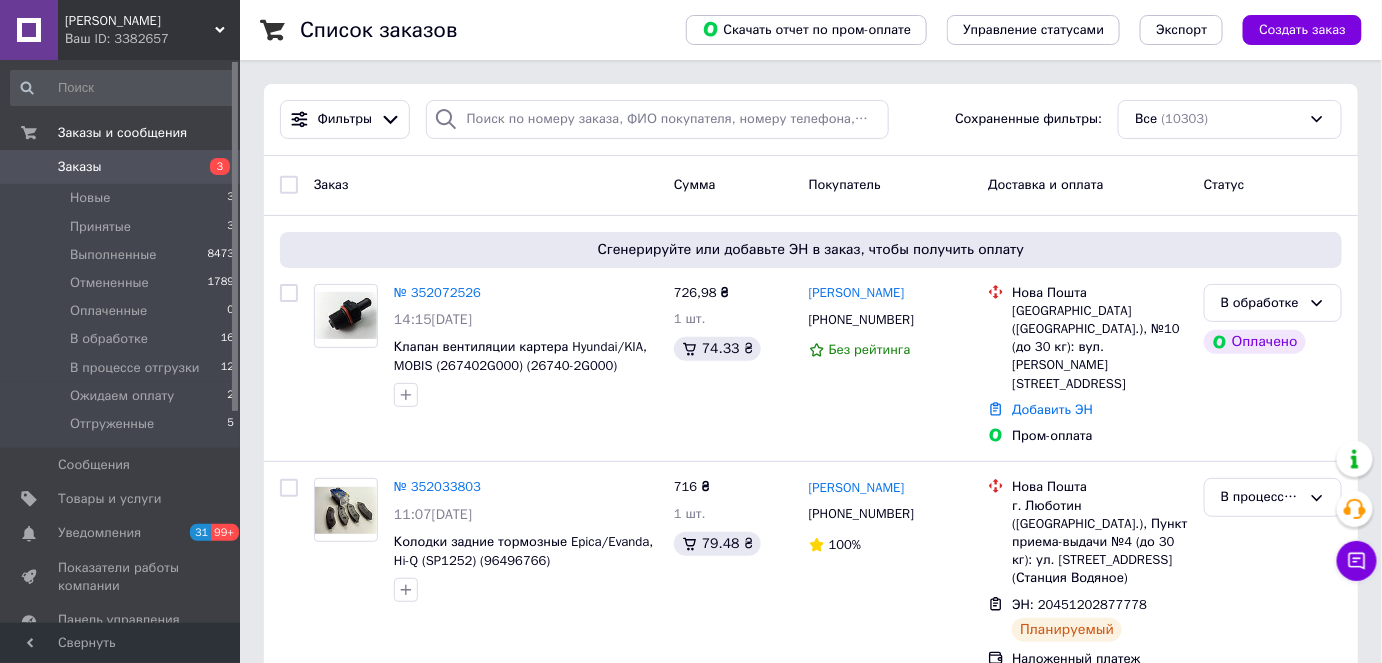 click on "[PERSON_NAME]" at bounding box center (140, 21) 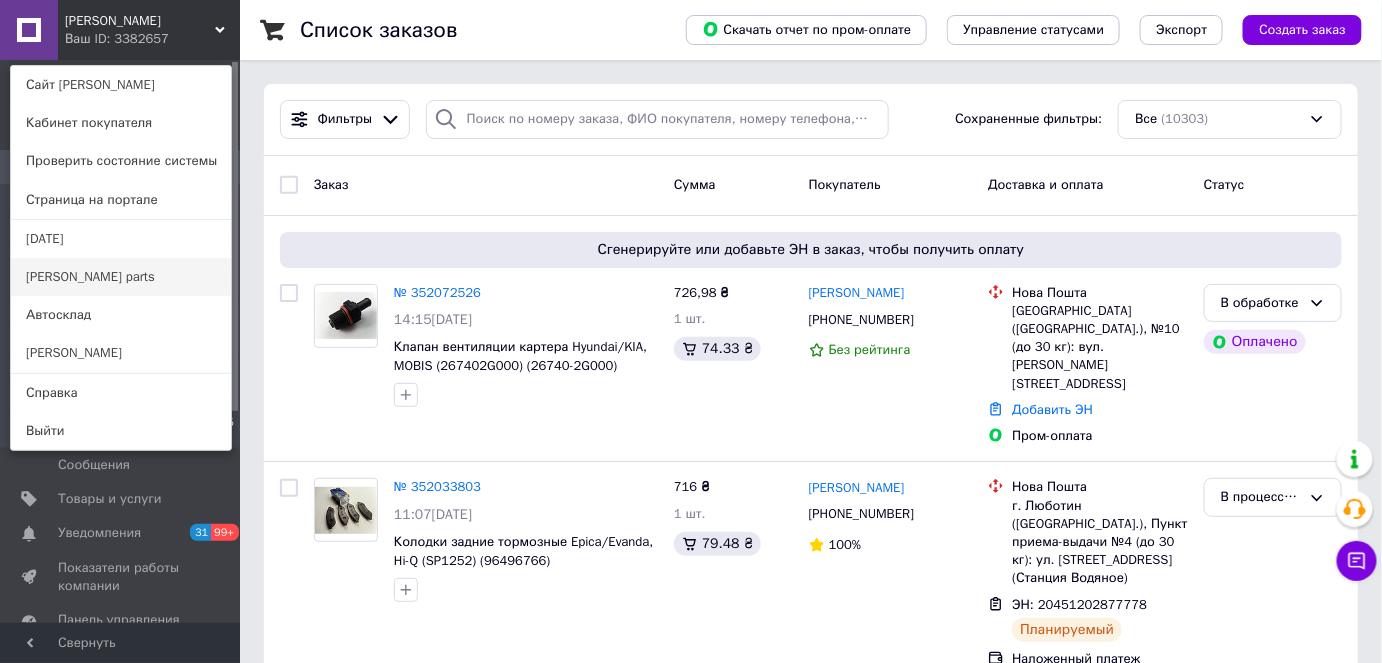 click on "[PERSON_NAME] parts" at bounding box center [121, 277] 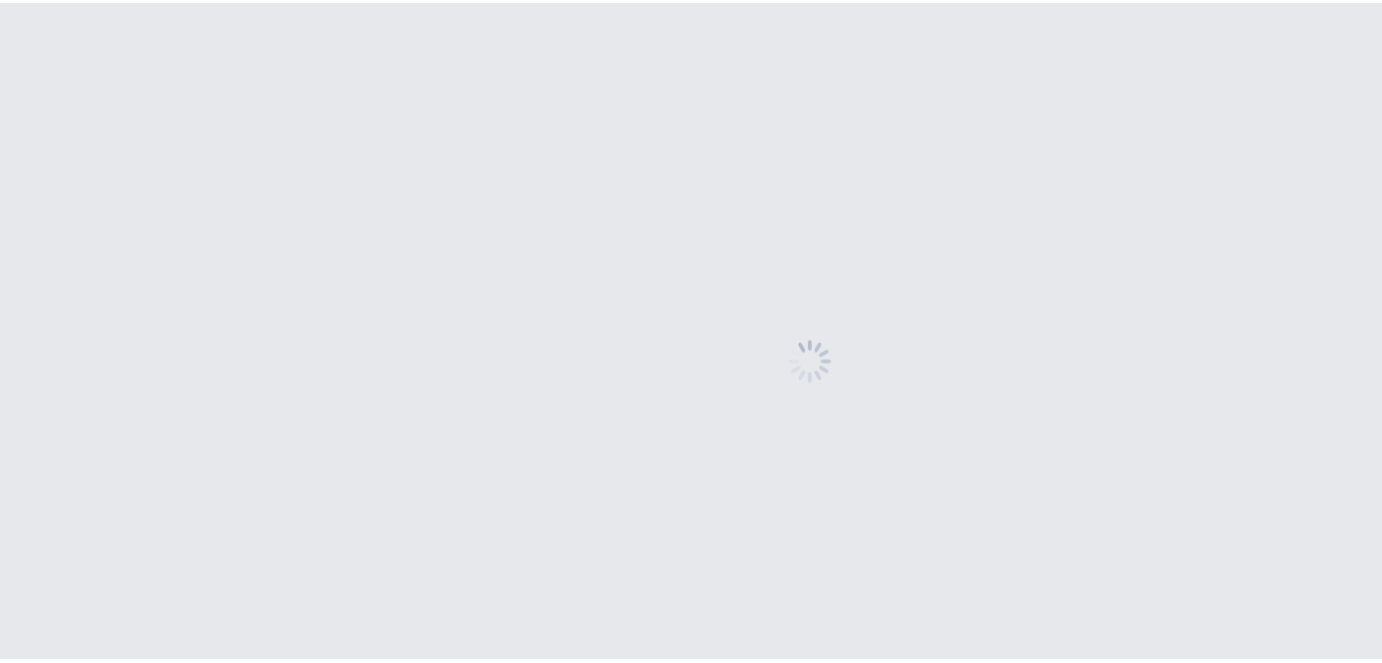 scroll, scrollTop: 0, scrollLeft: 0, axis: both 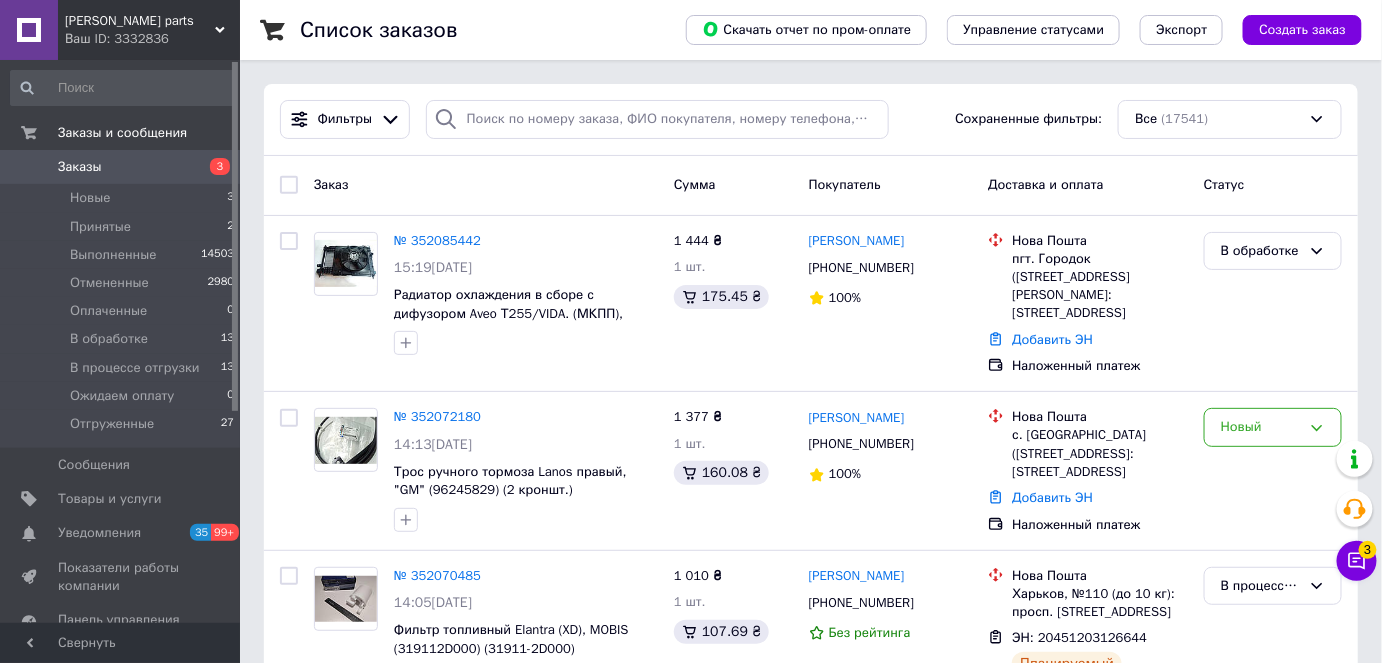 click on "[PERSON_NAME] parts" at bounding box center (140, 21) 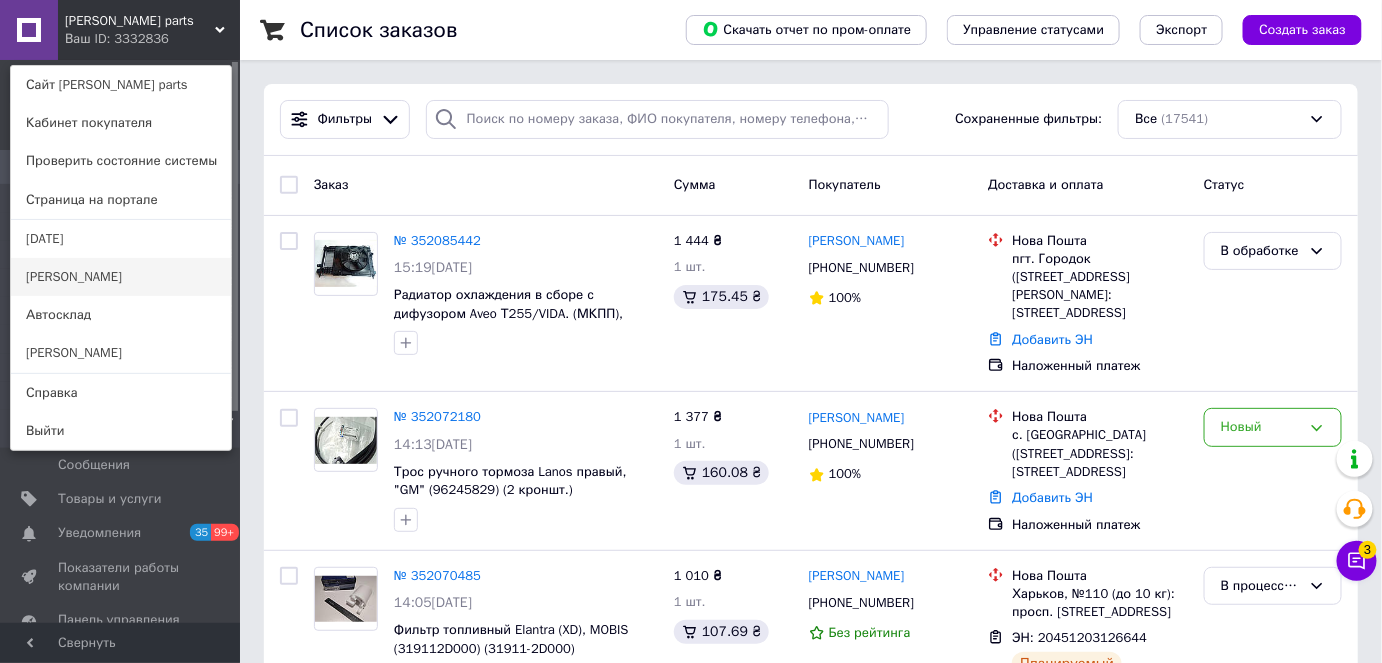 click on "[PERSON_NAME]" at bounding box center [121, 277] 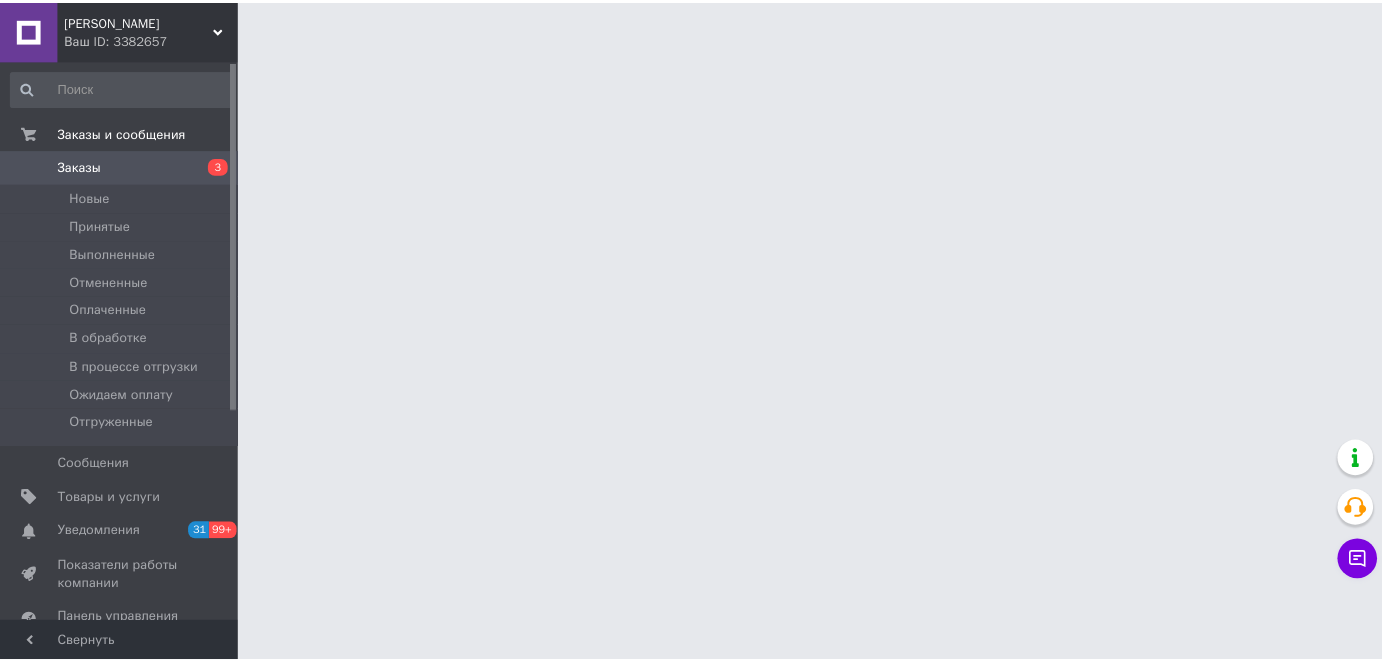 scroll, scrollTop: 0, scrollLeft: 0, axis: both 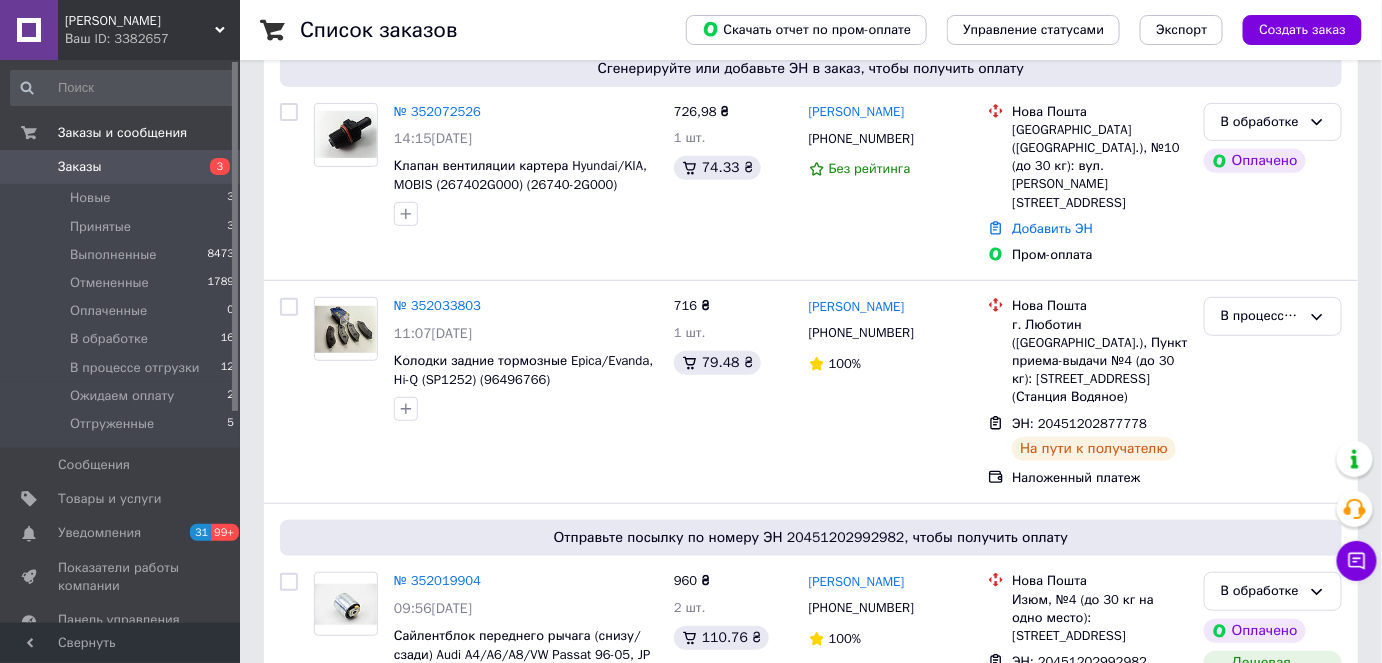 click on "Ваш ID: 3382657" at bounding box center [152, 39] 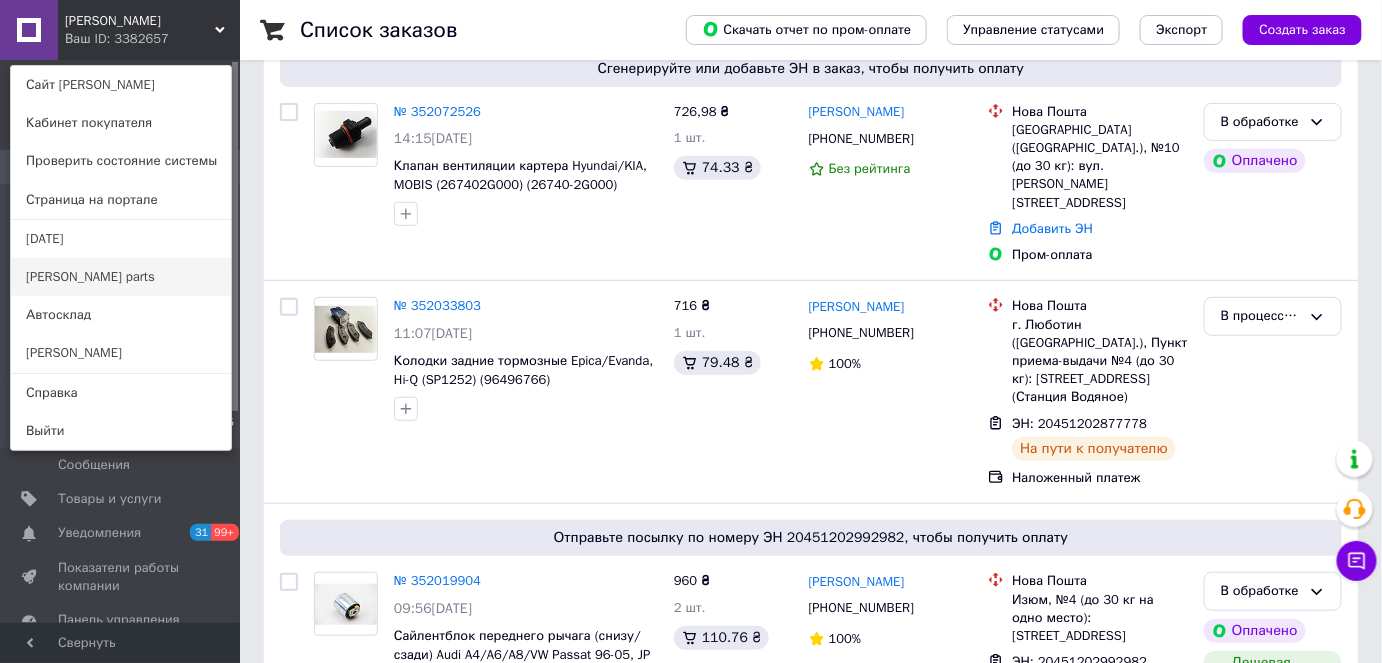 click on "[PERSON_NAME] parts" at bounding box center [121, 277] 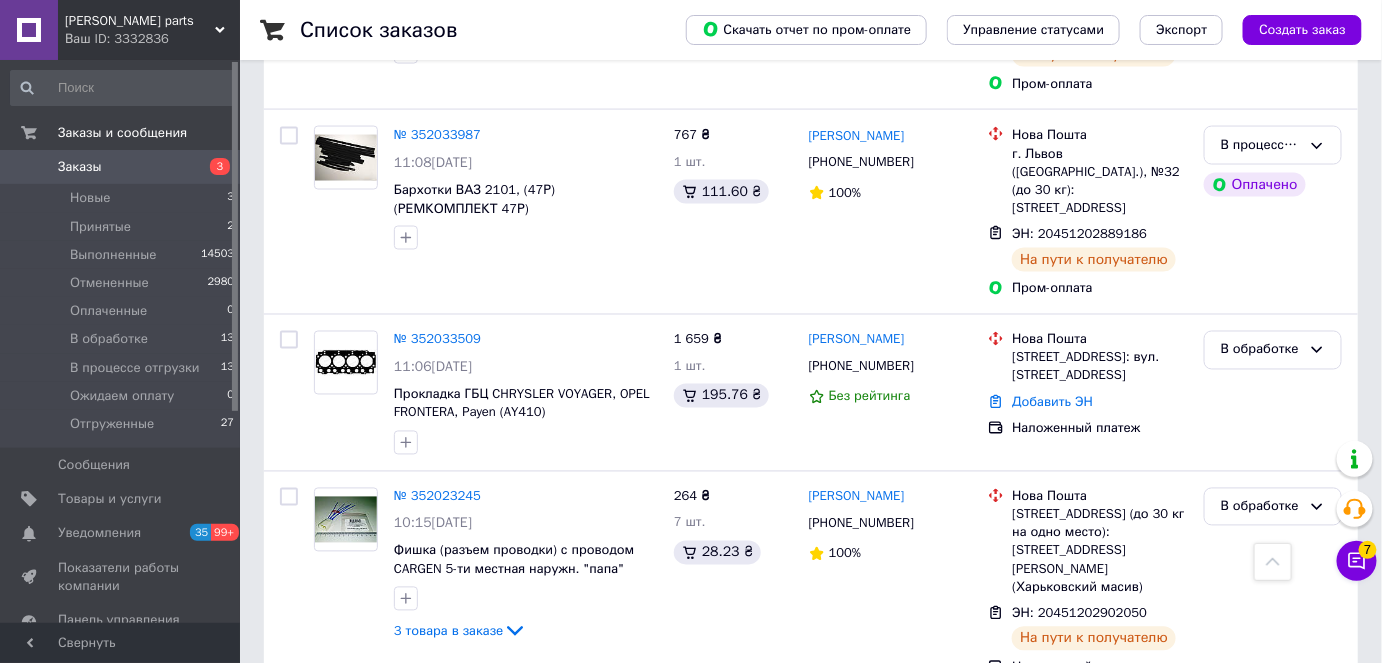 scroll, scrollTop: 1090, scrollLeft: 0, axis: vertical 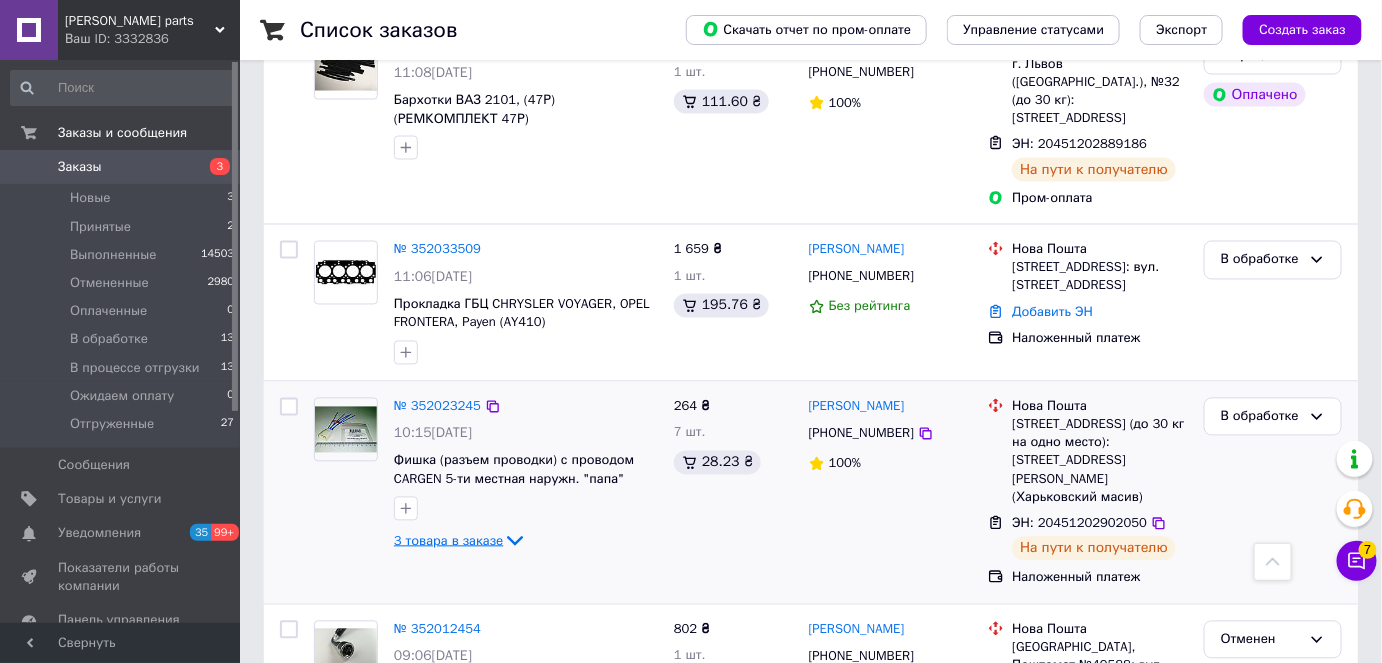 click on "3 товара в заказе" at bounding box center (448, 540) 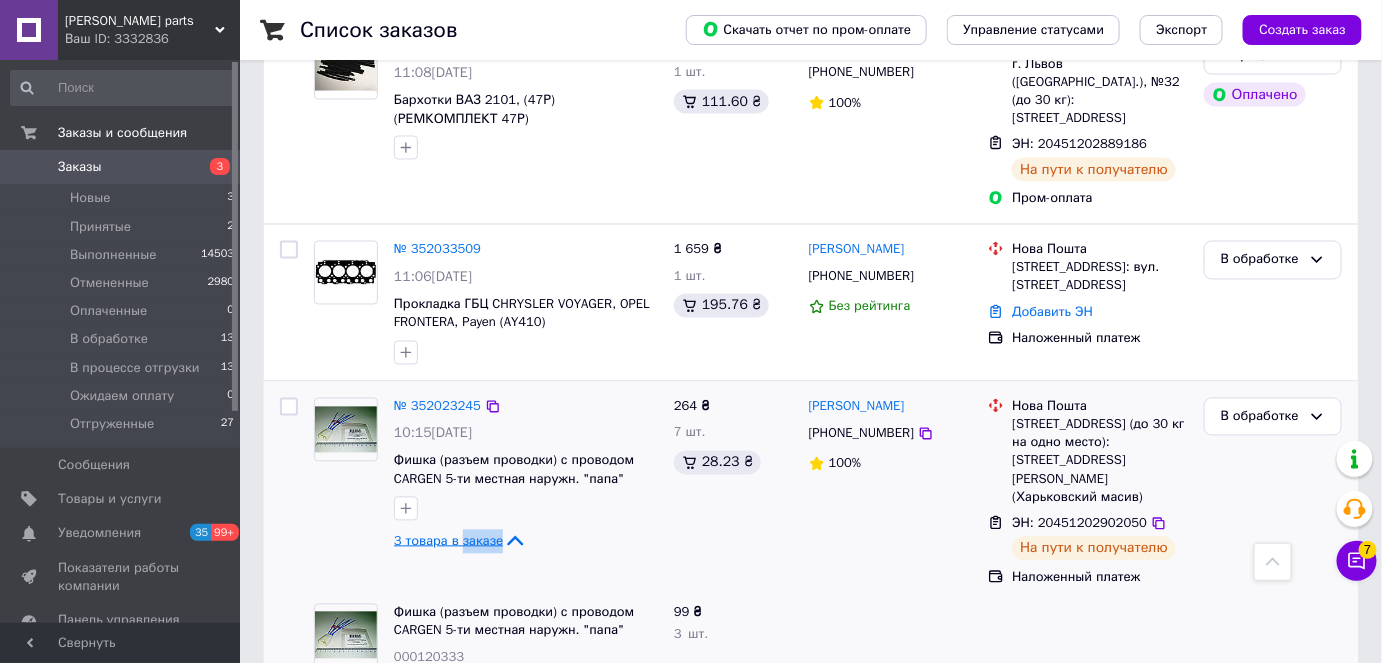 click on "3 товара в заказе" at bounding box center (448, 540) 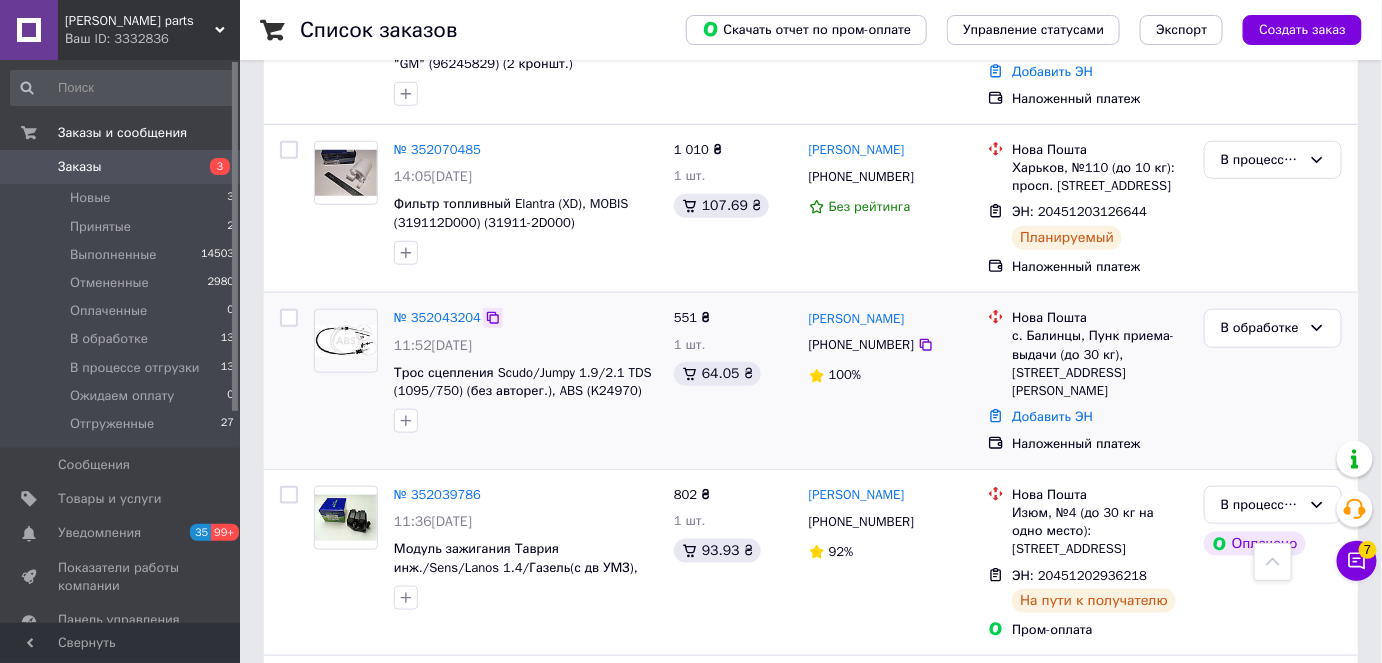 scroll, scrollTop: 0, scrollLeft: 0, axis: both 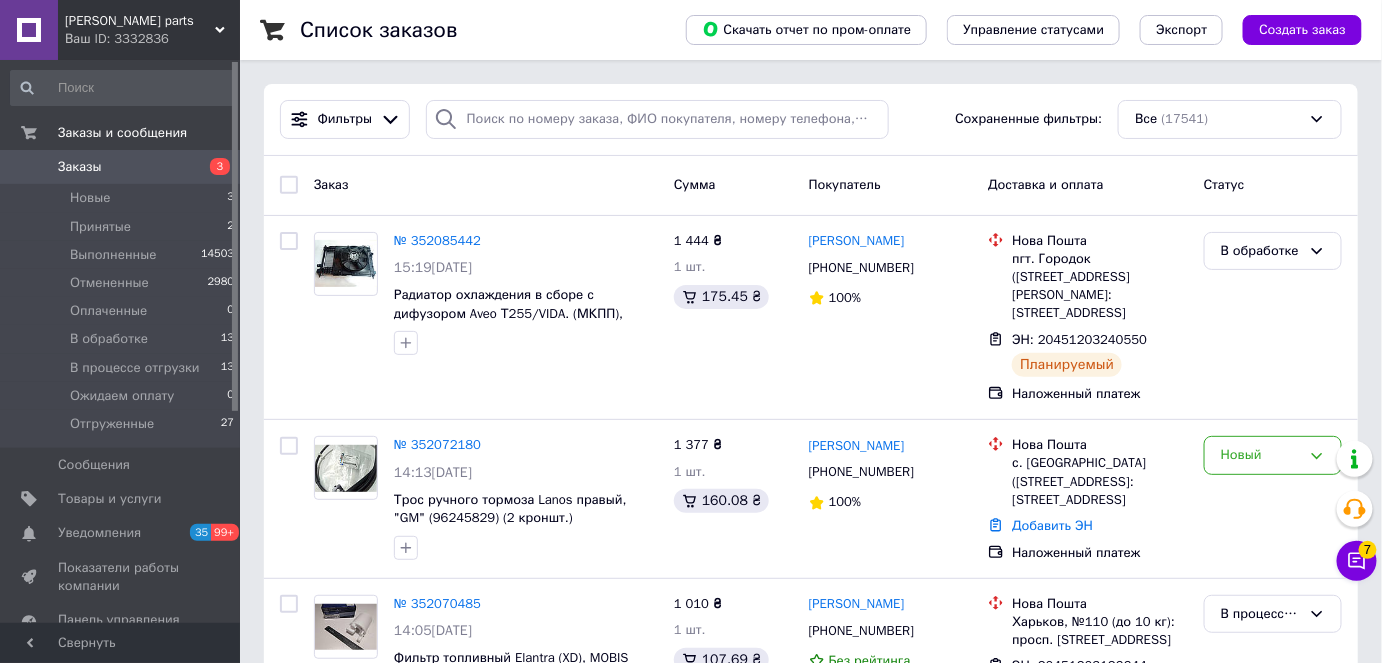 click on "Ваш ID: 3332836" at bounding box center (152, 39) 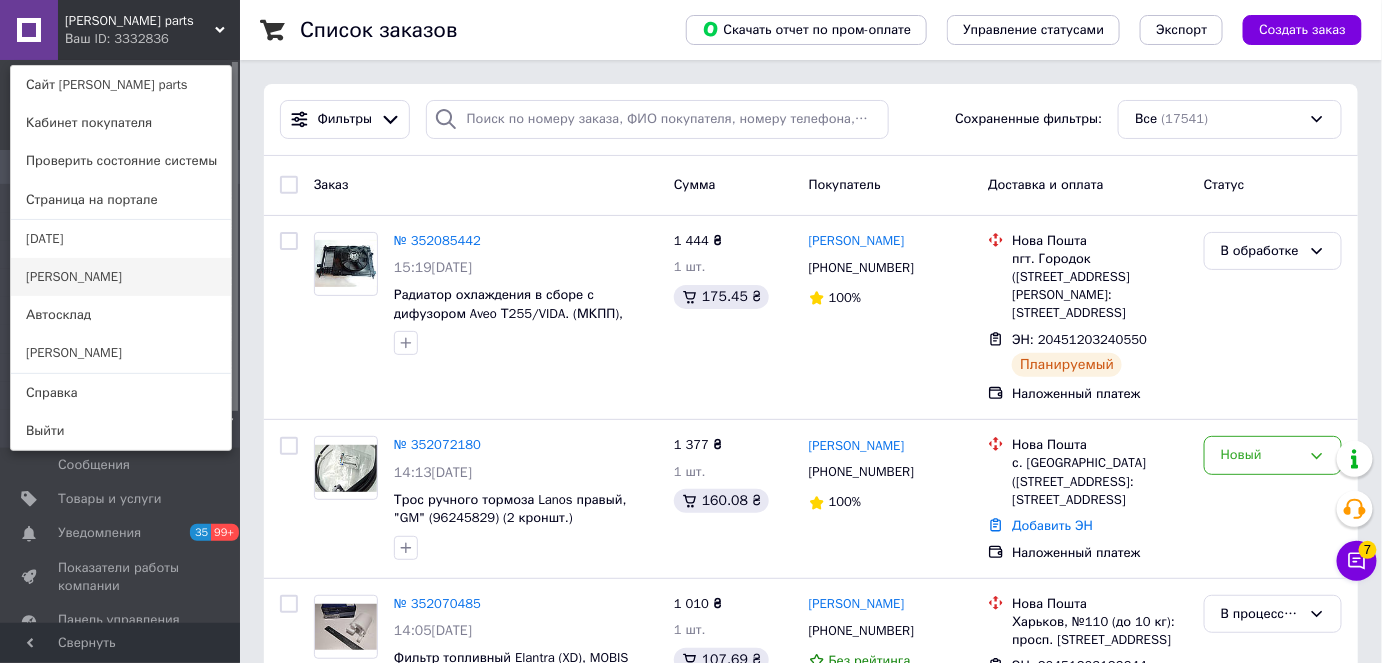 click on "[PERSON_NAME]" at bounding box center (121, 277) 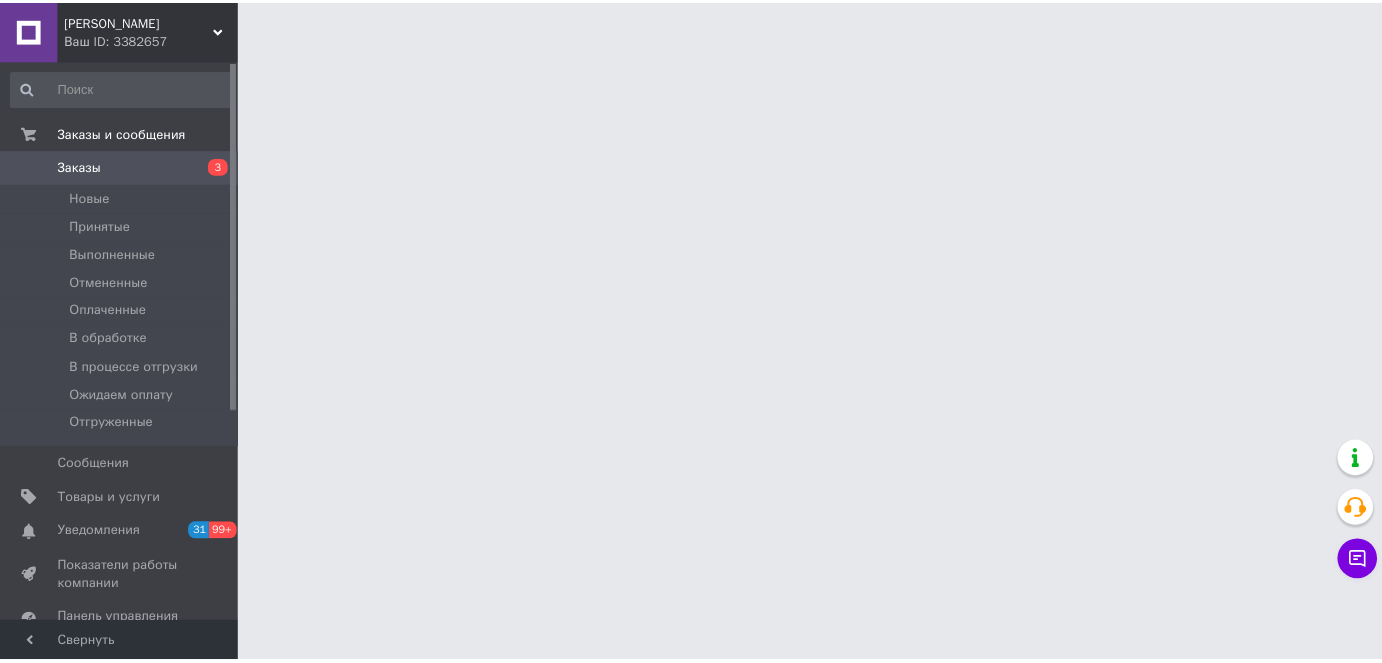 scroll, scrollTop: 0, scrollLeft: 0, axis: both 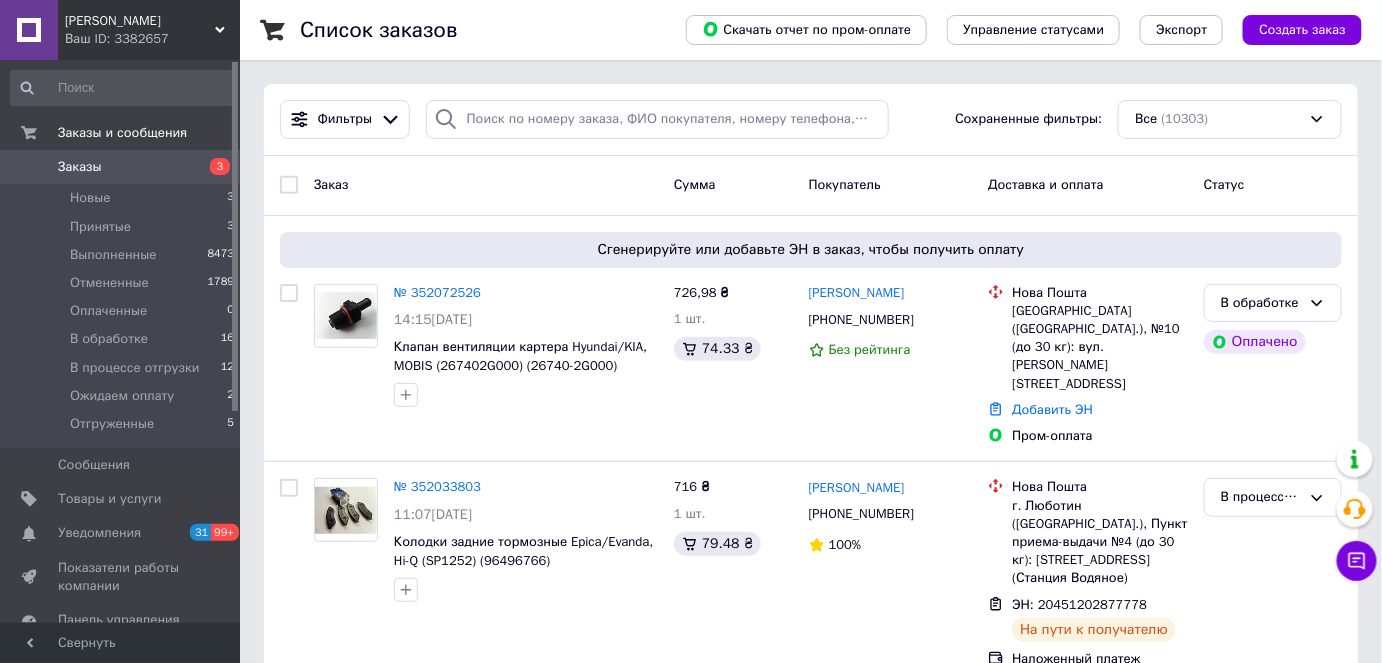 click on "Ваш ID: 3382657" at bounding box center (152, 39) 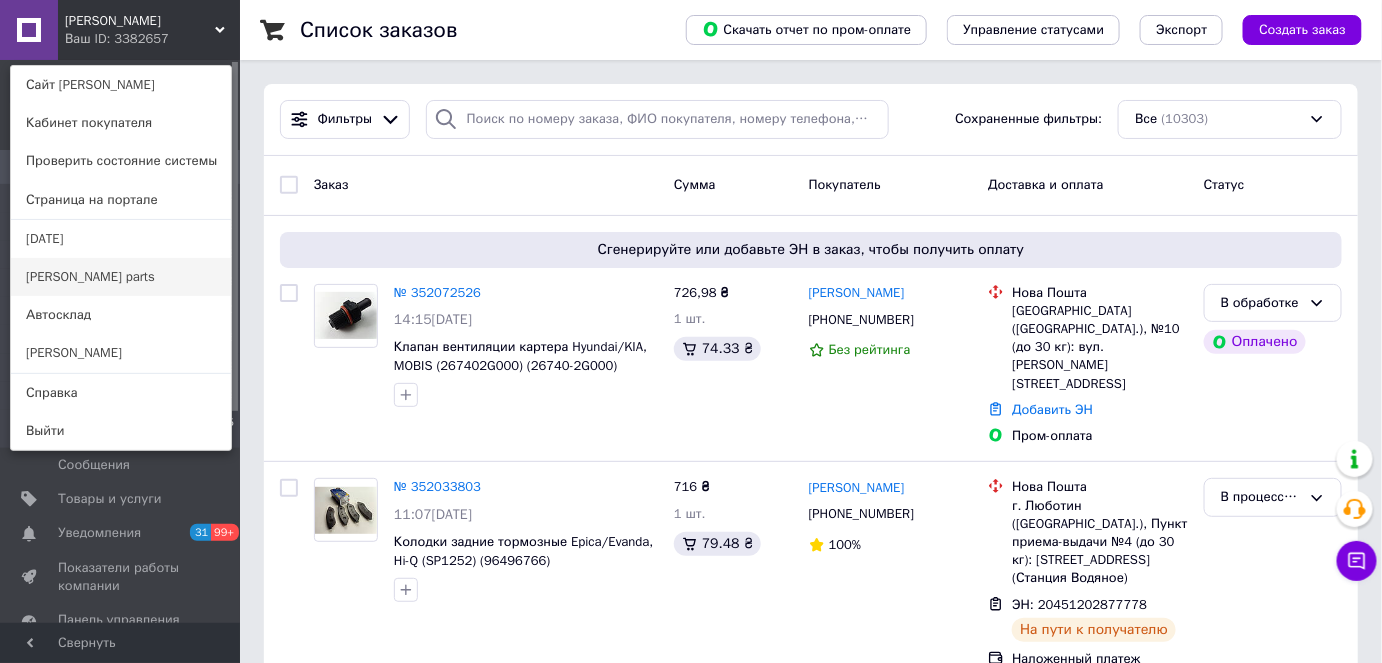 click on "[PERSON_NAME] parts" at bounding box center [121, 277] 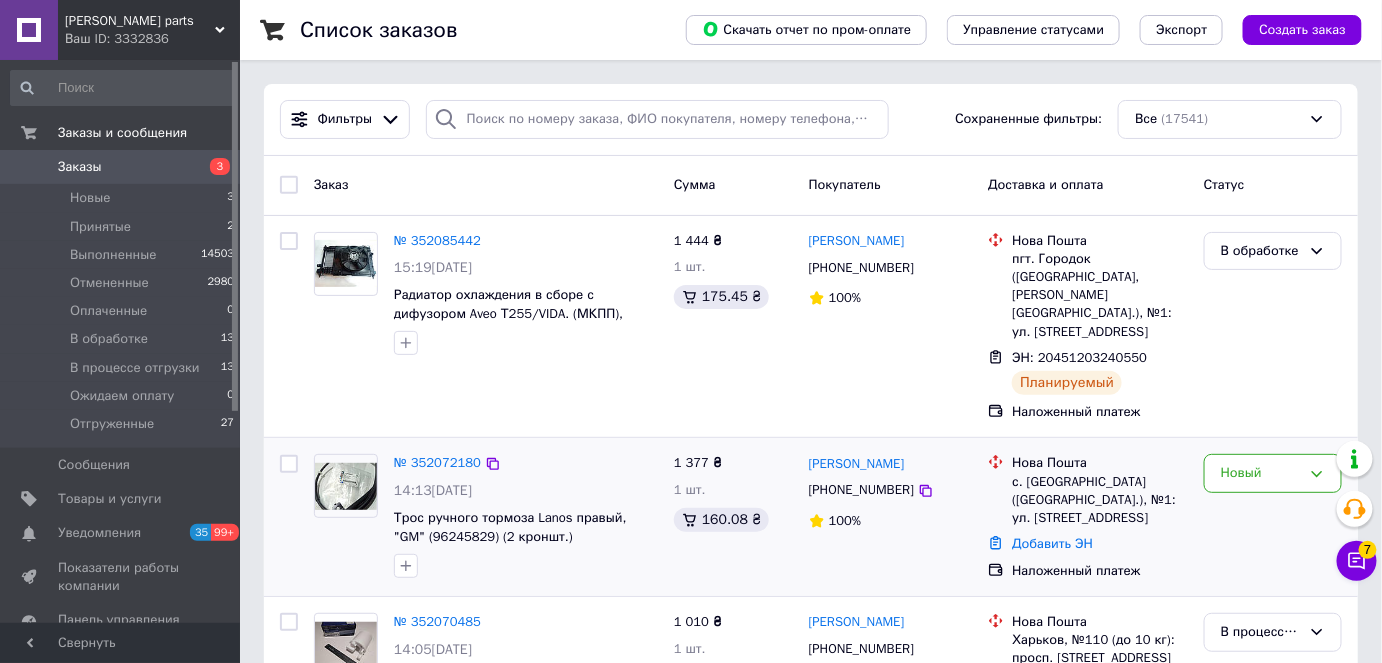 scroll, scrollTop: 545, scrollLeft: 0, axis: vertical 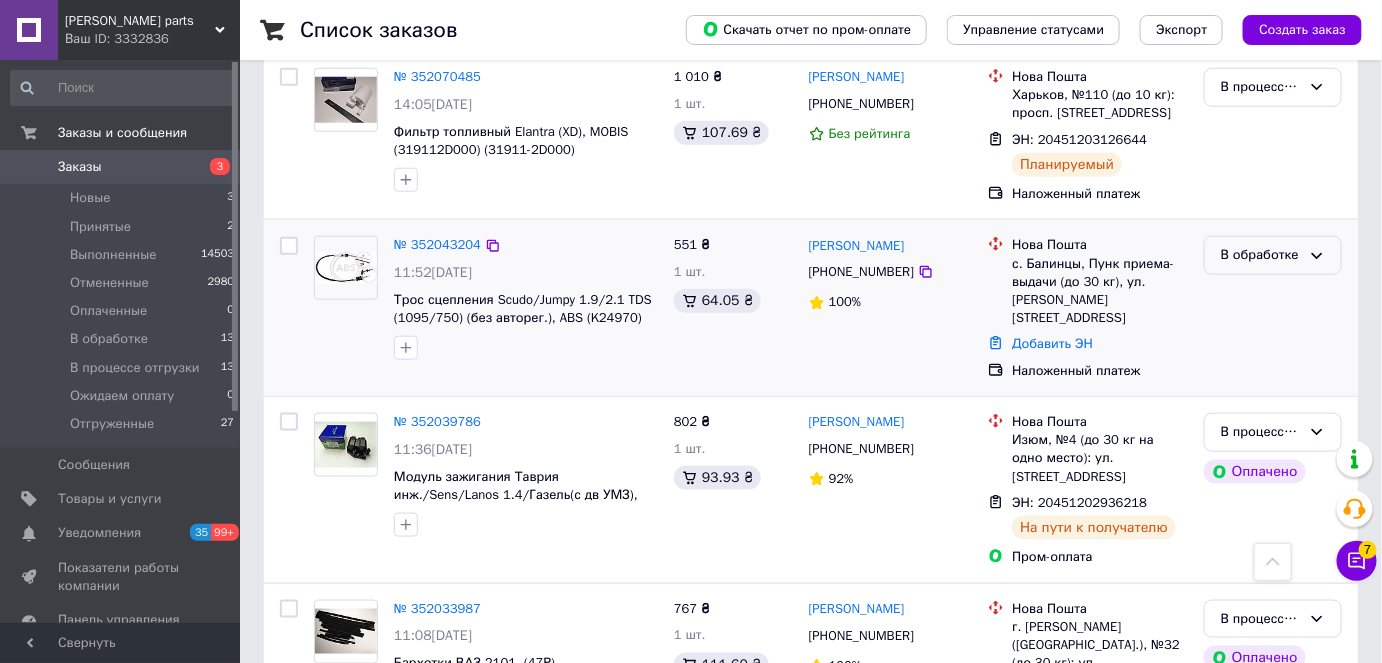 click on "В обработке" at bounding box center (1261, 255) 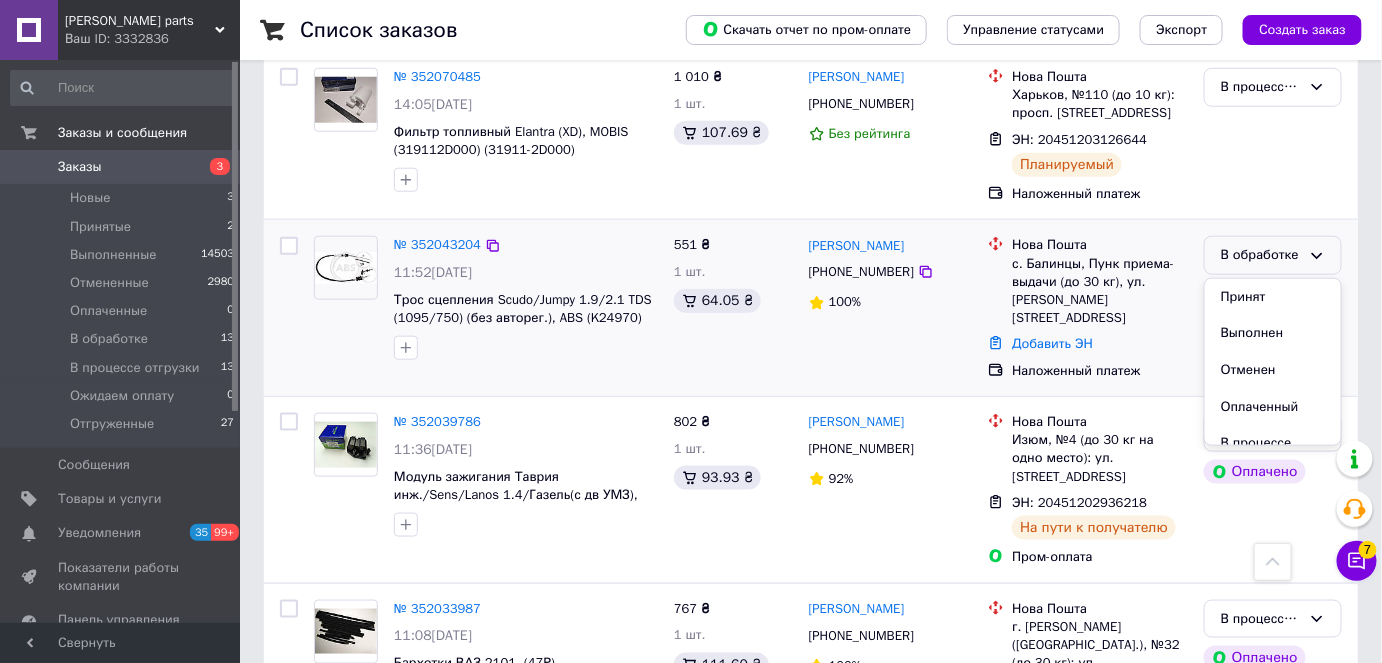 click on "В обработке" at bounding box center [1261, 255] 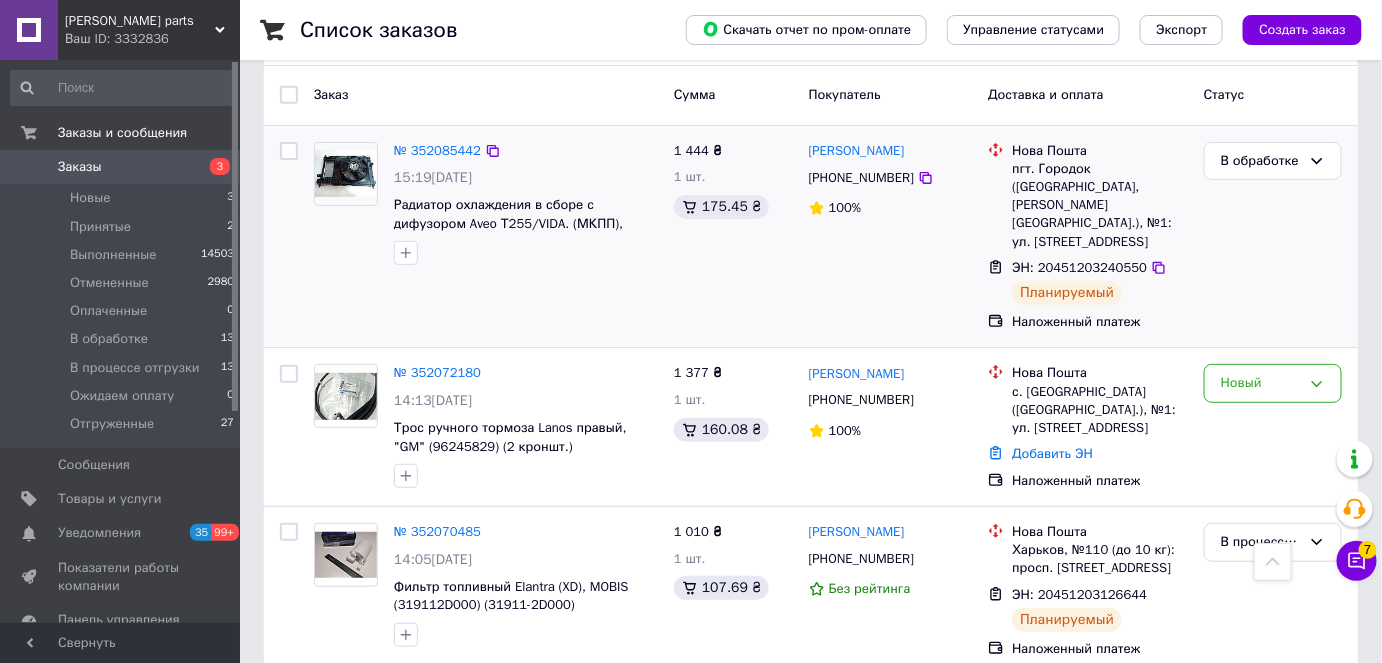 scroll, scrollTop: 0, scrollLeft: 0, axis: both 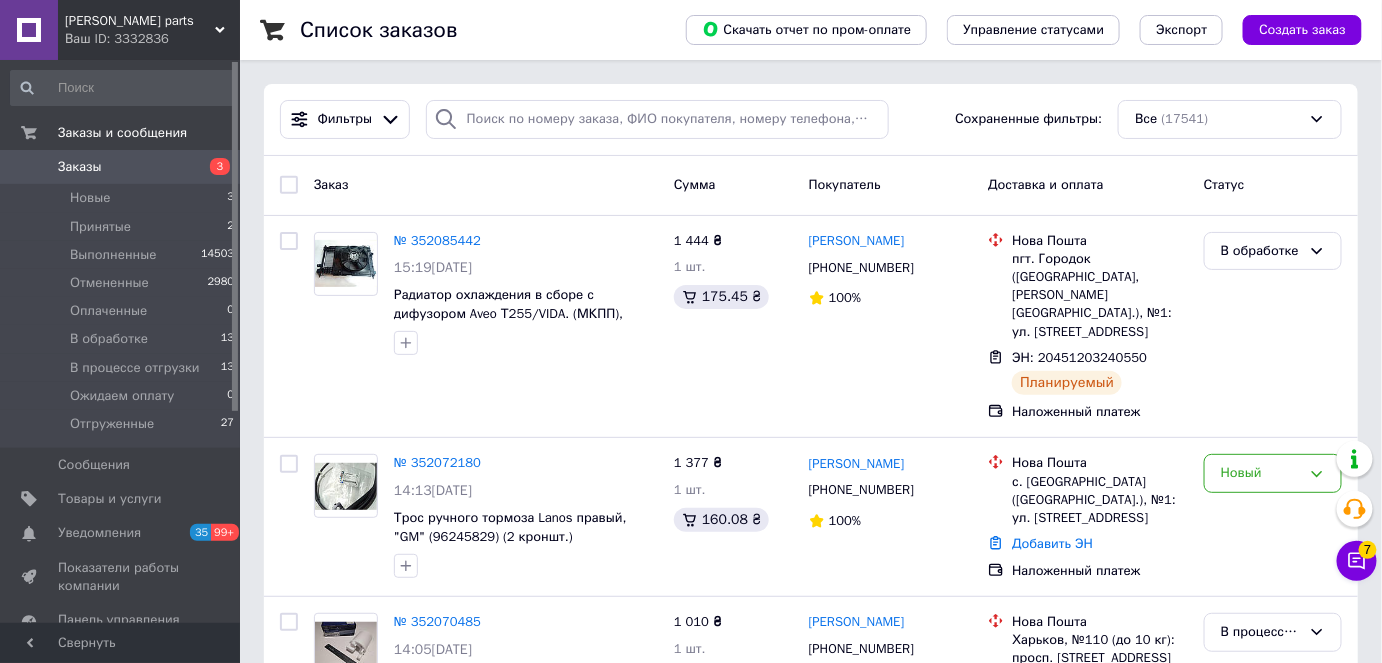click on "Ваш ID: 3332836" at bounding box center [152, 39] 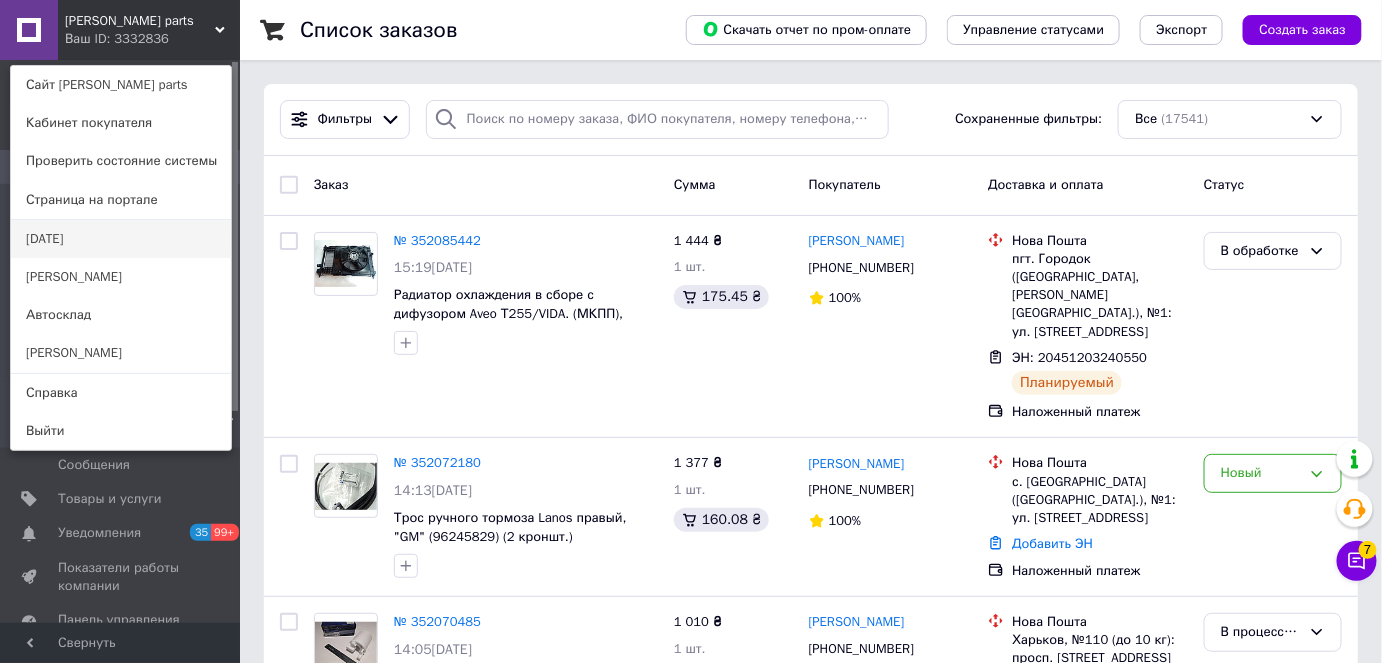 click on "[DATE]" at bounding box center [121, 239] 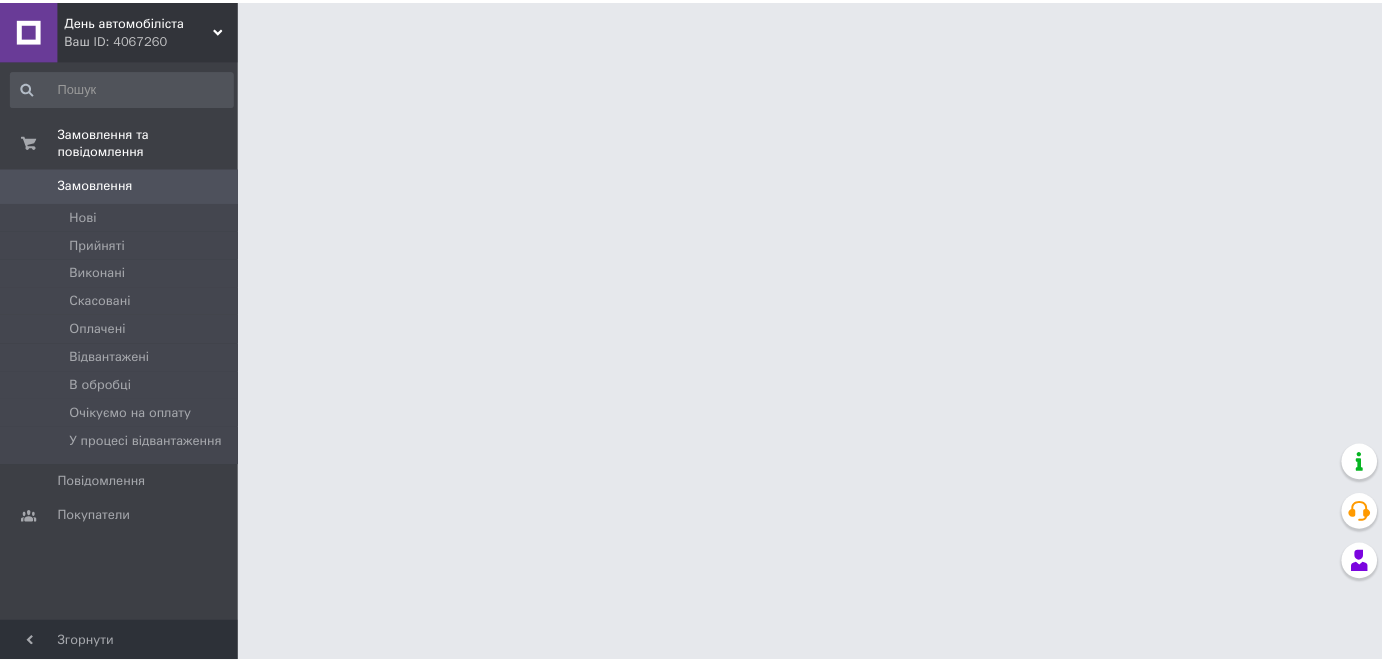 scroll, scrollTop: 0, scrollLeft: 0, axis: both 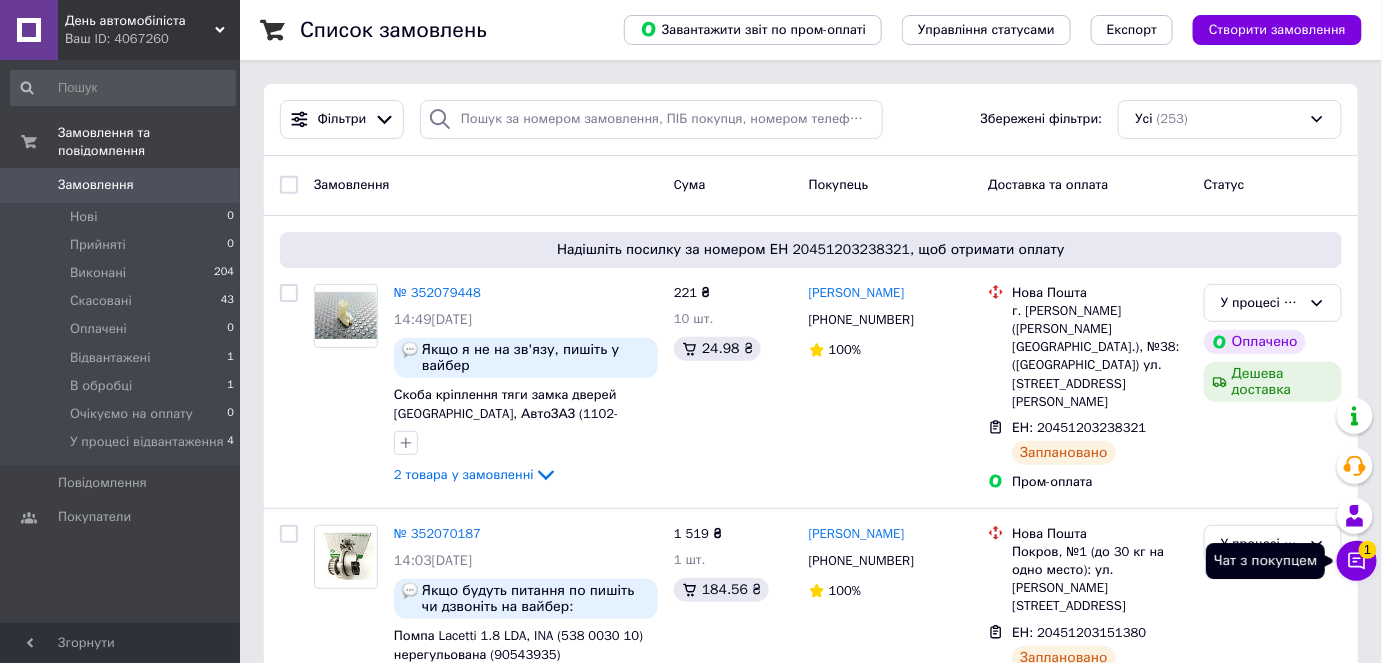 click 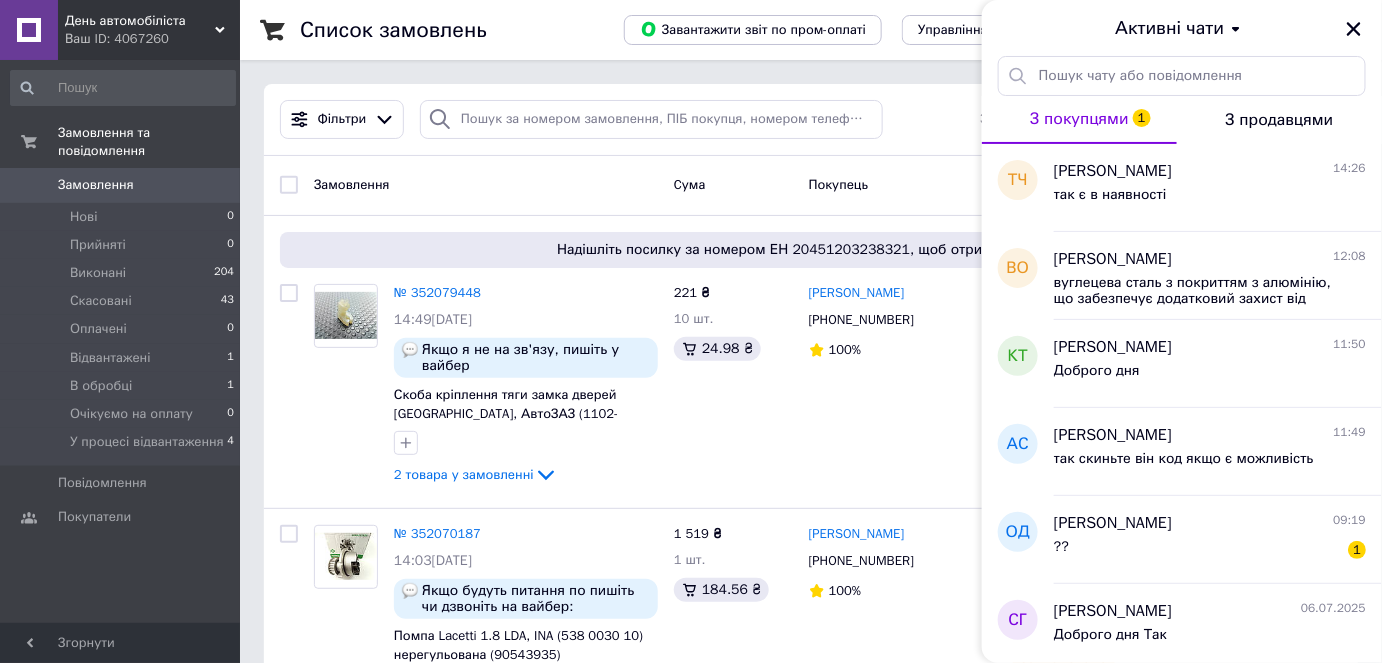 click on "Ваш ID: 4067260" at bounding box center (152, 39) 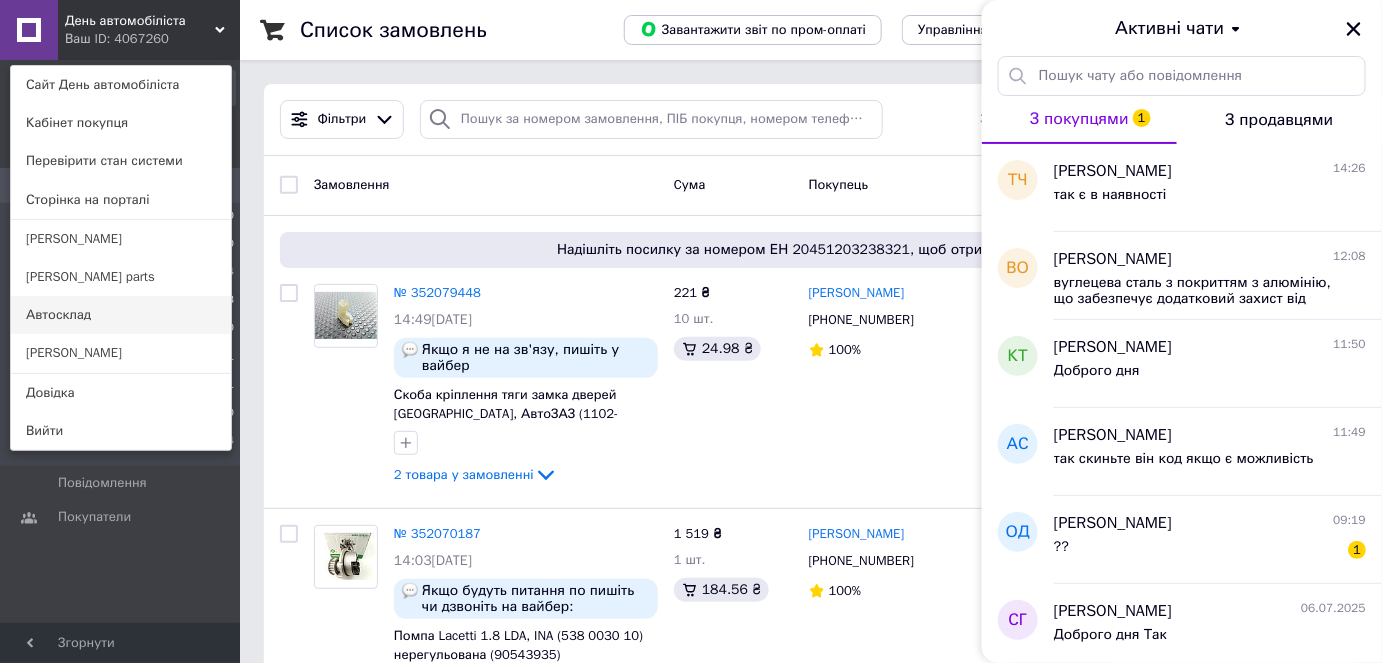 click on "Автосклад" at bounding box center (121, 315) 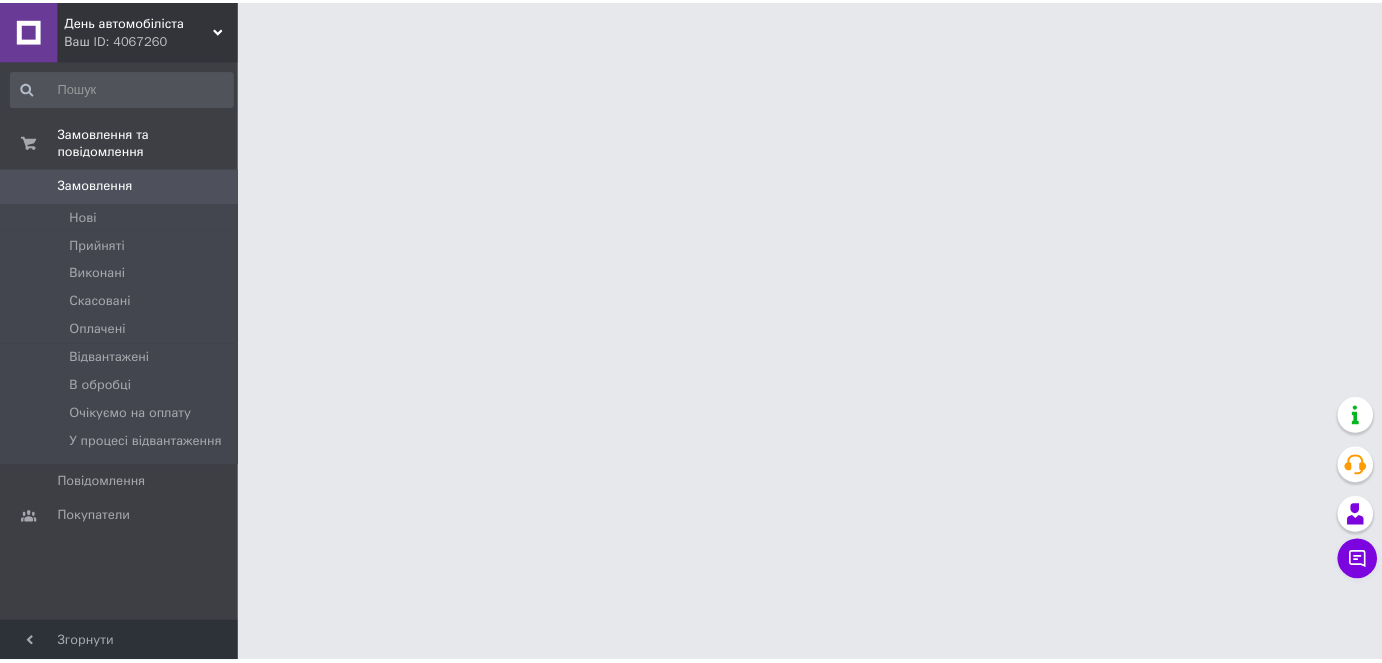 scroll, scrollTop: 0, scrollLeft: 0, axis: both 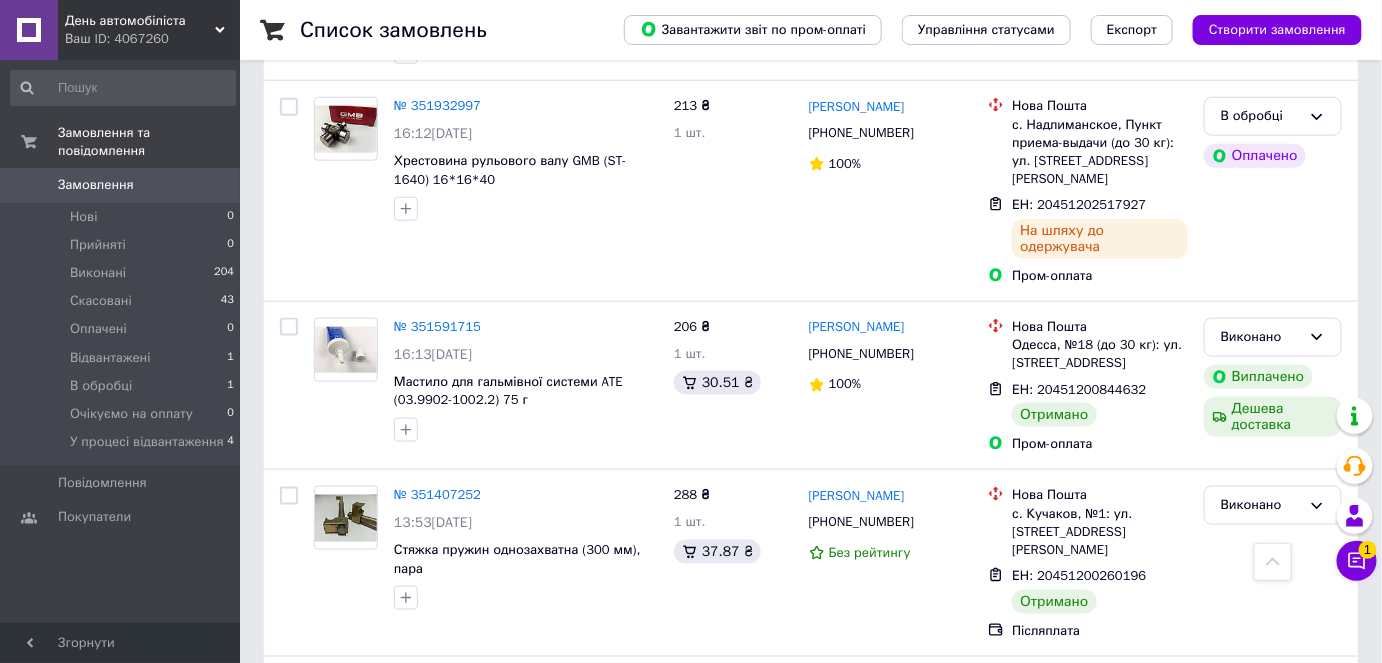 click 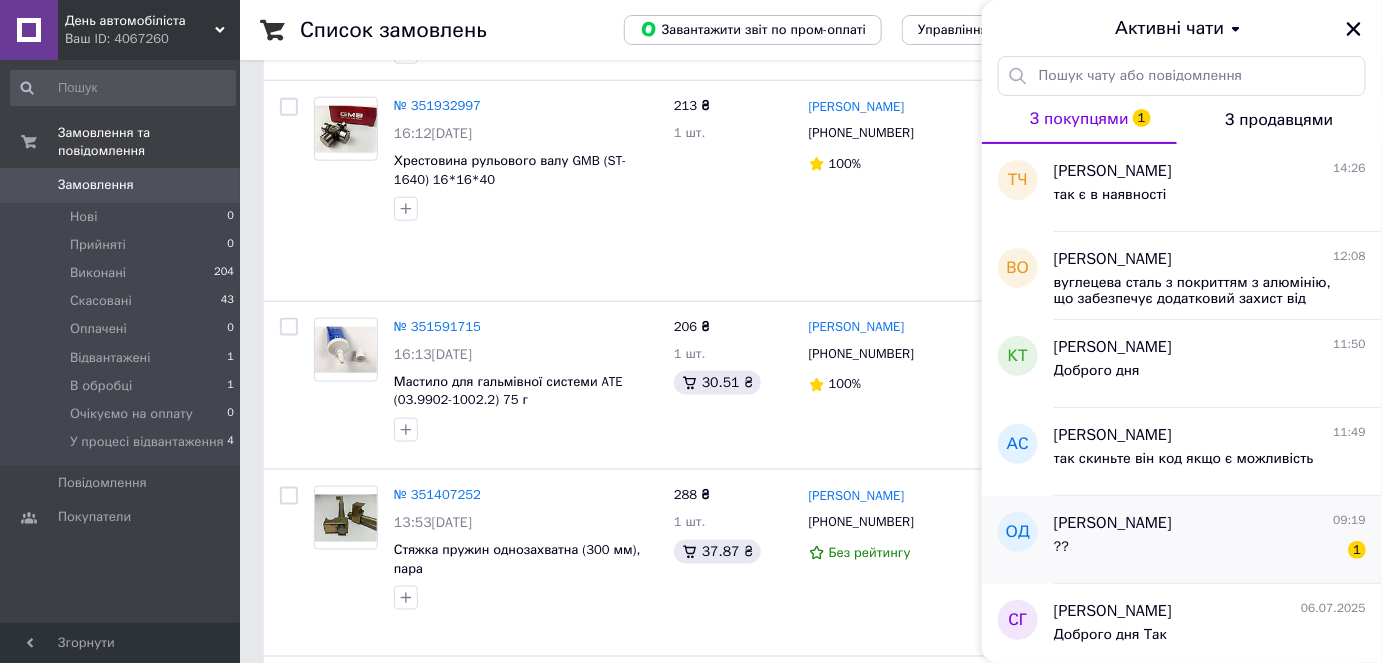 click on "оксана донец" at bounding box center (1113, 523) 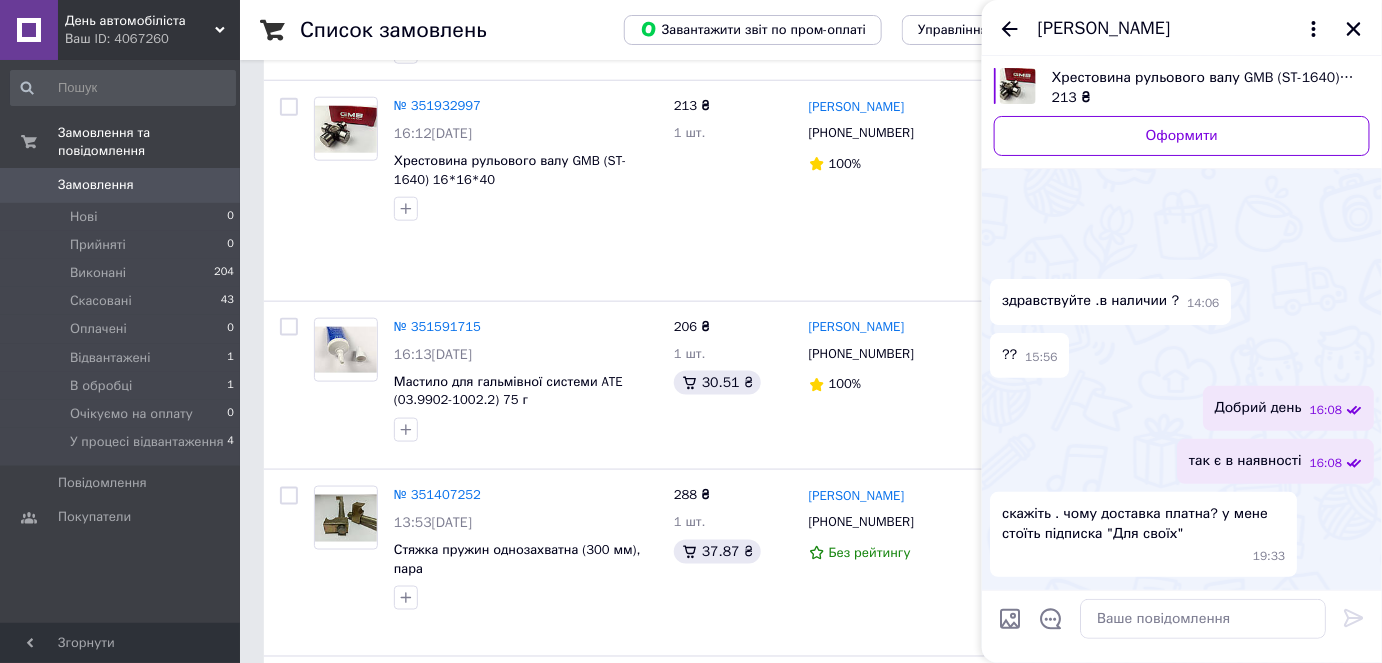 scroll, scrollTop: 131, scrollLeft: 0, axis: vertical 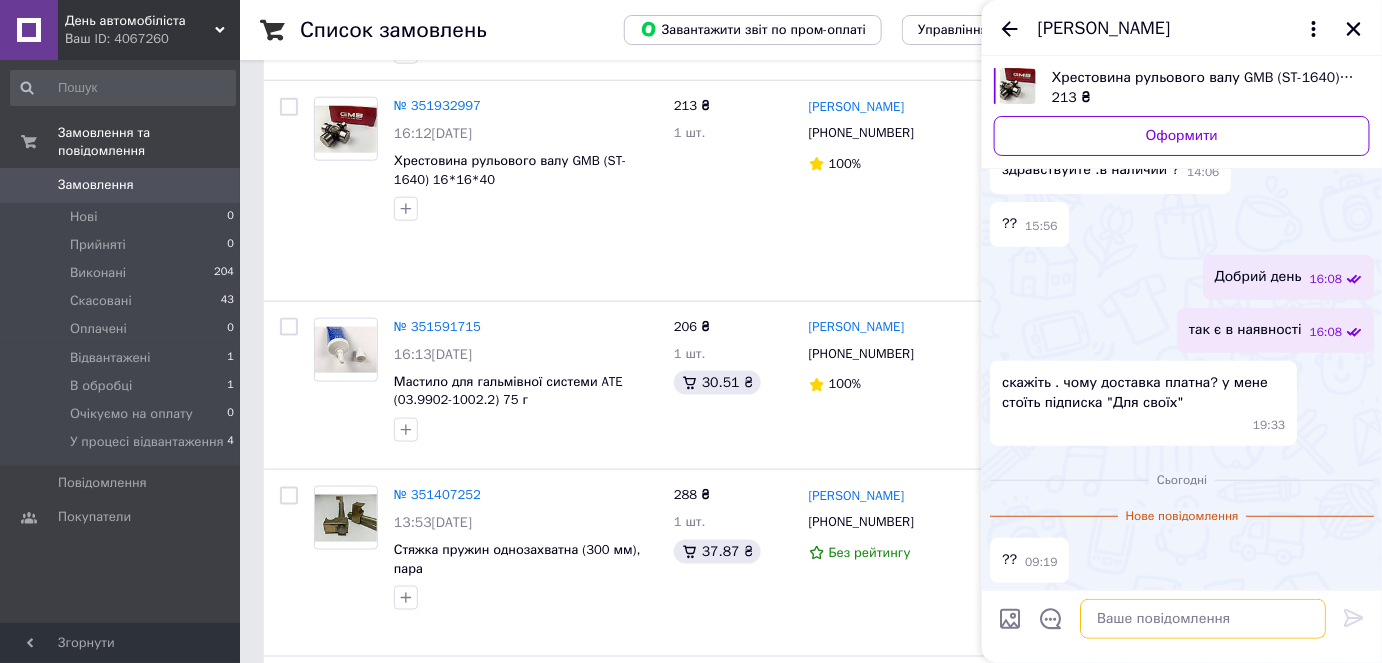 click at bounding box center [1203, 619] 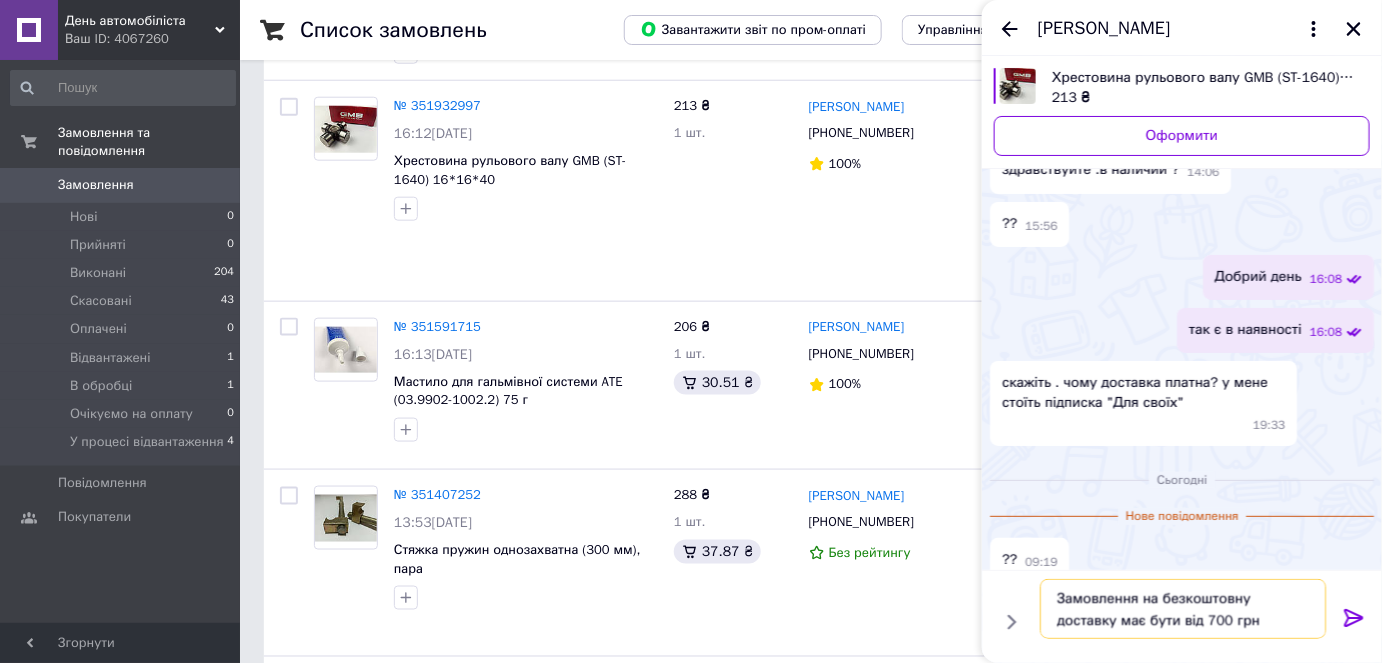 type on "Замовлення на безкоштовну доставку має бути від 700 грн ." 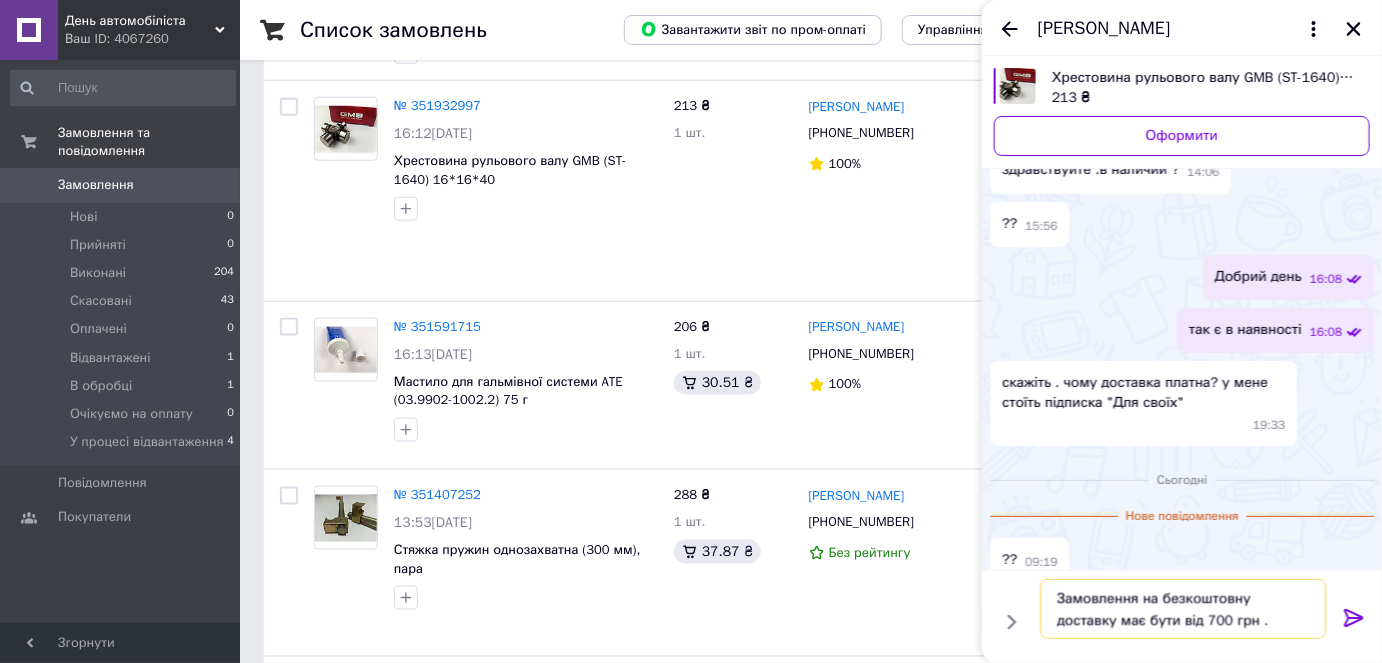 type 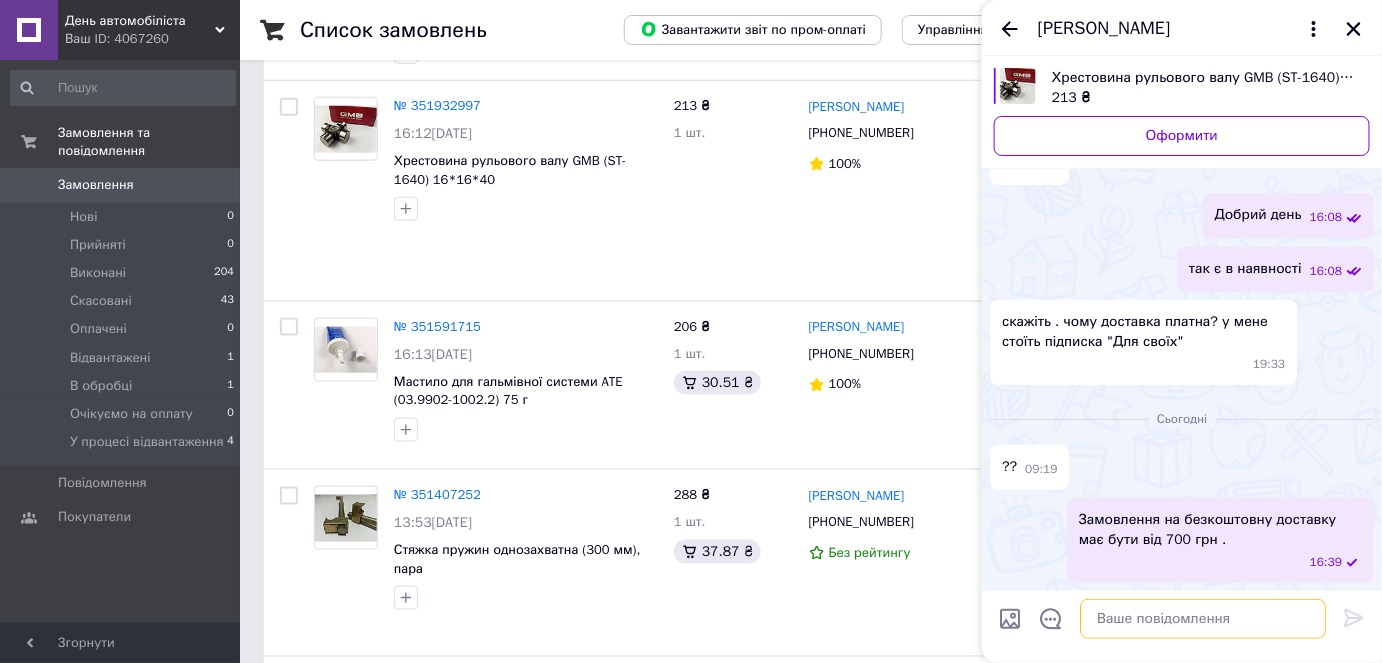 scroll, scrollTop: 141, scrollLeft: 0, axis: vertical 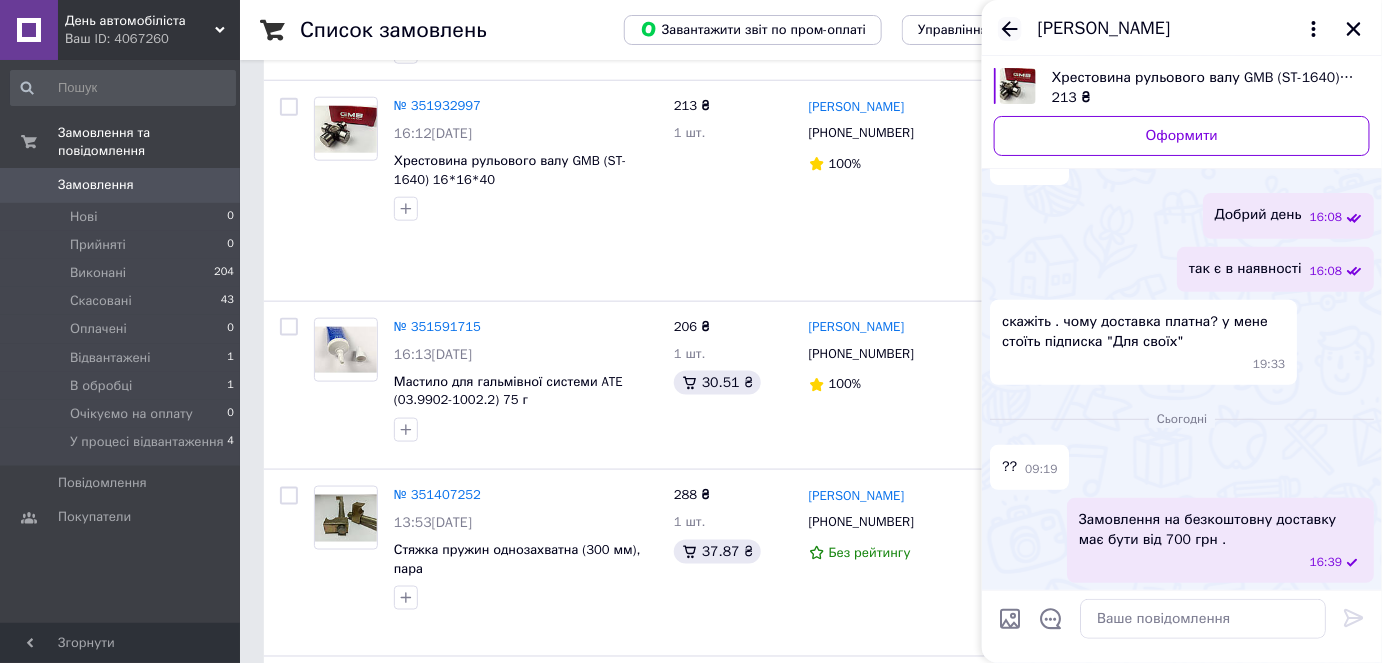 click 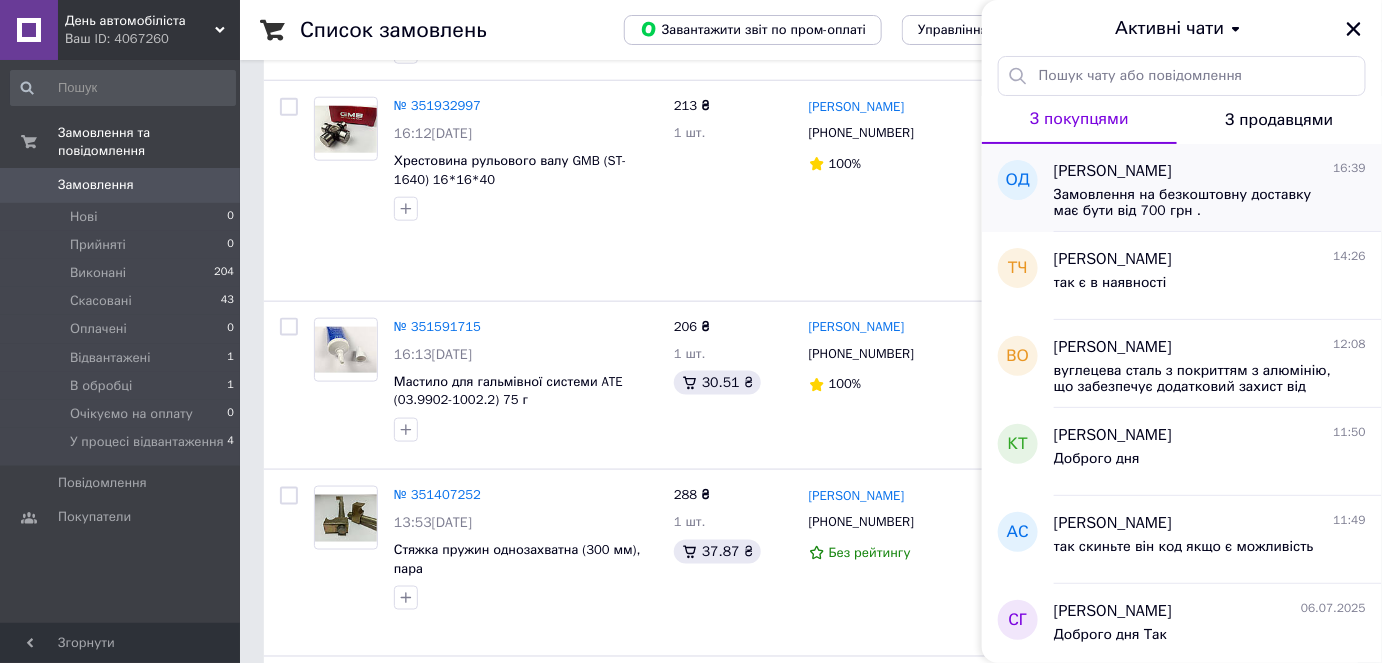 click on "Замовлення на безкоштовну доставку має бути від 700 грн ." at bounding box center [1210, 201] 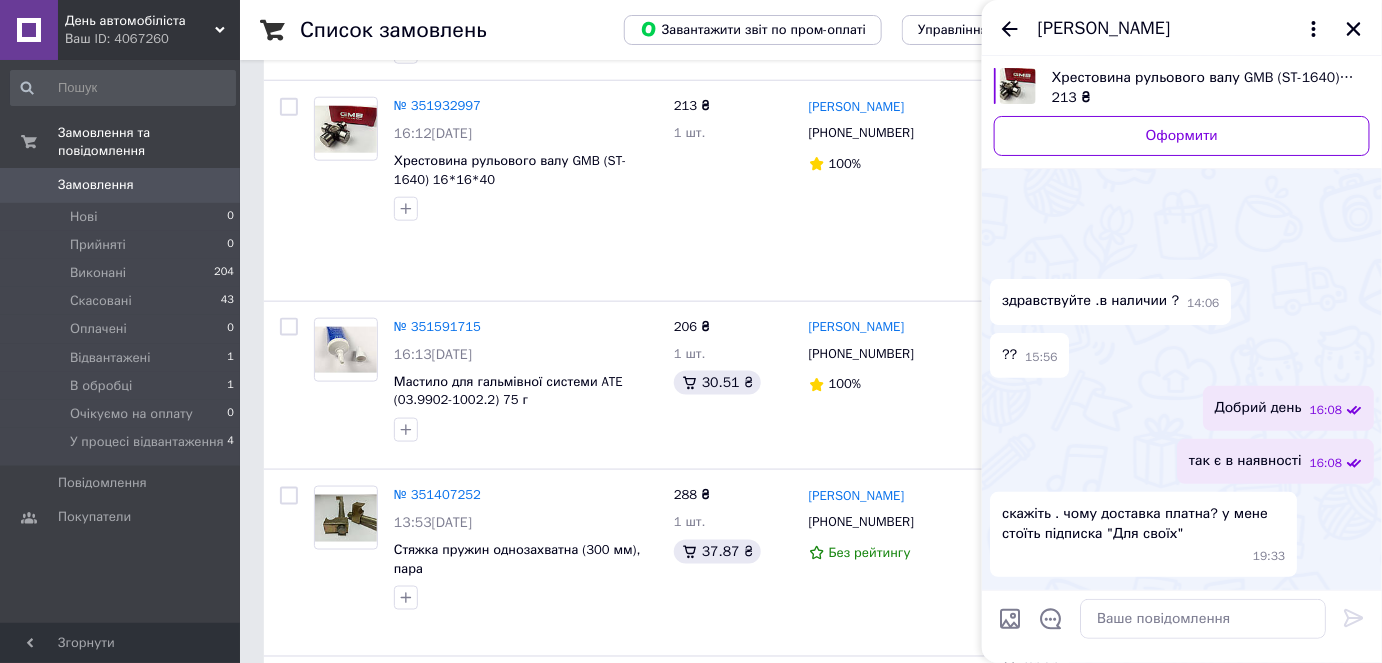 scroll, scrollTop: 192, scrollLeft: 0, axis: vertical 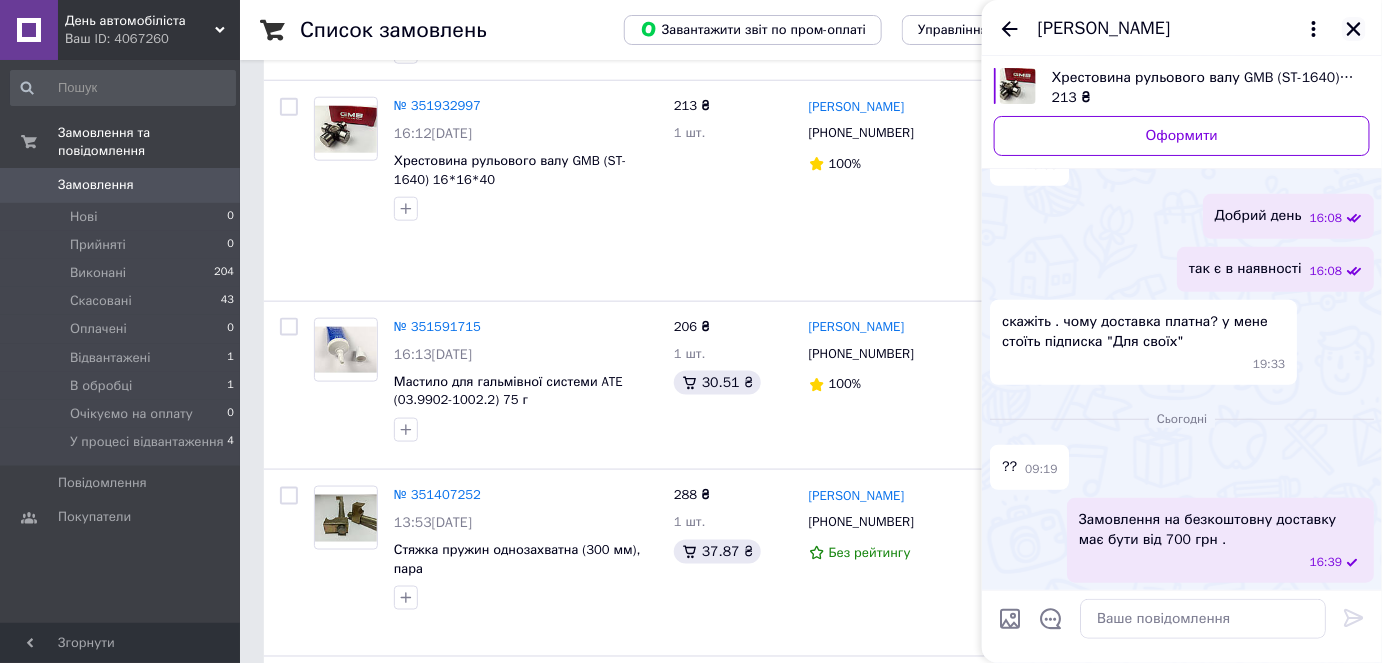 click 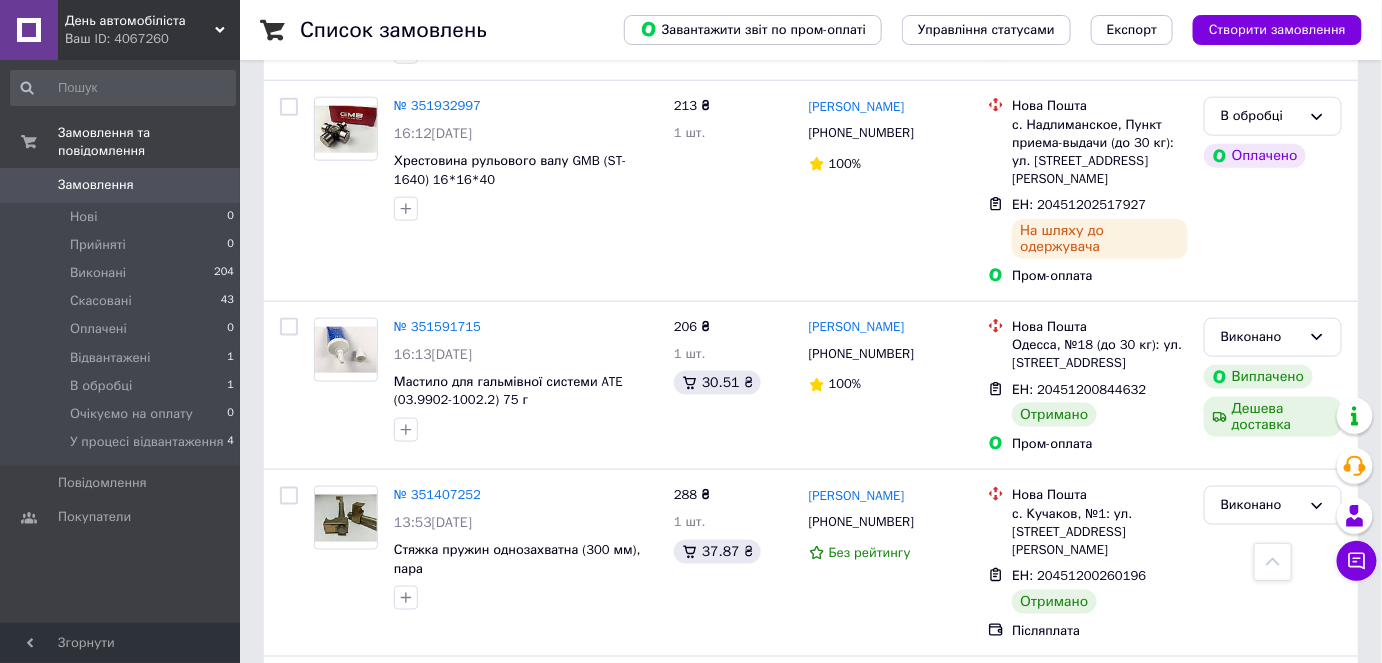 click on "Ваш ID: 4067260" at bounding box center [152, 39] 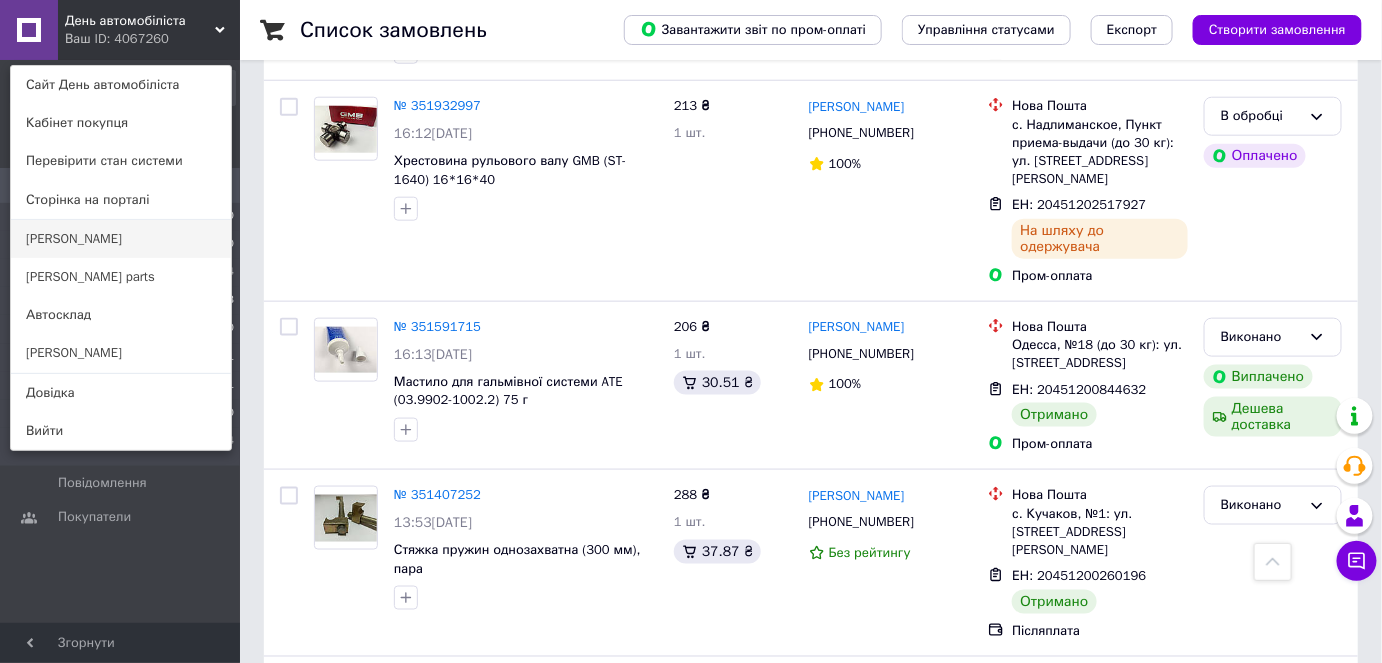 click on "[PERSON_NAME]" at bounding box center (121, 239) 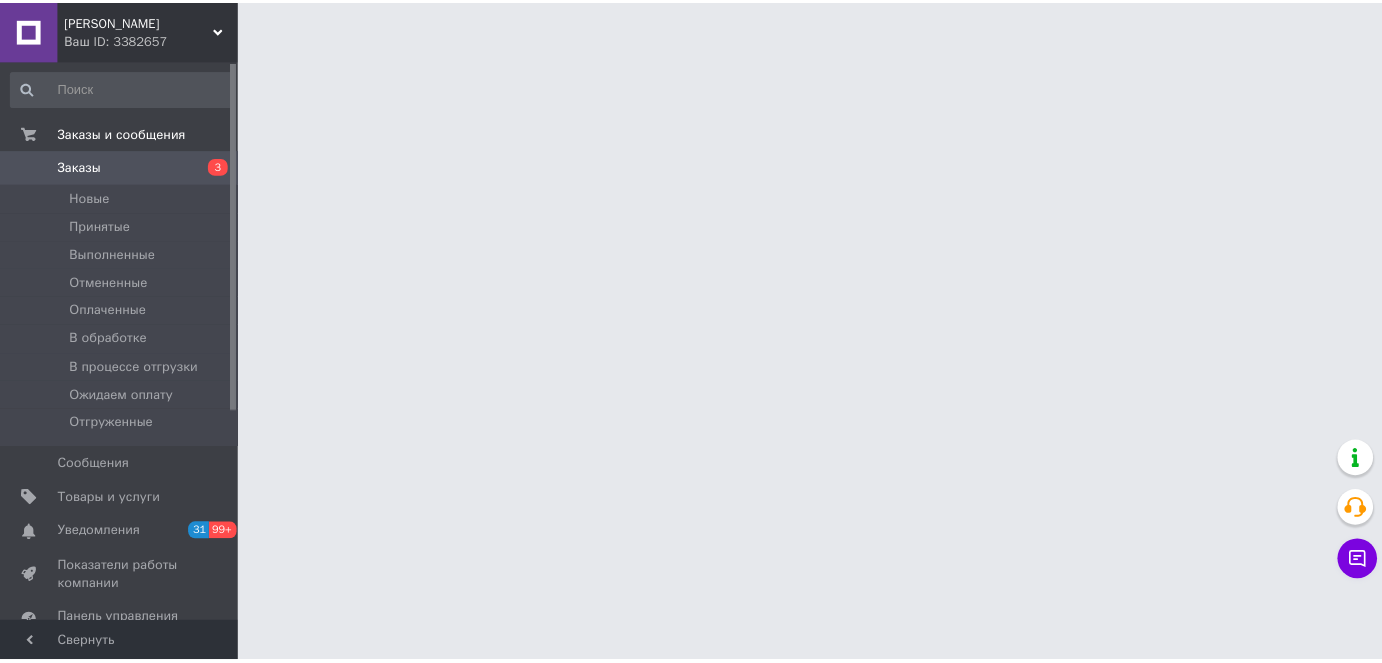 scroll, scrollTop: 0, scrollLeft: 0, axis: both 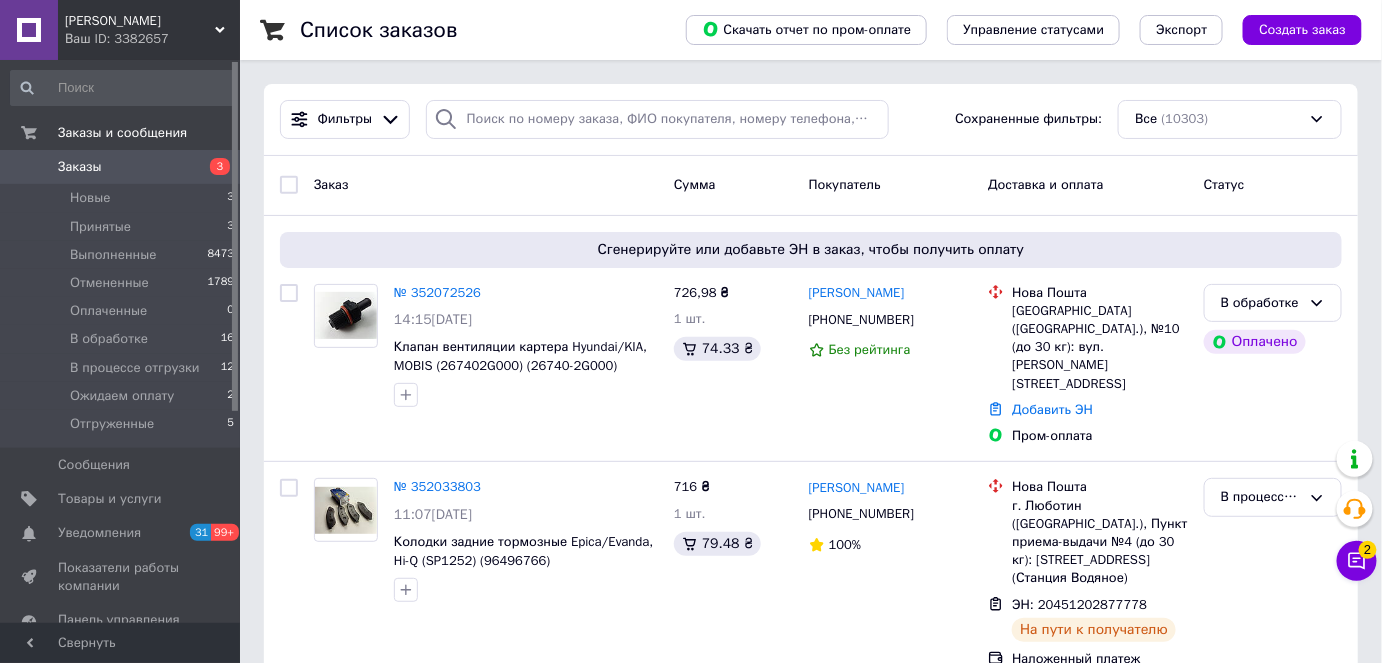 click 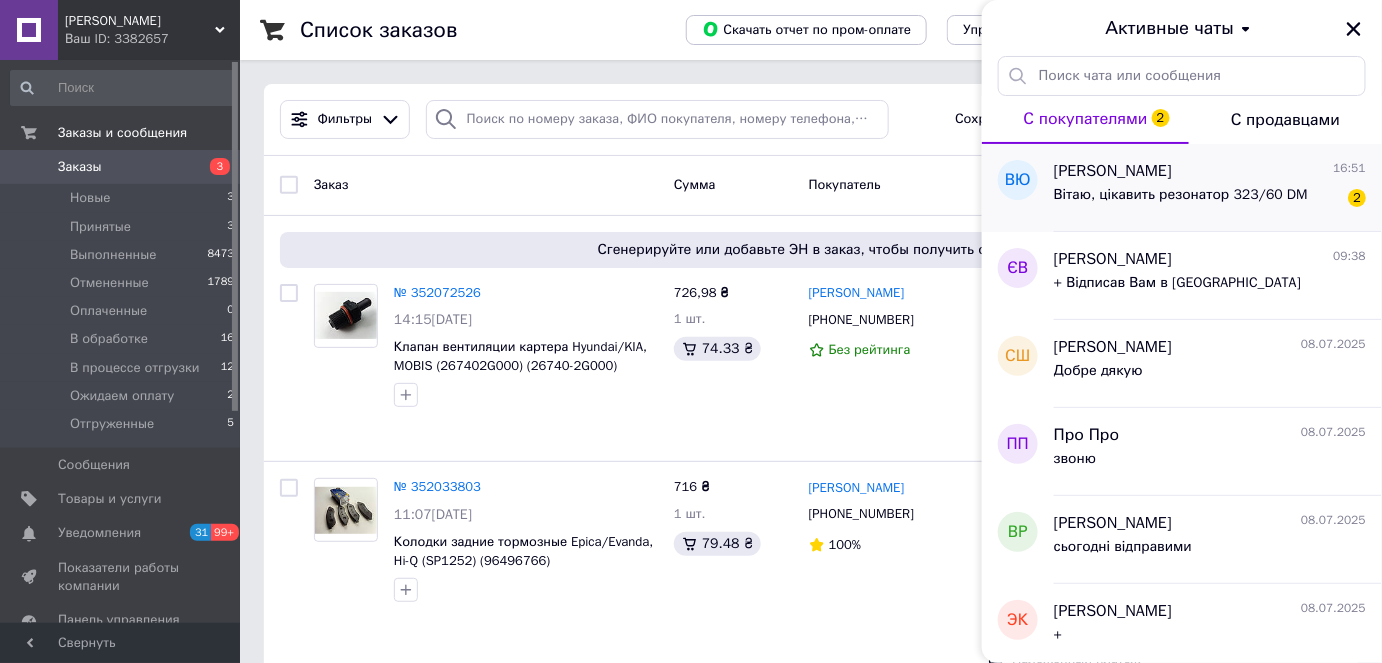 click on "Виталий Юхта 16:51" at bounding box center (1210, 171) 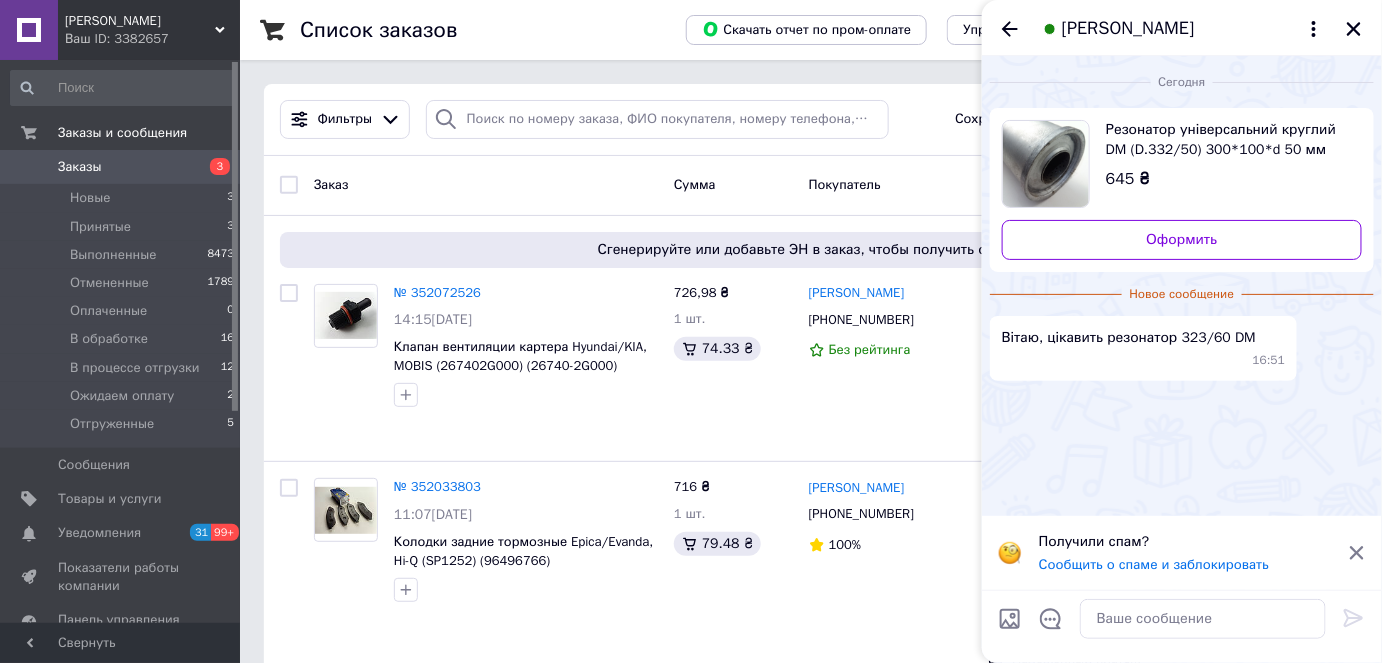 click on "Резонатор універсальний круглий DM (D.332/50) 300*100*d 50 мм" at bounding box center (1226, 140) 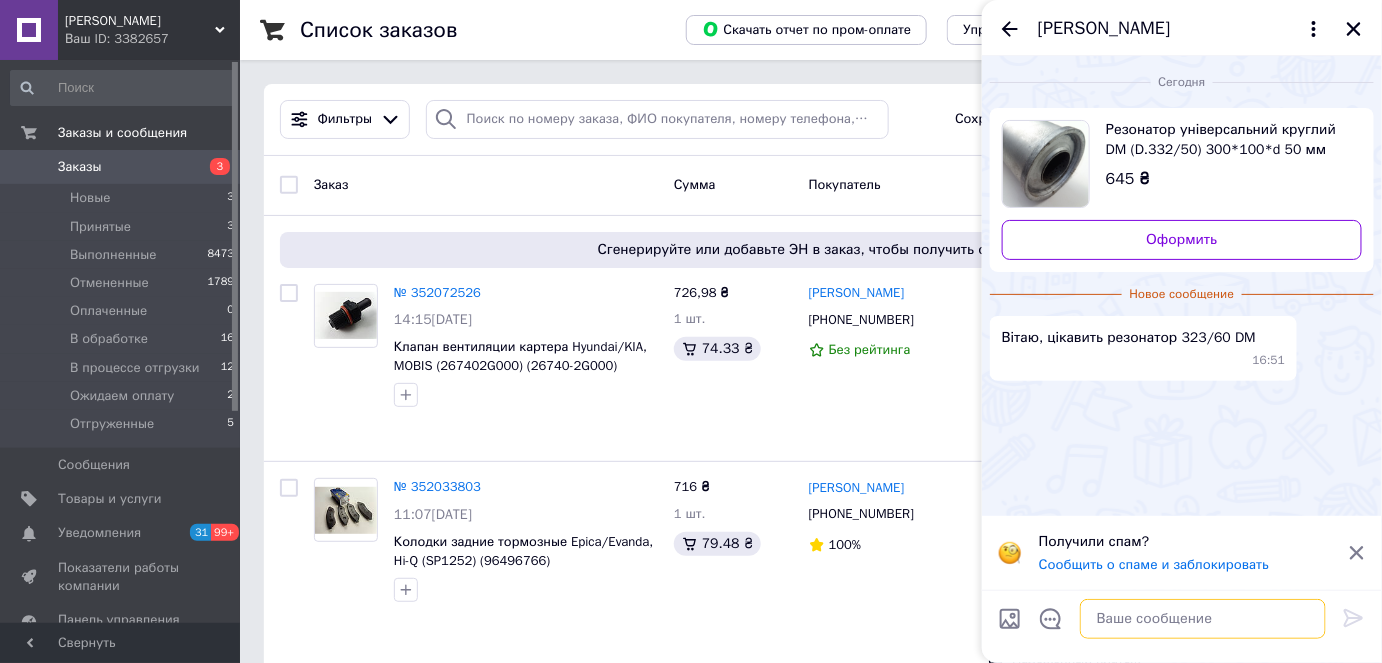 click at bounding box center (1203, 619) 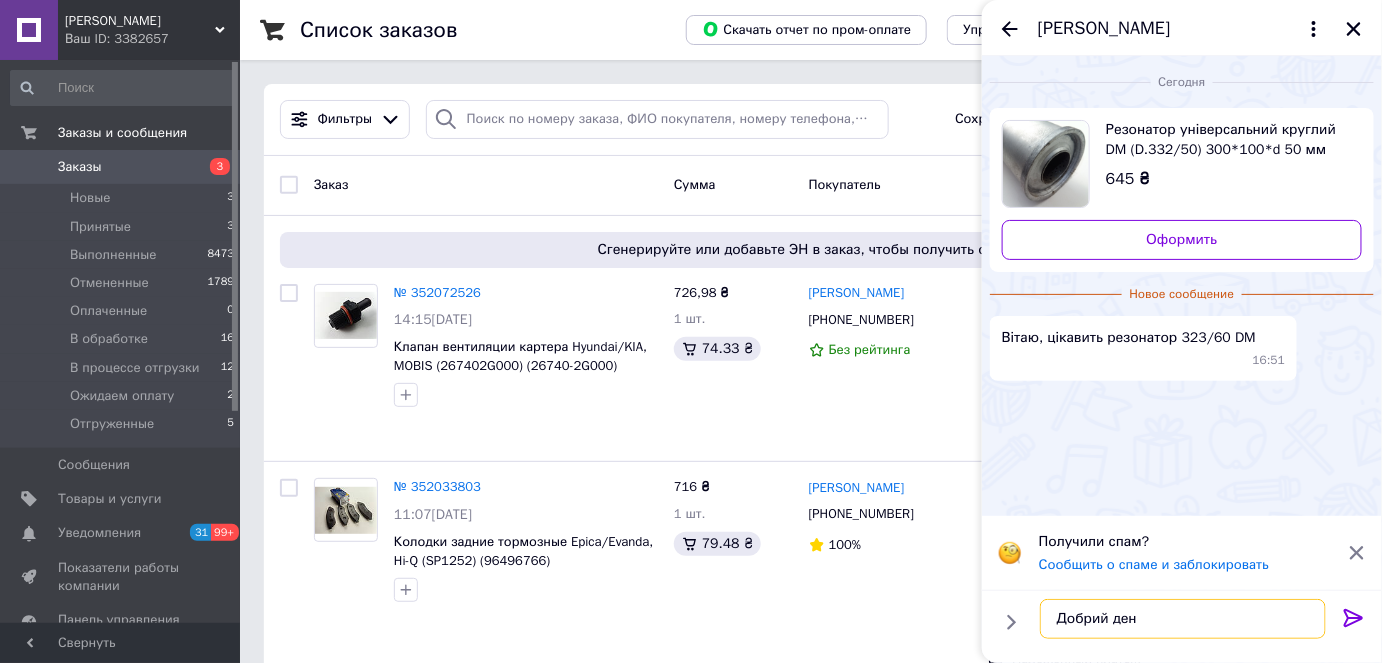 type on "Добрий день" 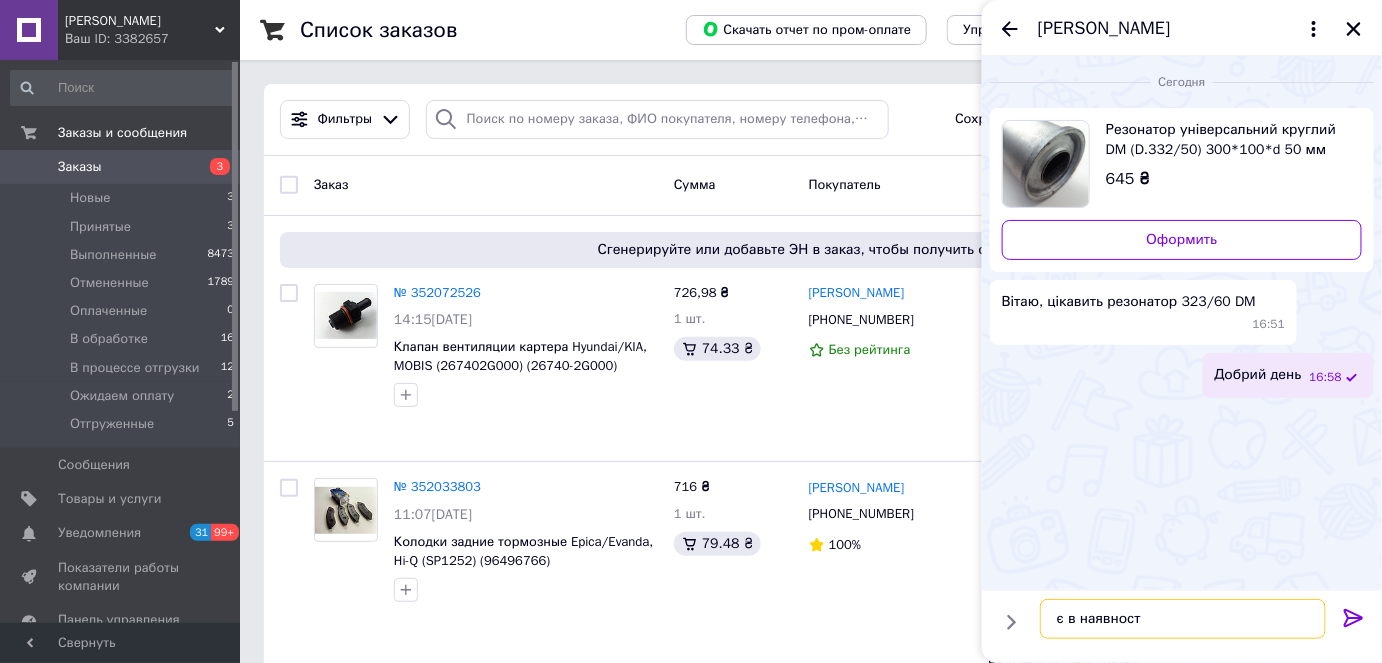 type on "є в наявності" 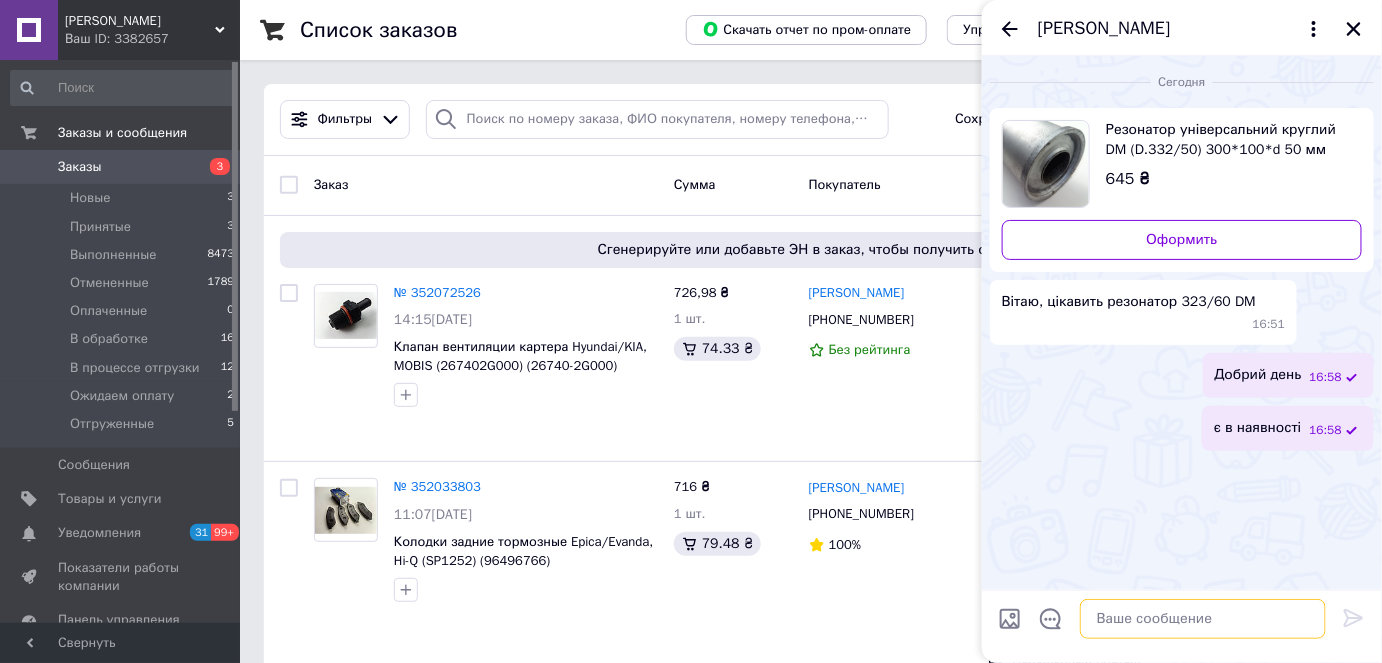click at bounding box center [1203, 619] 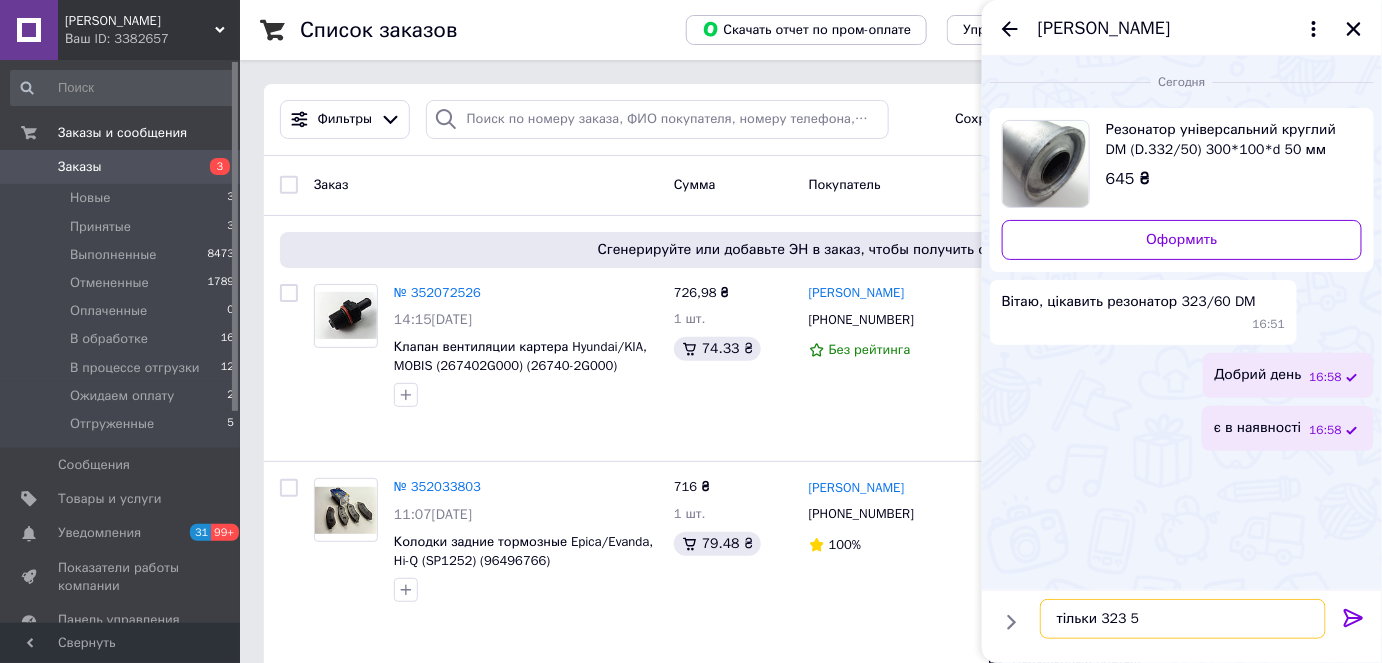 type on "тільки 323 50" 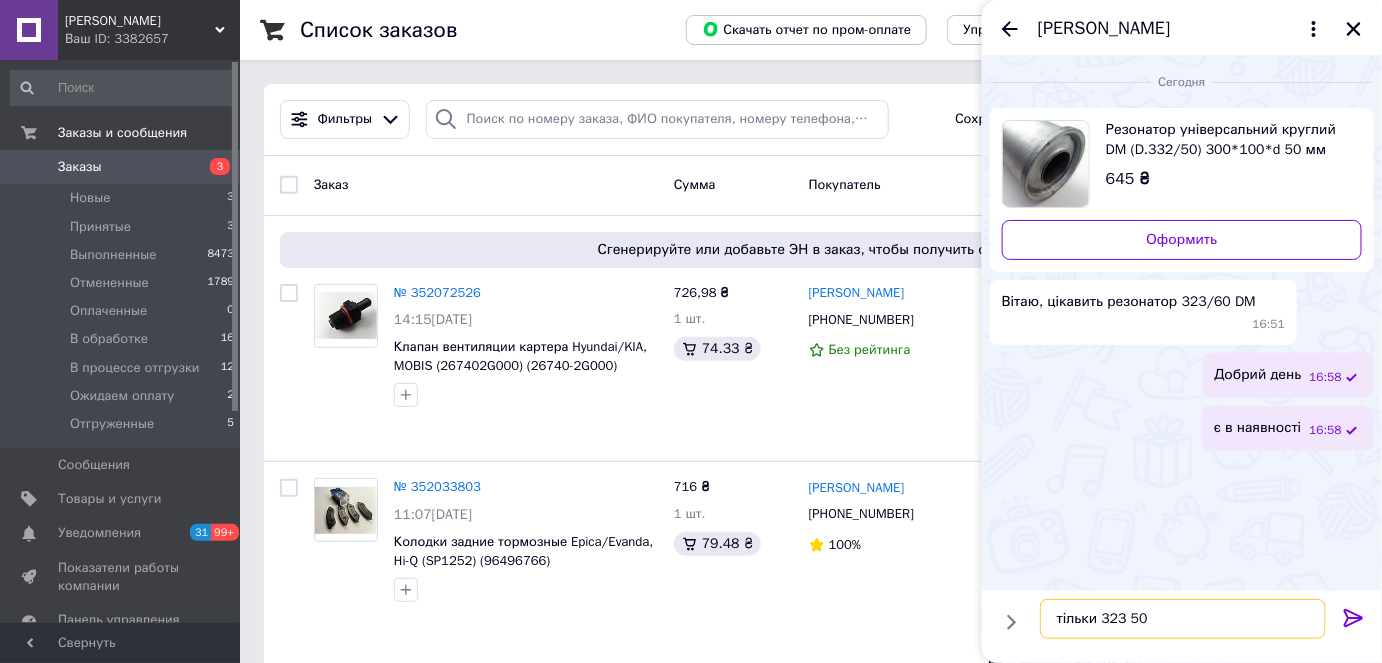 type 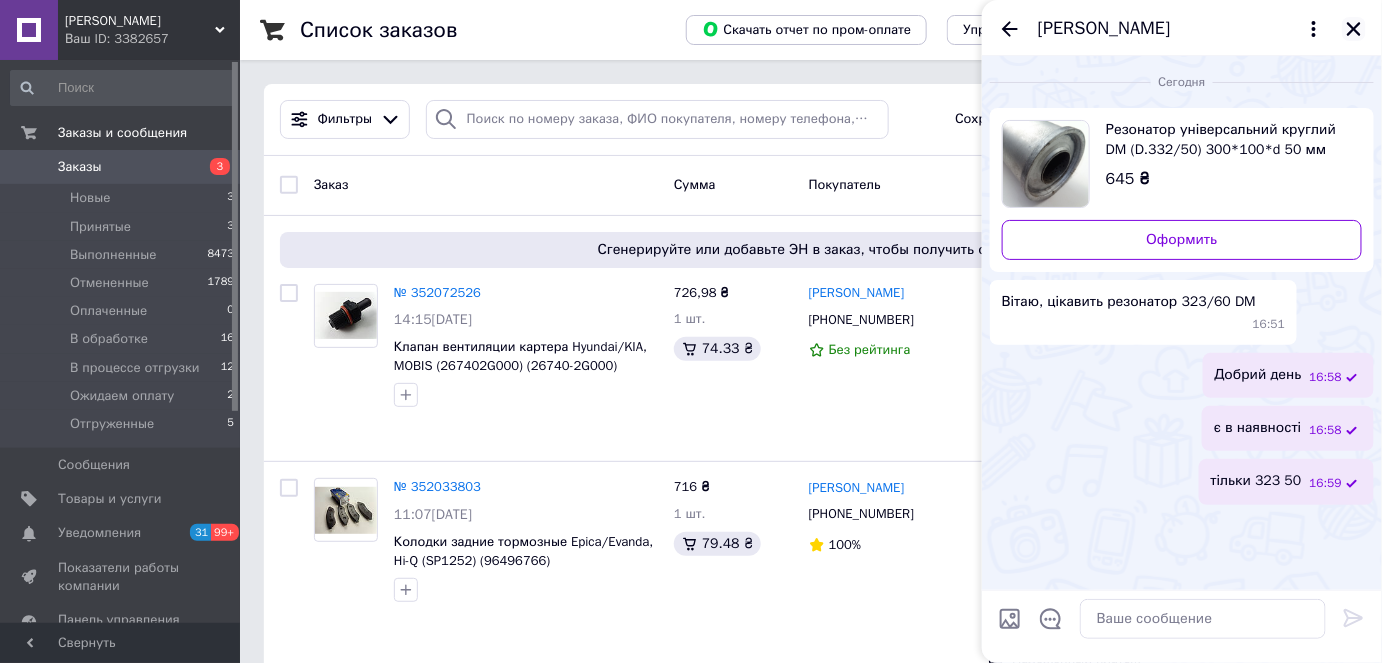 click 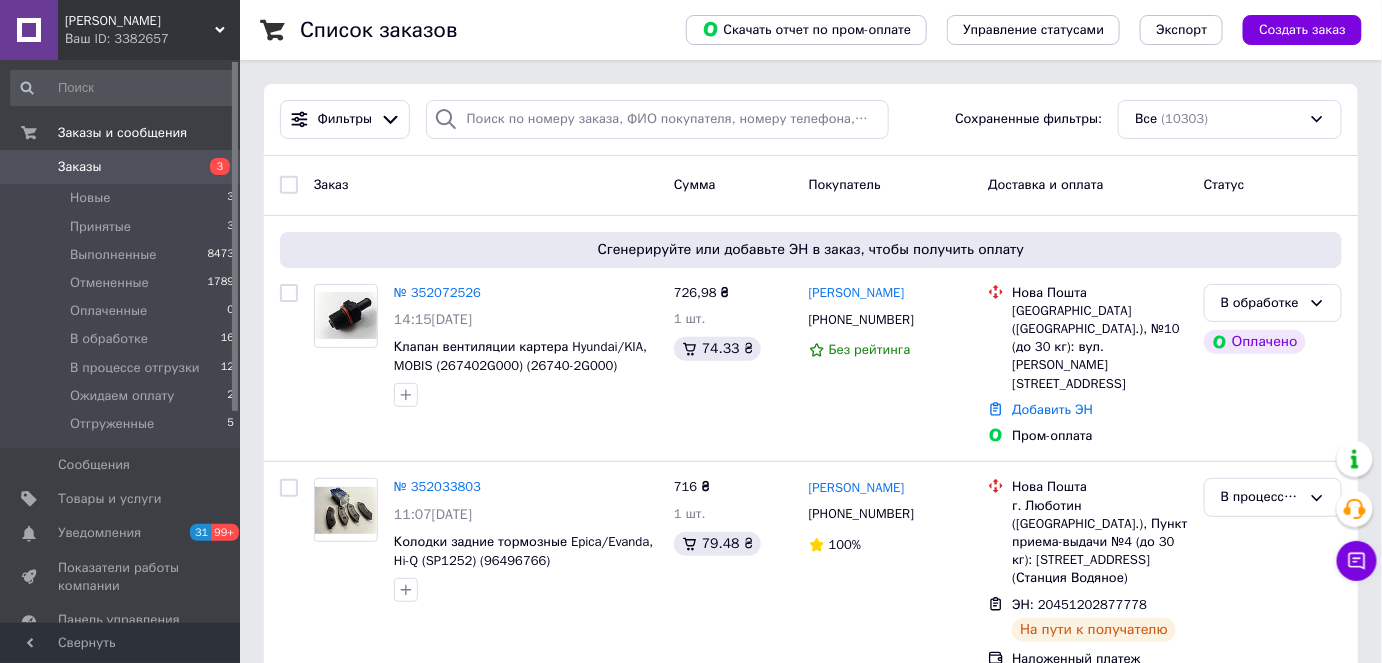 click on "Ваш ID: 3382657" at bounding box center [152, 39] 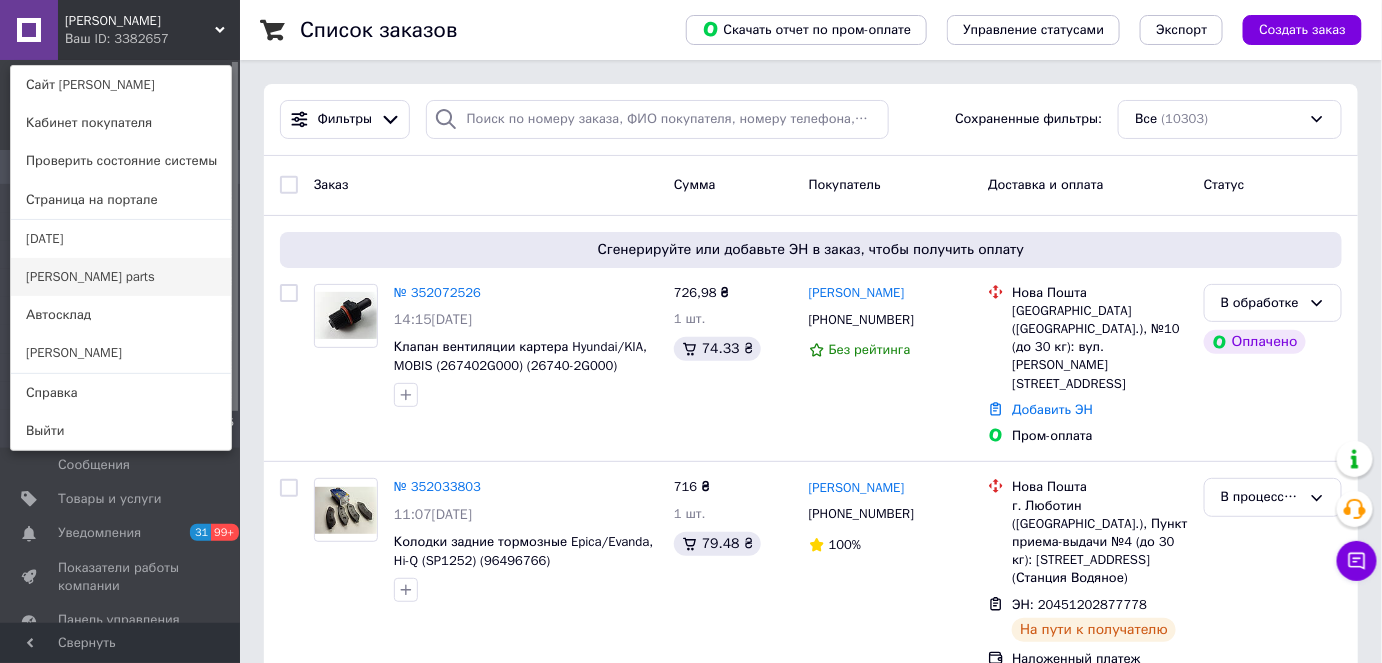click on "[PERSON_NAME] parts" at bounding box center (121, 277) 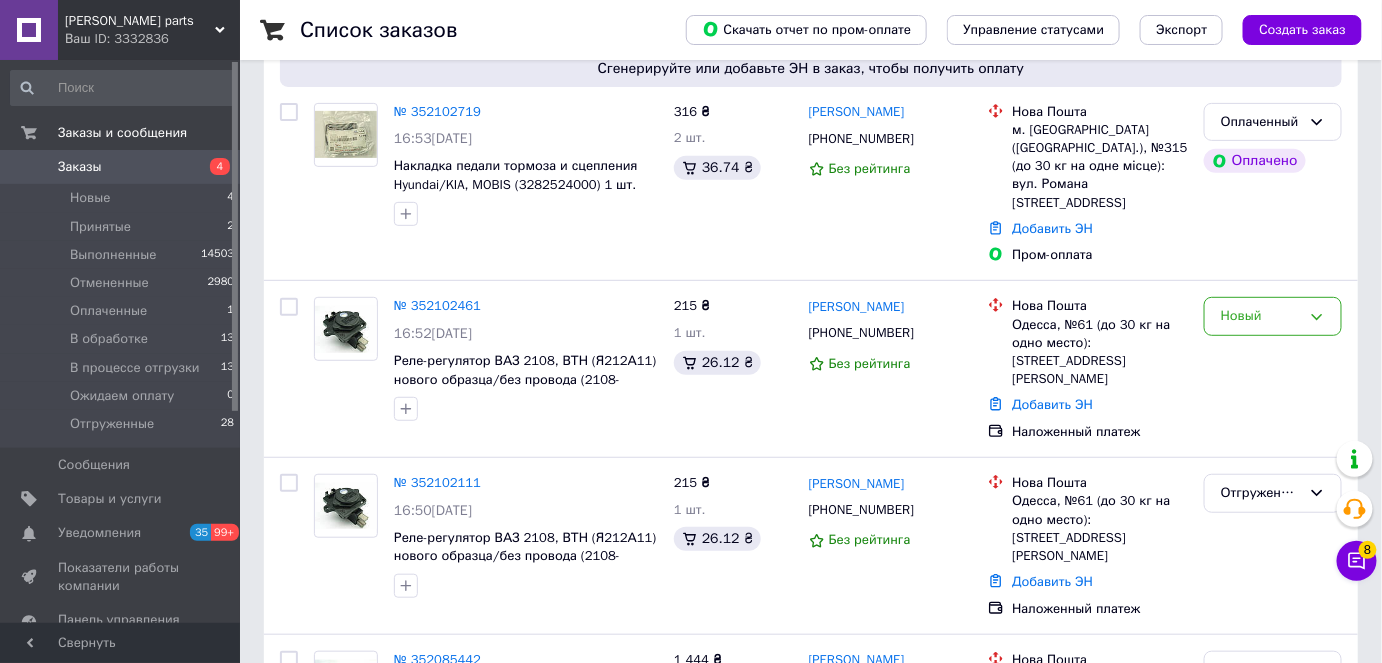 scroll, scrollTop: 272, scrollLeft: 0, axis: vertical 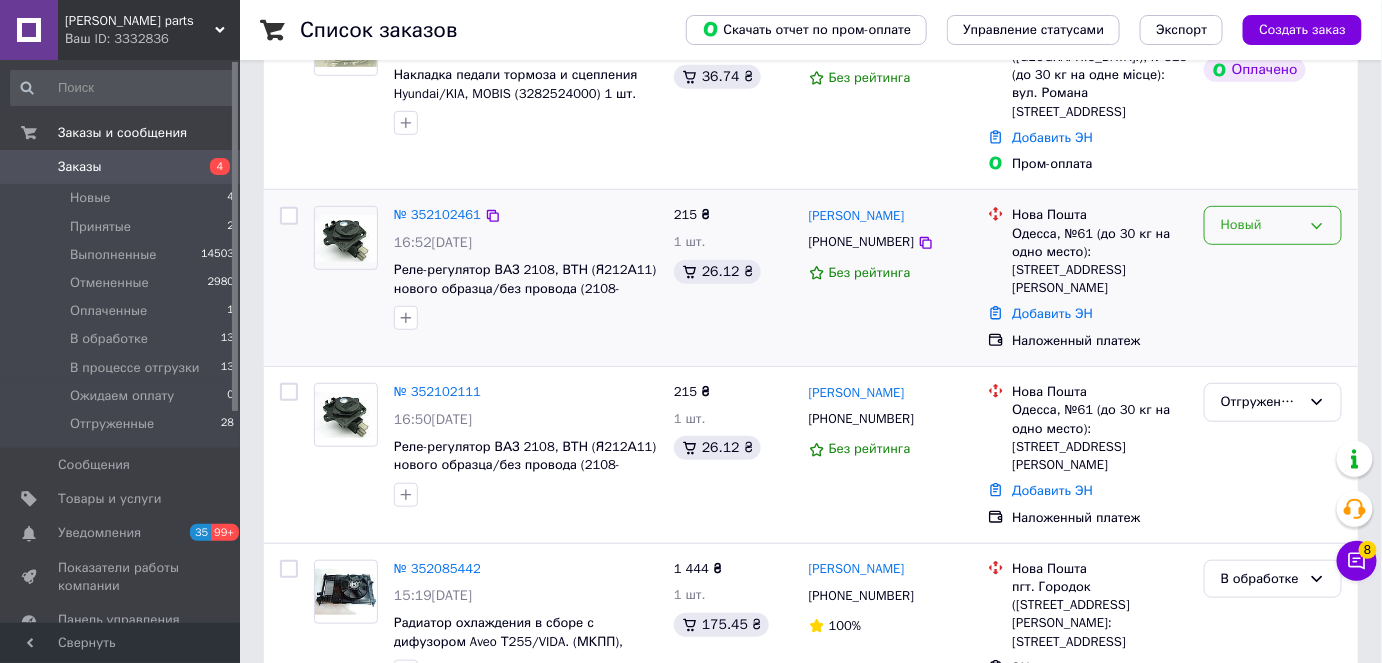 click on "Новый" at bounding box center (1261, 225) 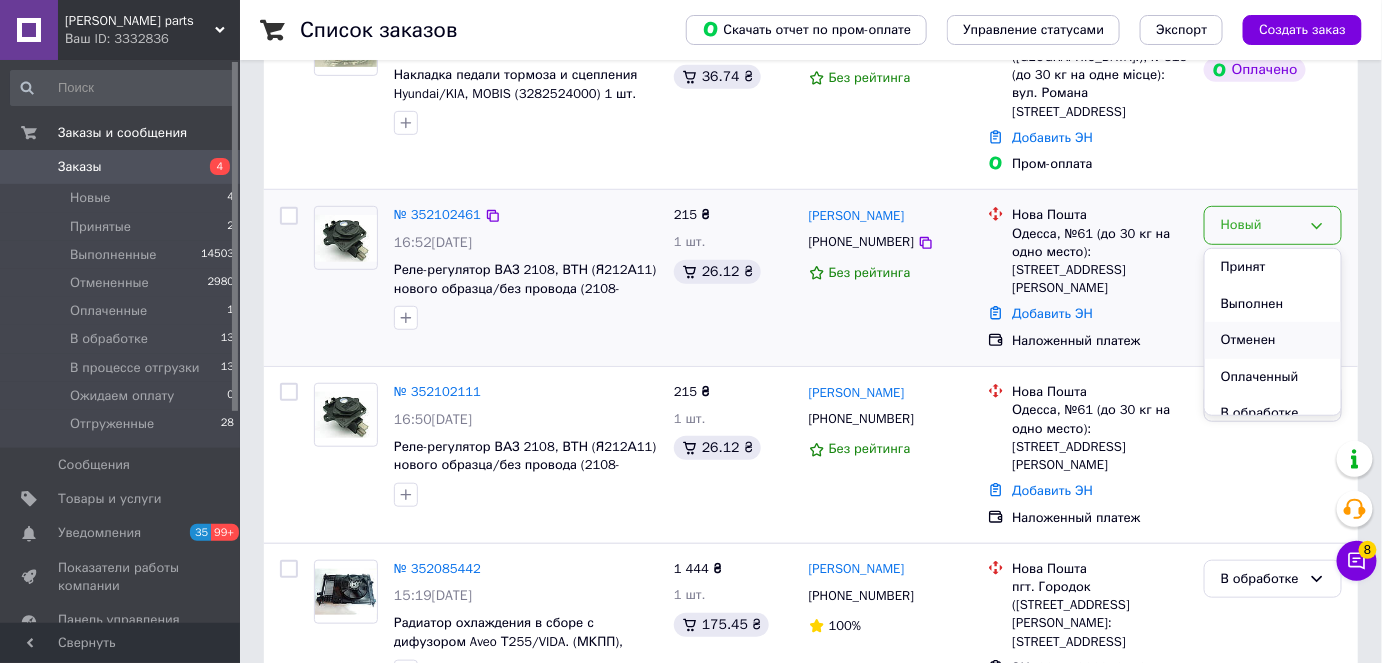 click on "Отменен" at bounding box center [1273, 340] 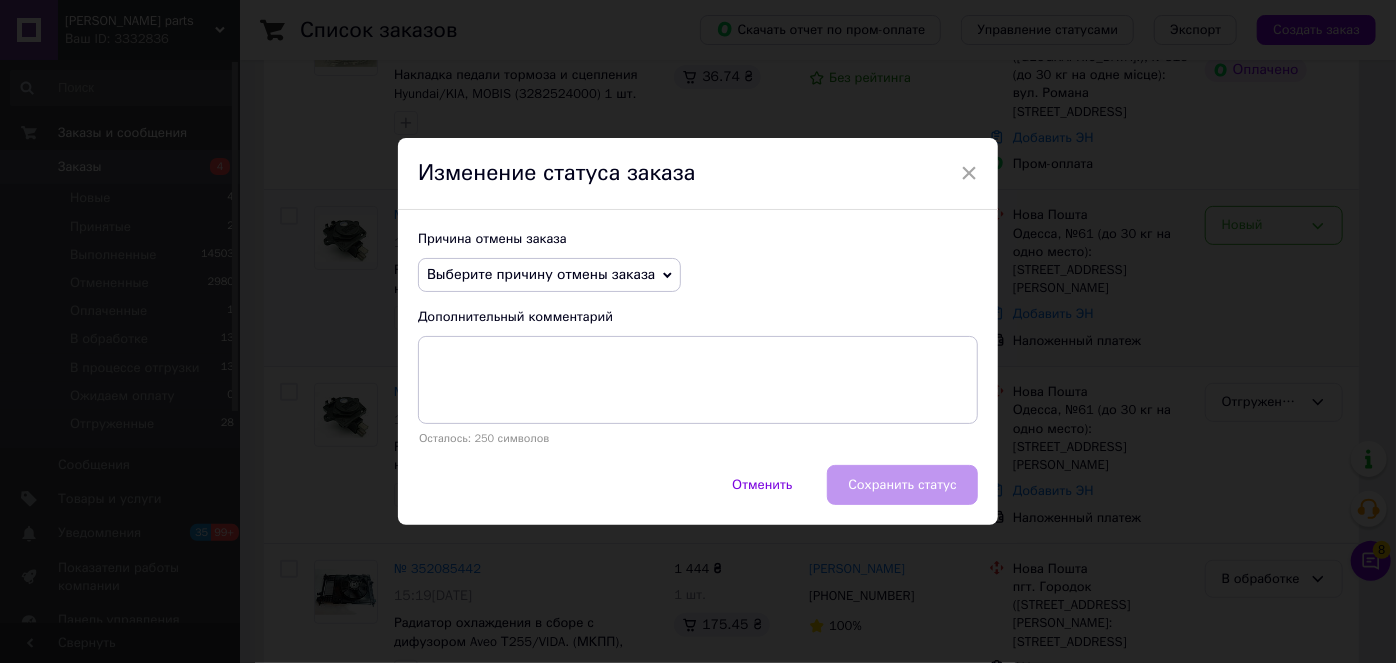 click on "Выберите причину отмены заказа" at bounding box center (541, 274) 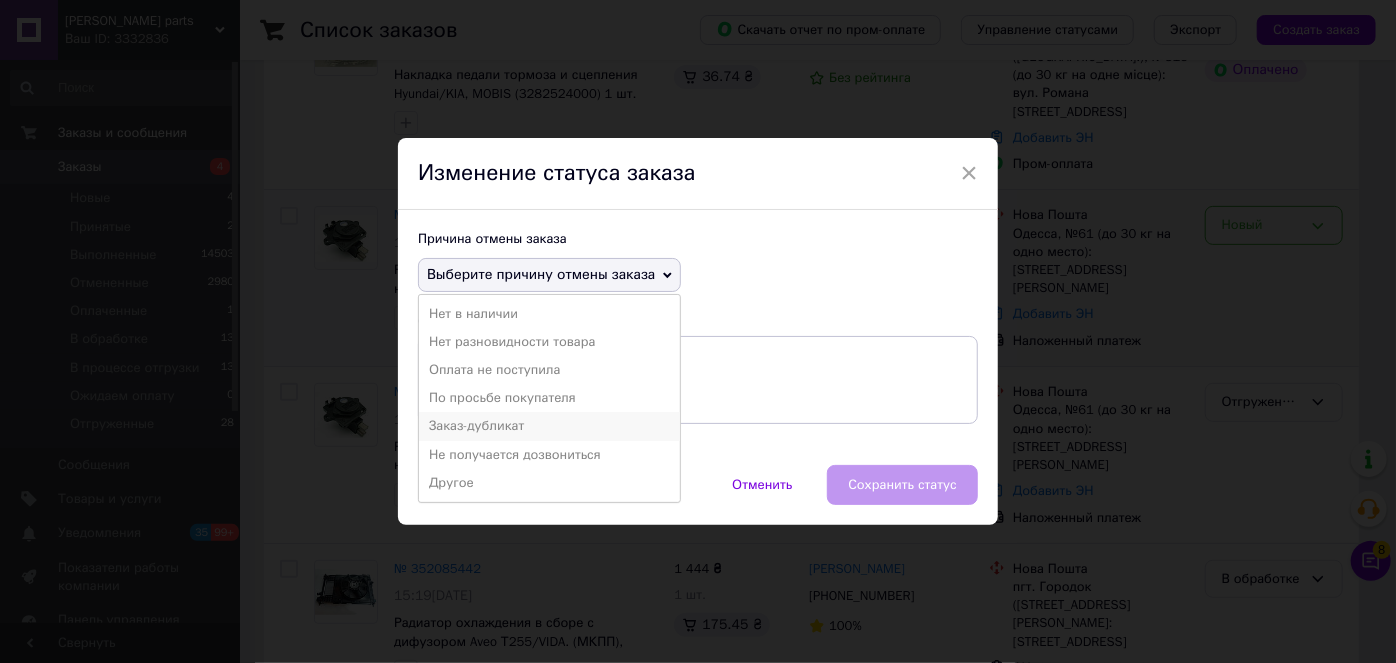 click on "Заказ-дубликат" at bounding box center [549, 426] 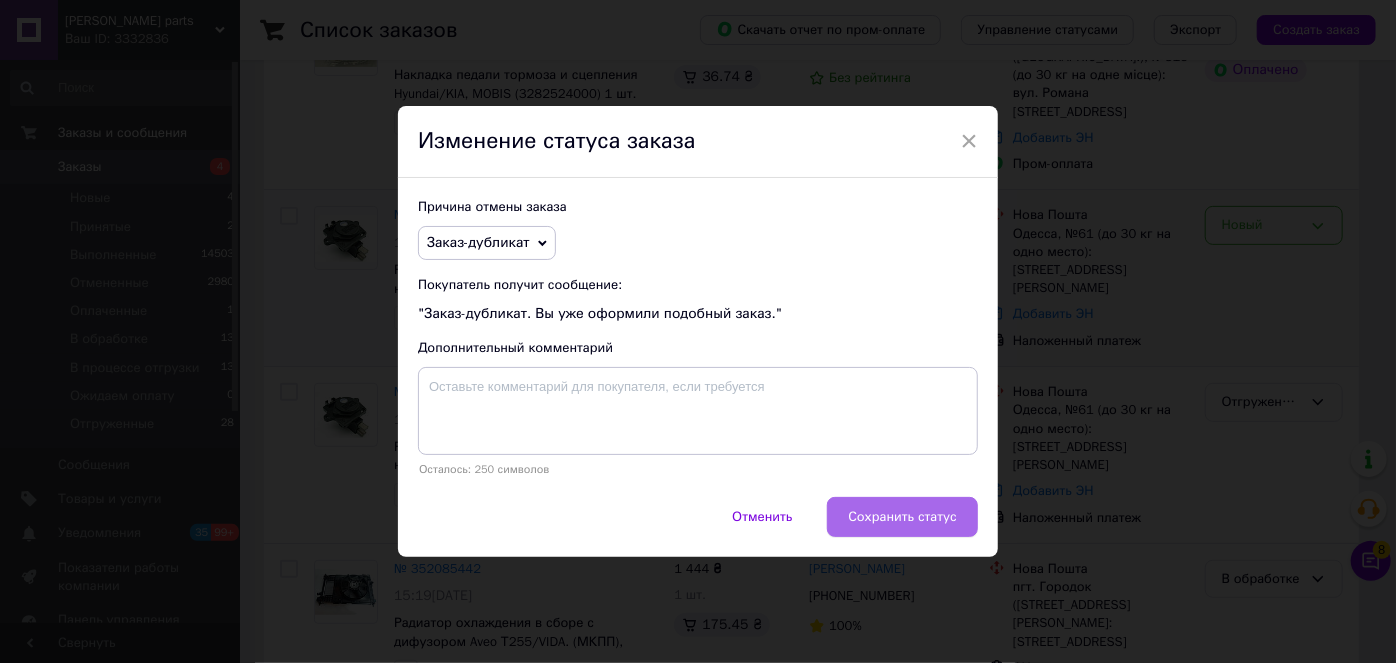 click on "Сохранить статус" at bounding box center [902, 517] 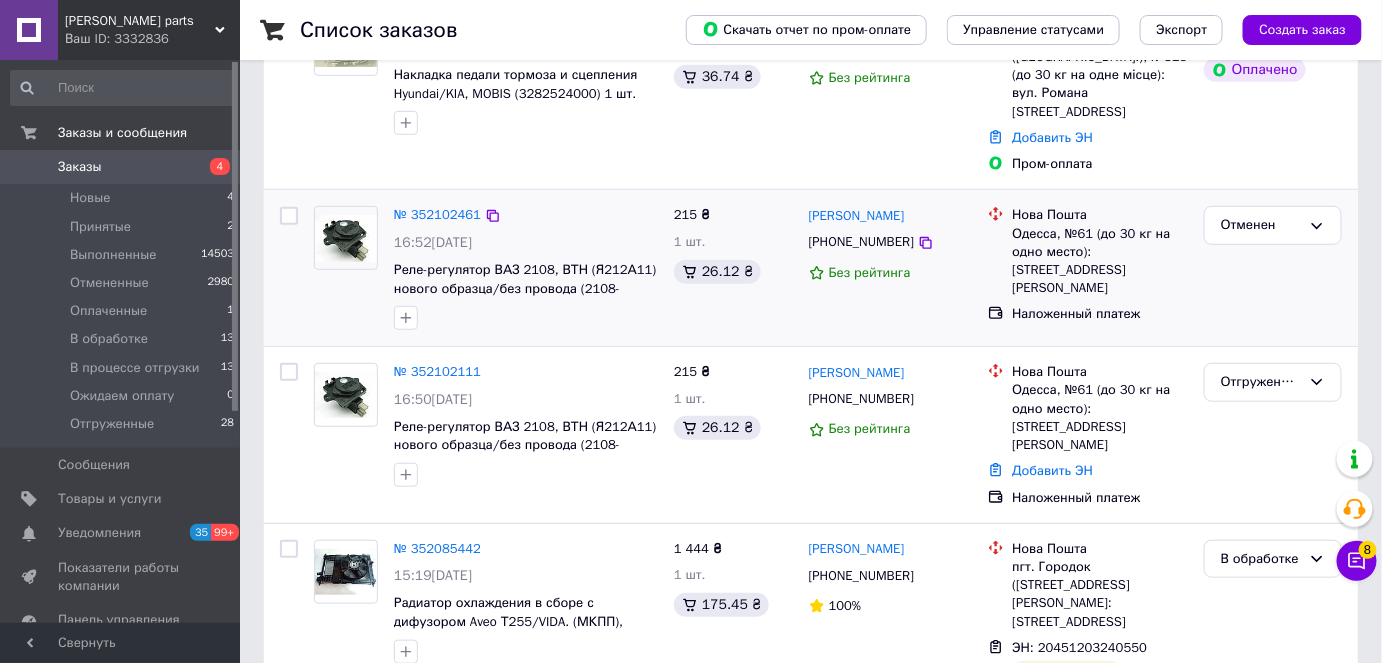 click on "[PERSON_NAME] parts" at bounding box center (140, 21) 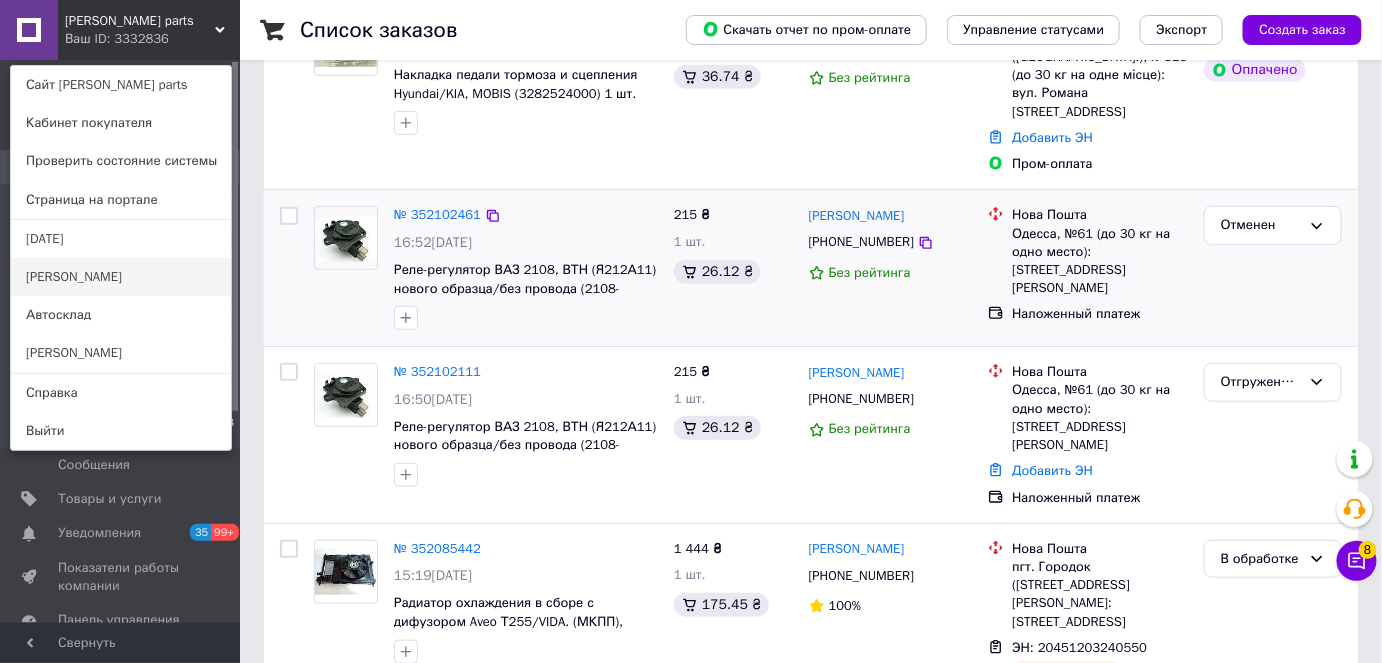 click on "[PERSON_NAME]" at bounding box center [121, 277] 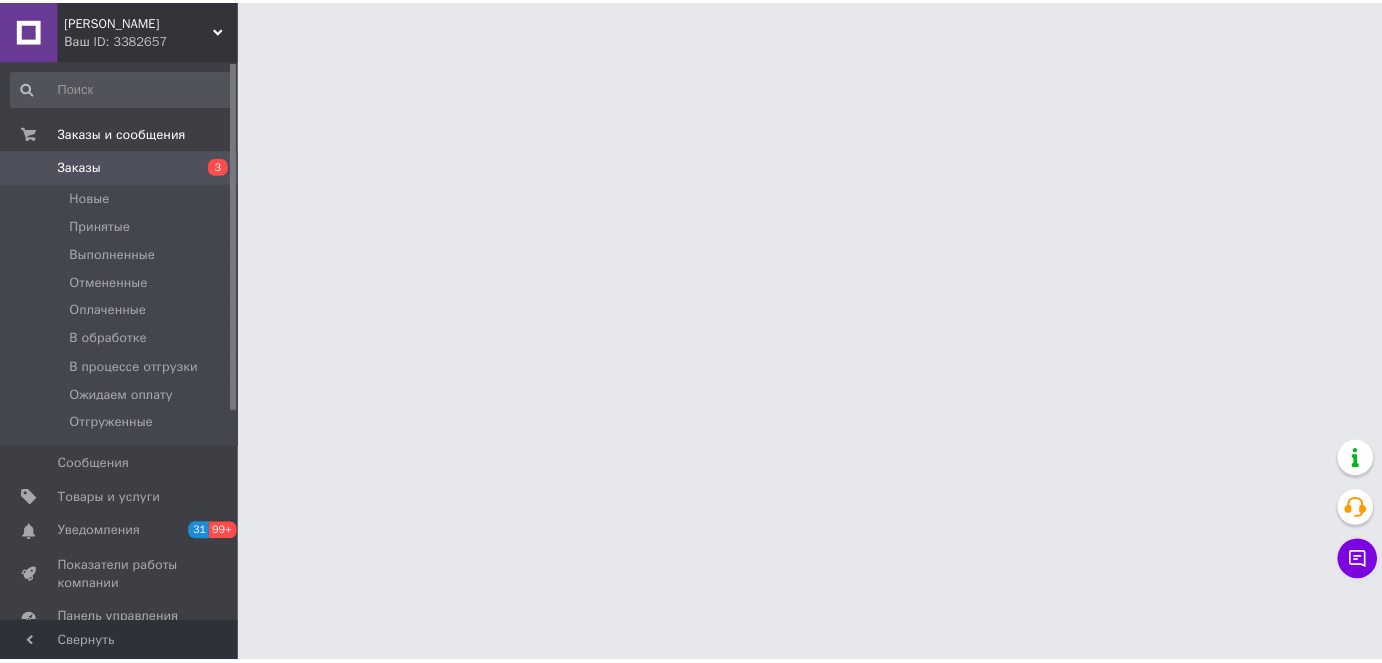 scroll, scrollTop: 0, scrollLeft: 0, axis: both 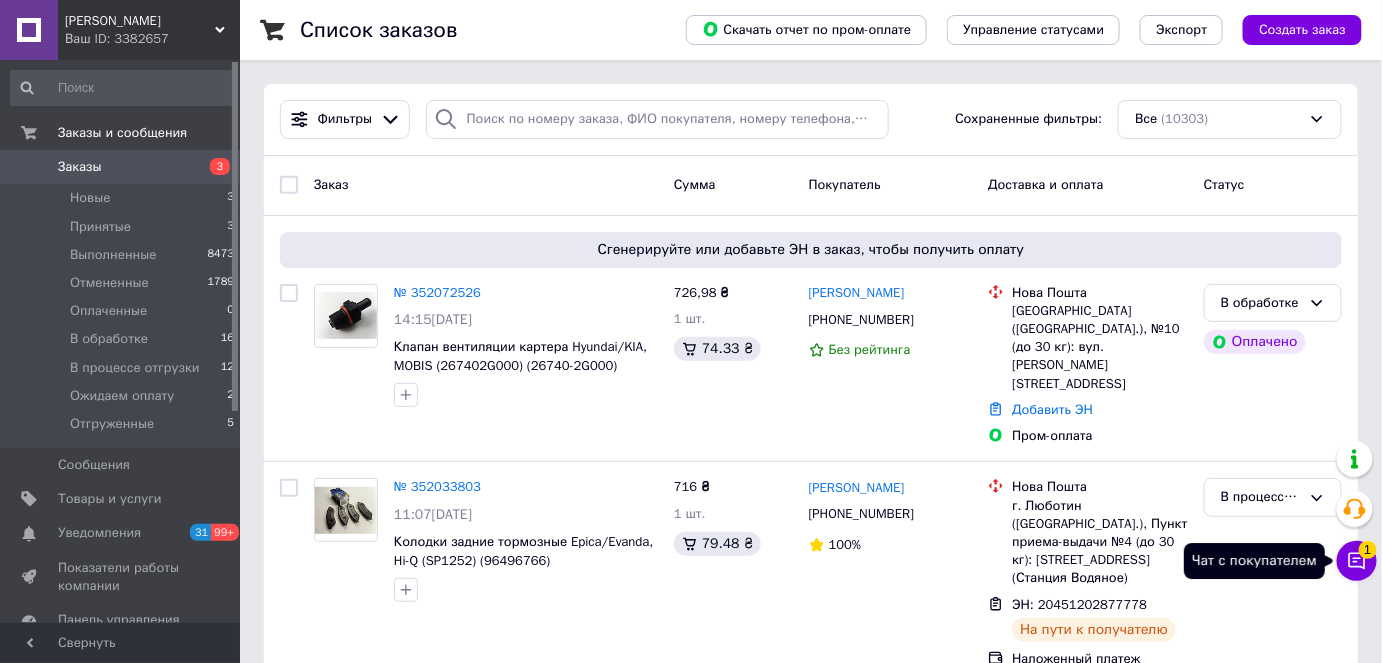 click 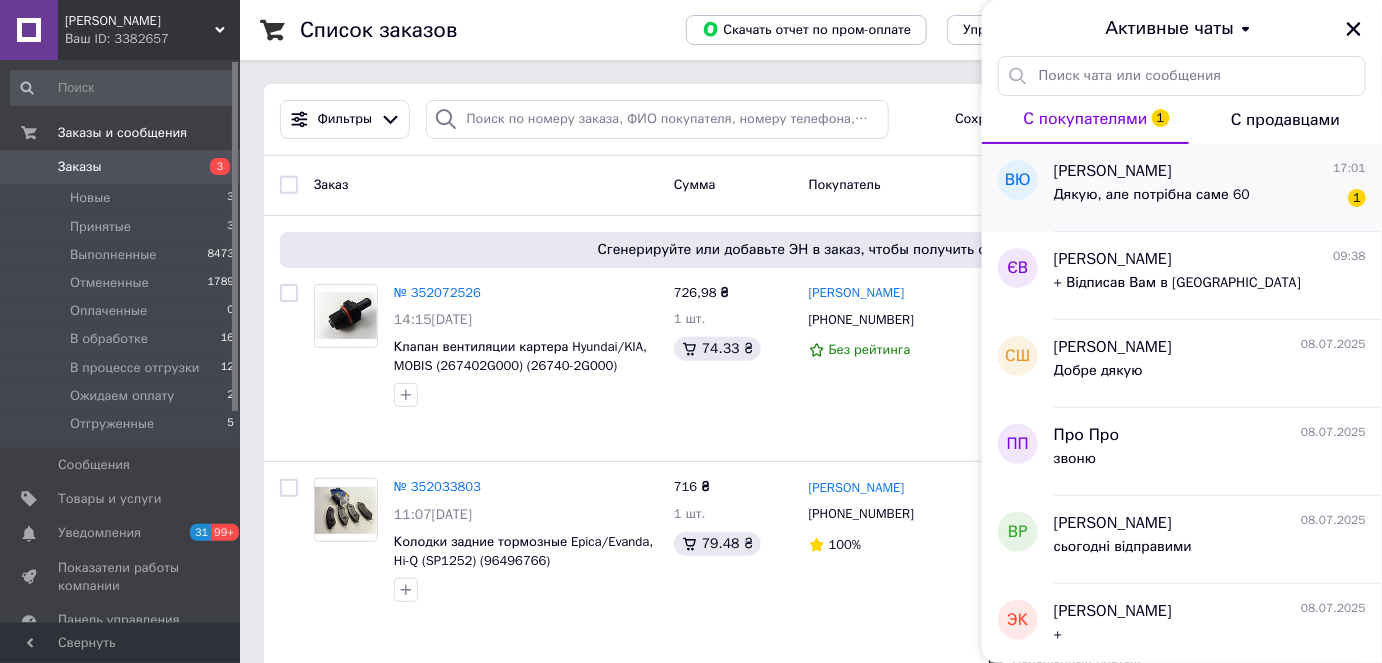 click on "Виталий Юхта" at bounding box center [1113, 171] 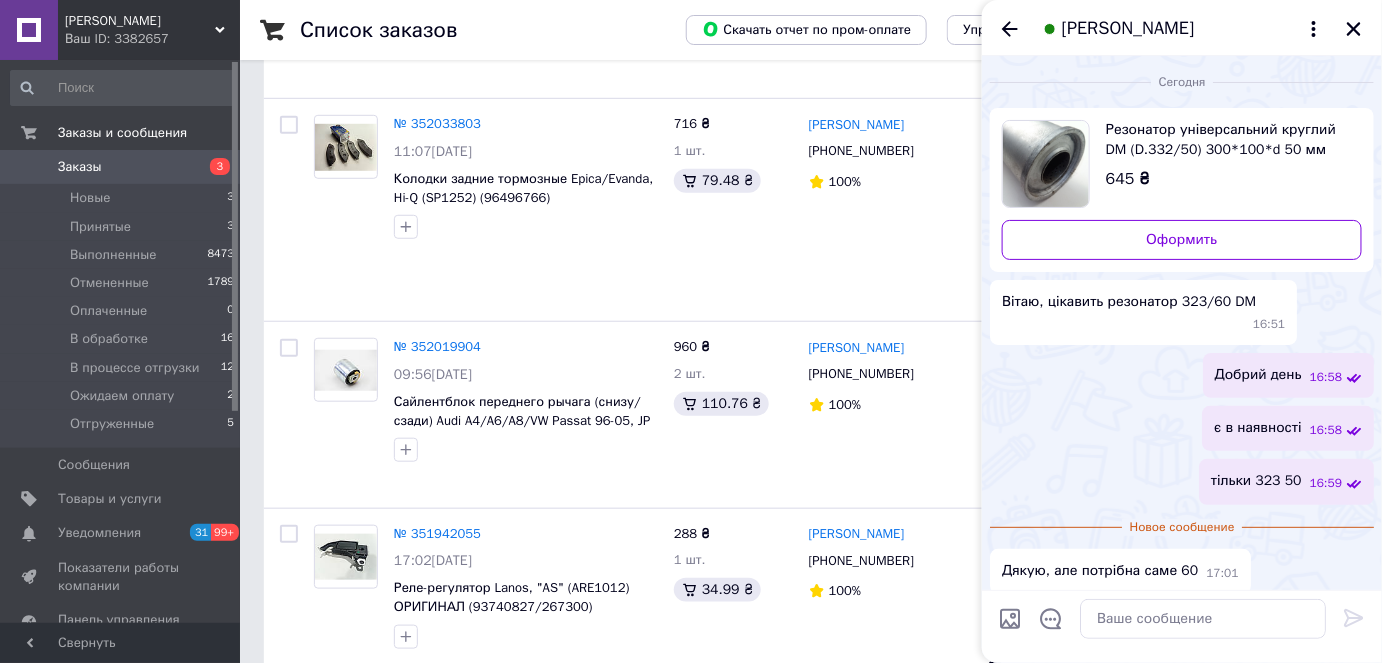 scroll, scrollTop: 0, scrollLeft: 0, axis: both 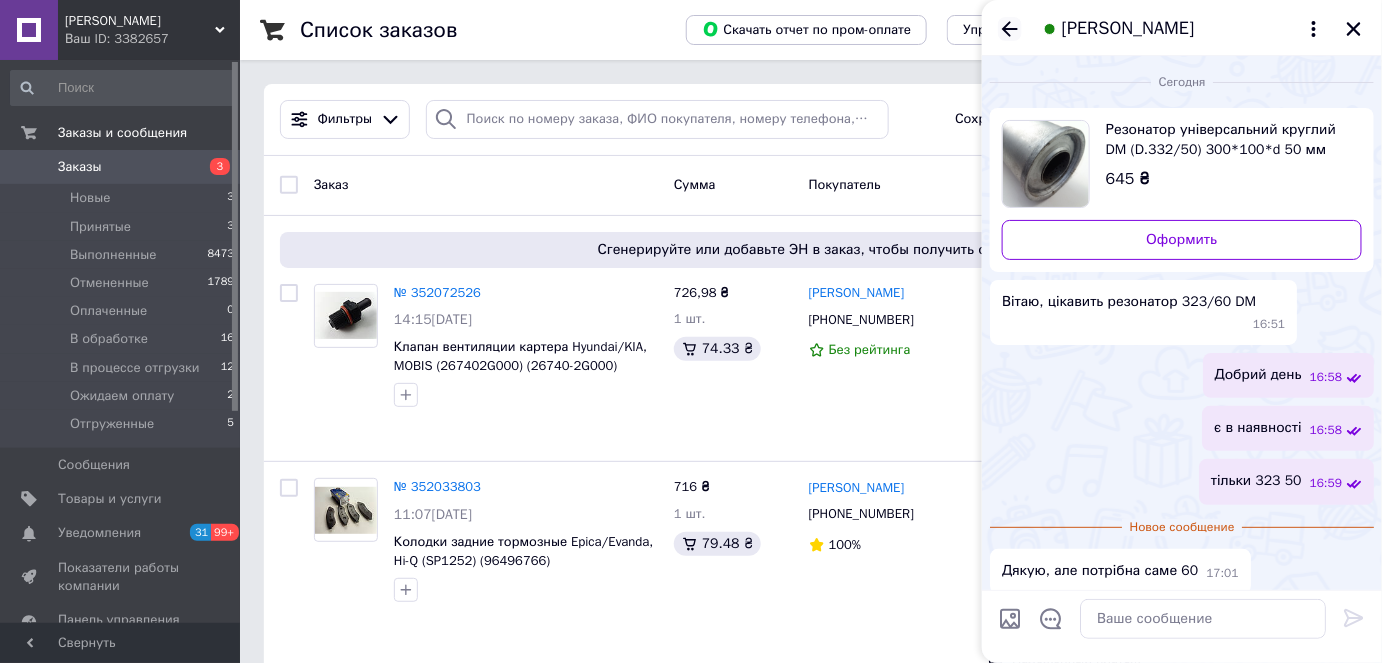 click 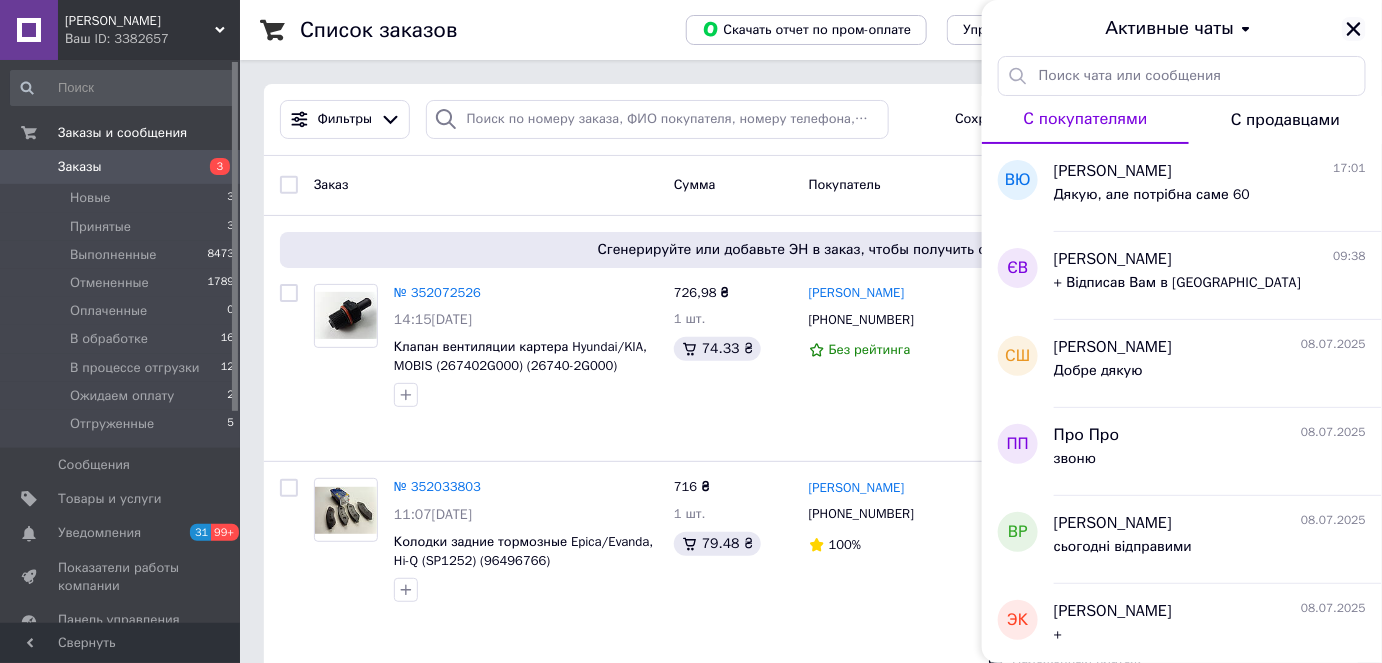 click 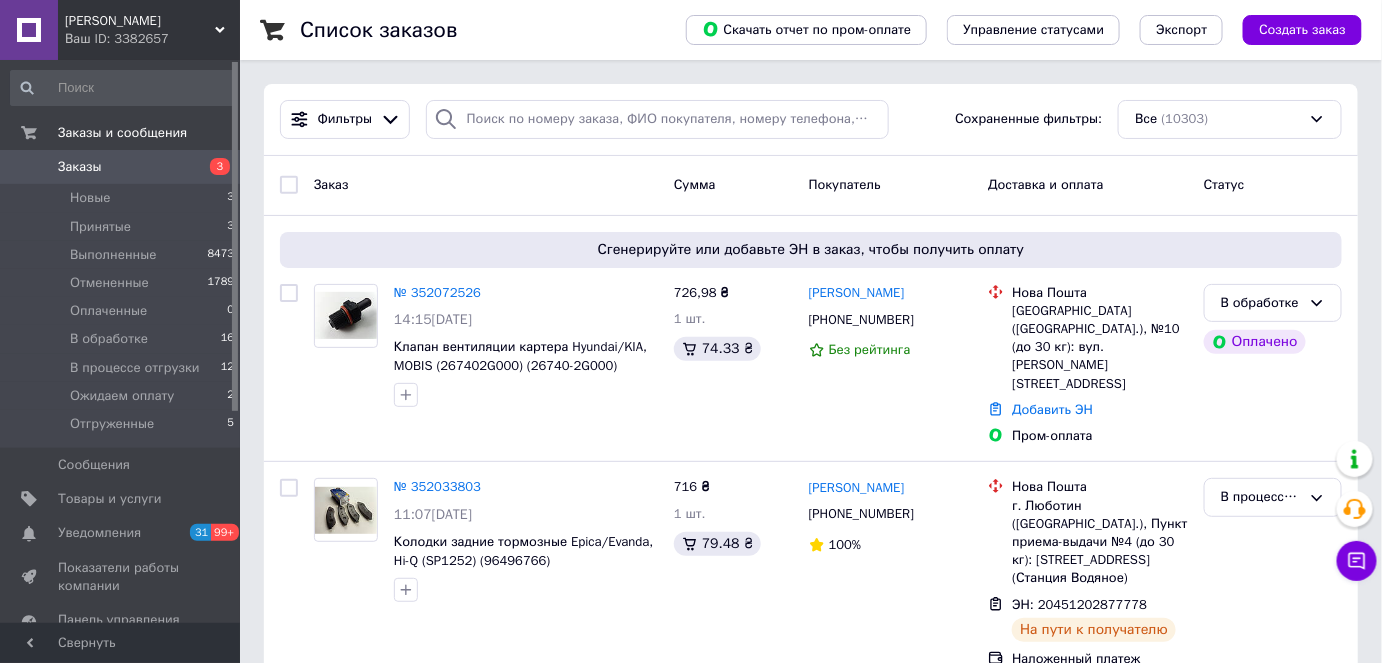 click on "[PERSON_NAME]" at bounding box center (140, 21) 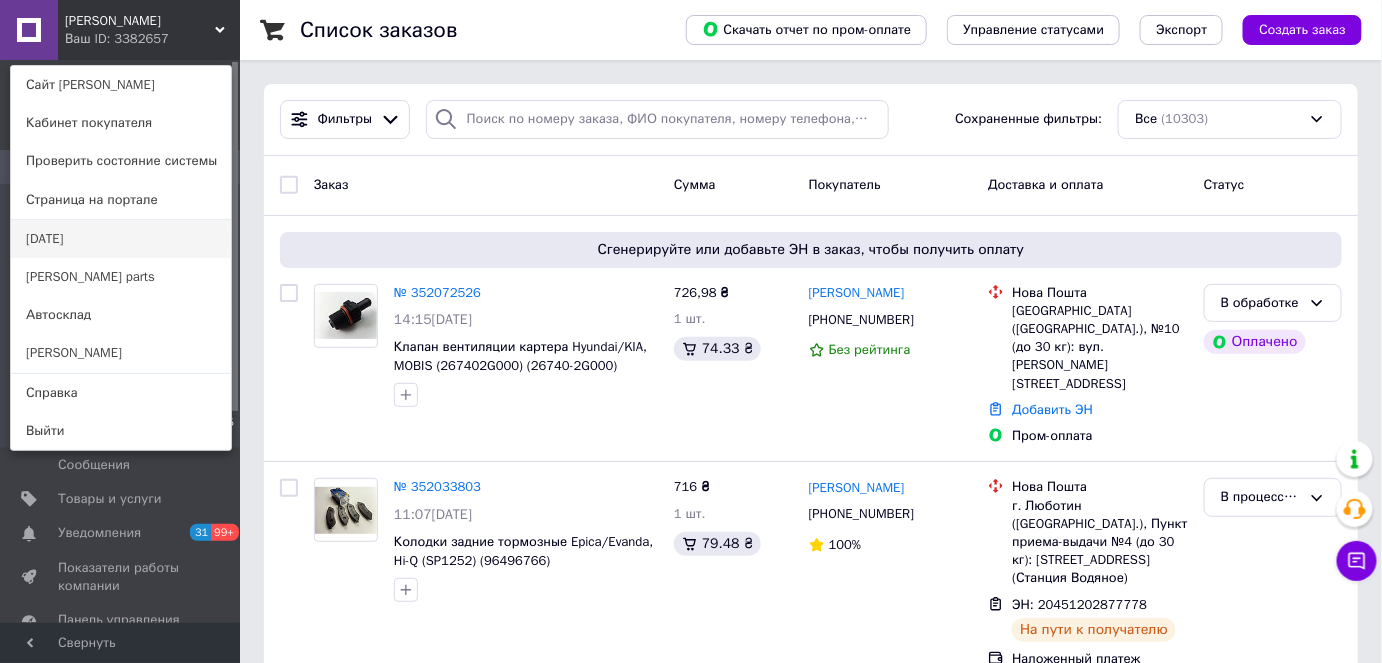 click on "[DATE]" at bounding box center [121, 239] 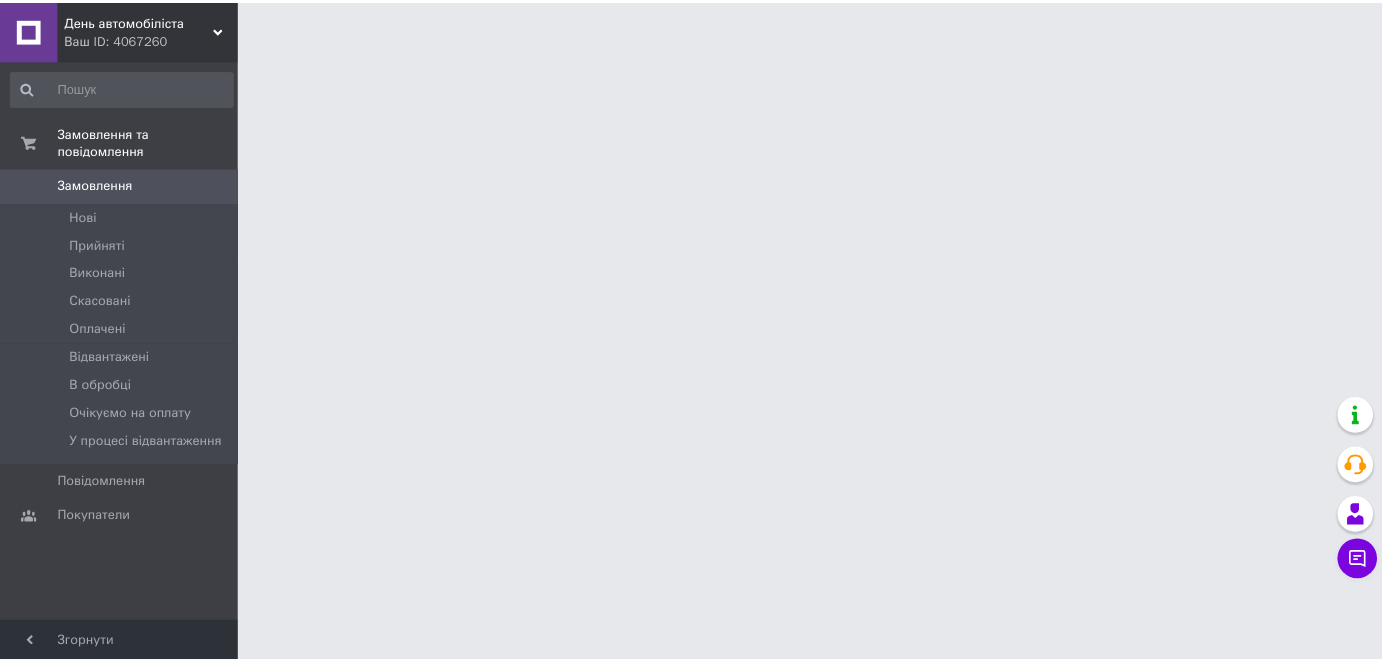 scroll, scrollTop: 0, scrollLeft: 0, axis: both 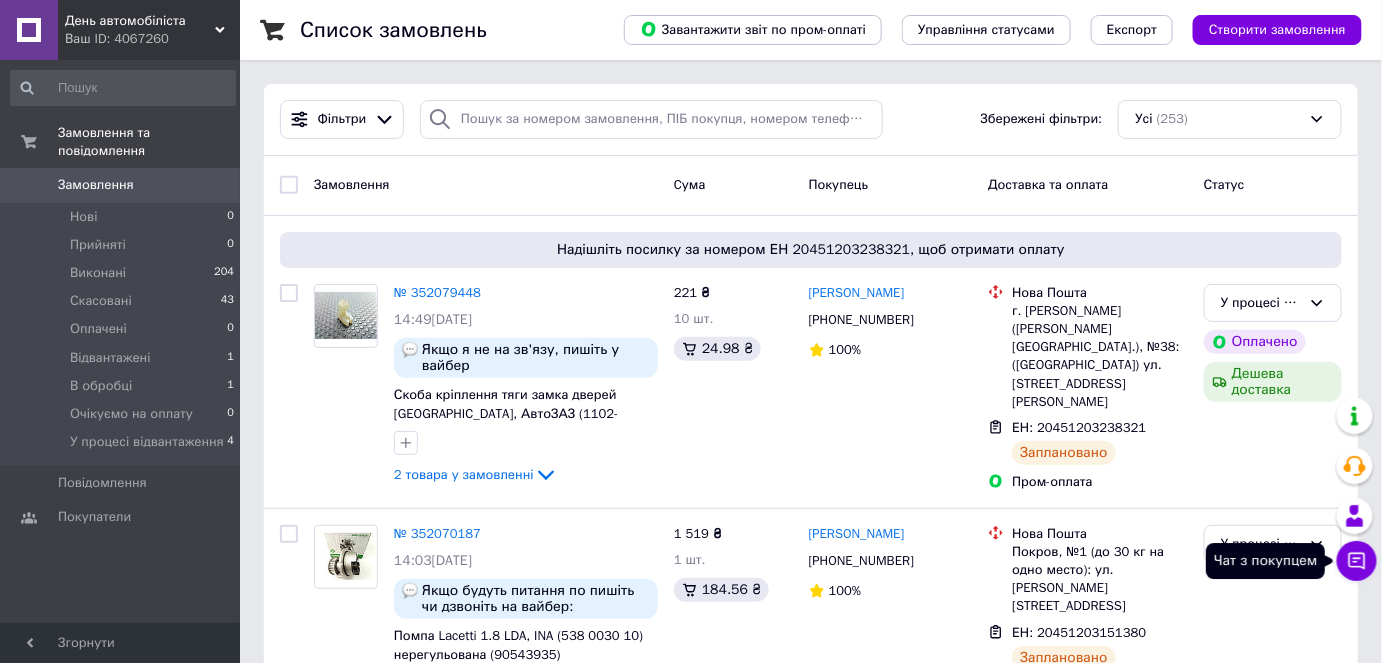 click 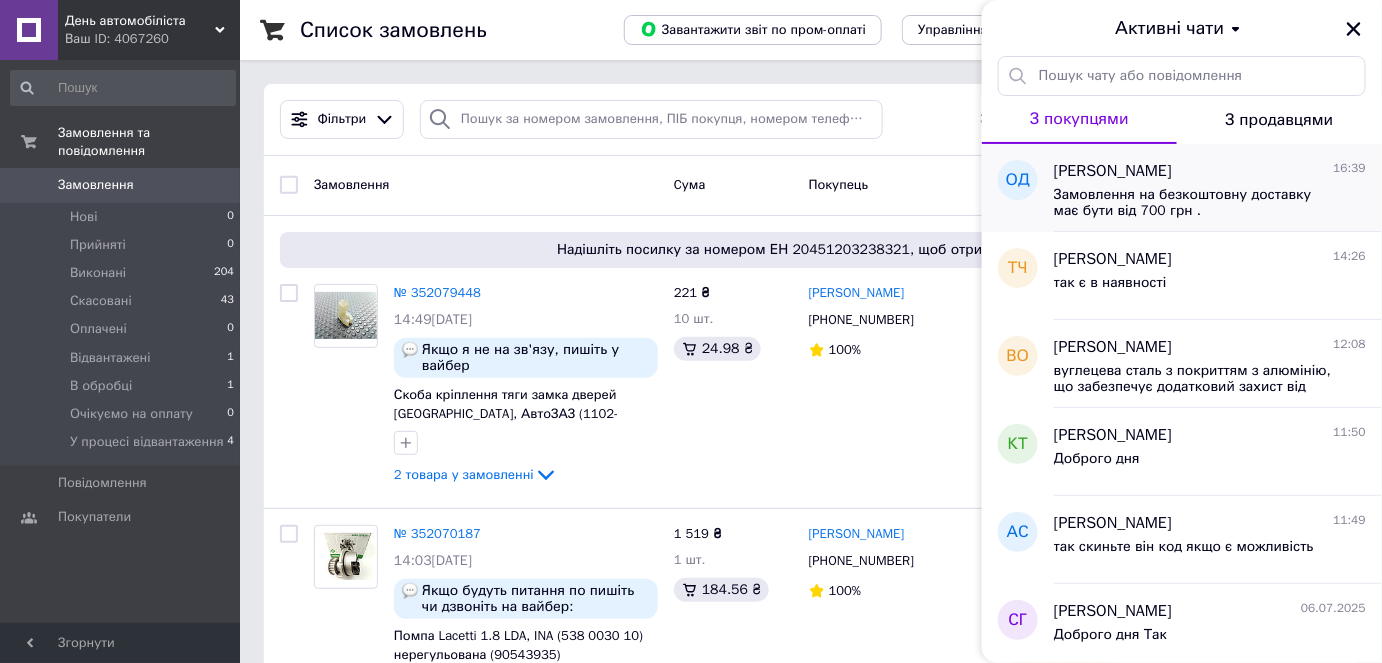 click on "Замовлення на безкоштовну доставку має бути від 700 грн ." at bounding box center (1196, 203) 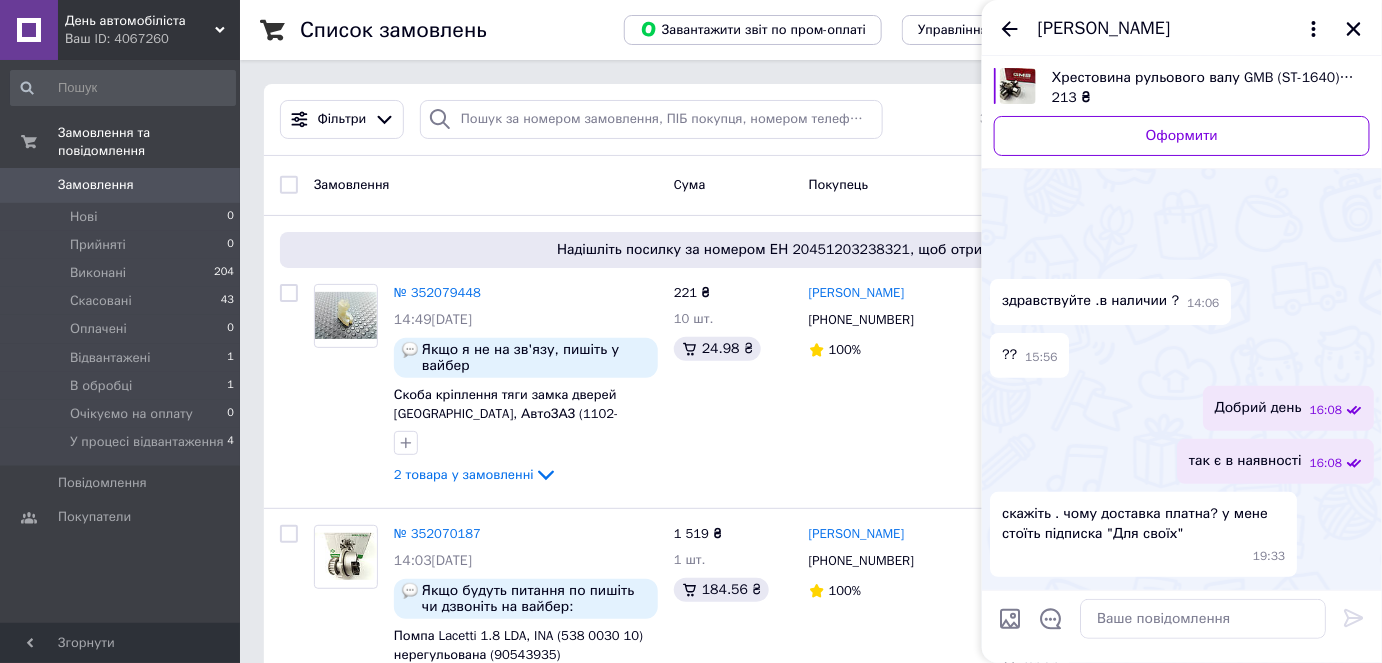 scroll, scrollTop: 192, scrollLeft: 0, axis: vertical 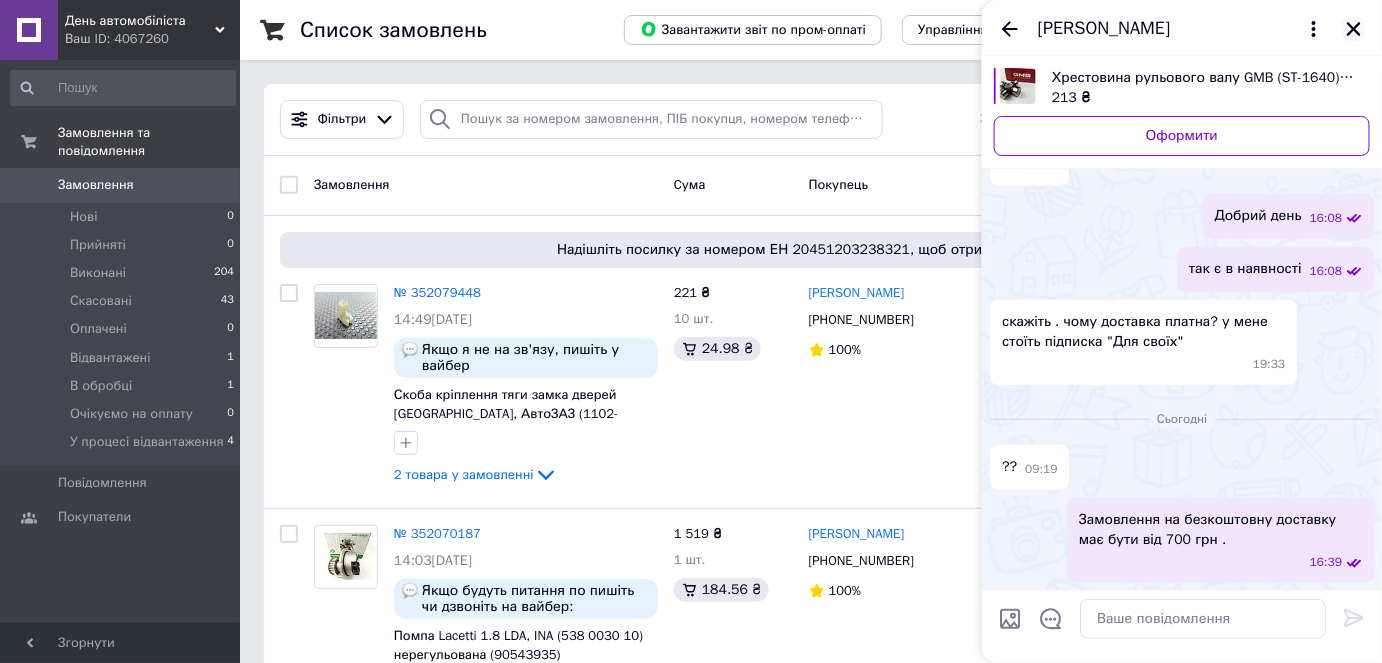 click at bounding box center (1354, 29) 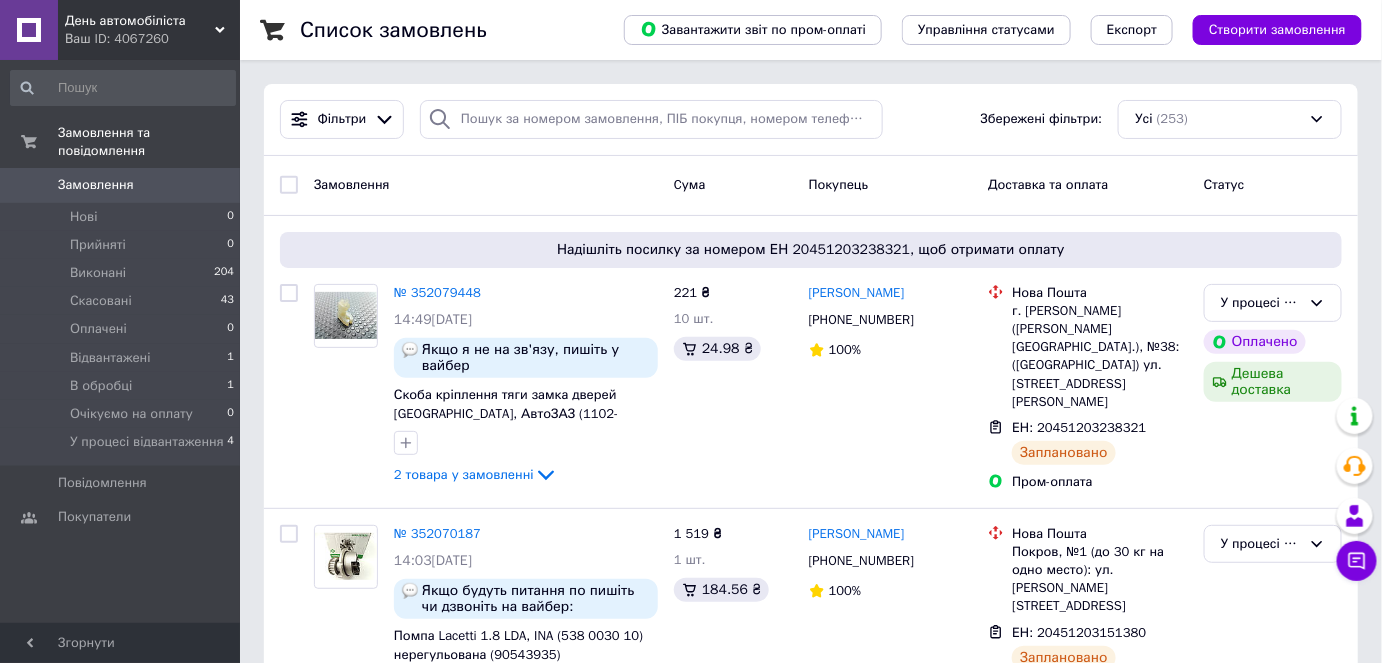 click on "Ваш ID: 4067260" at bounding box center [152, 39] 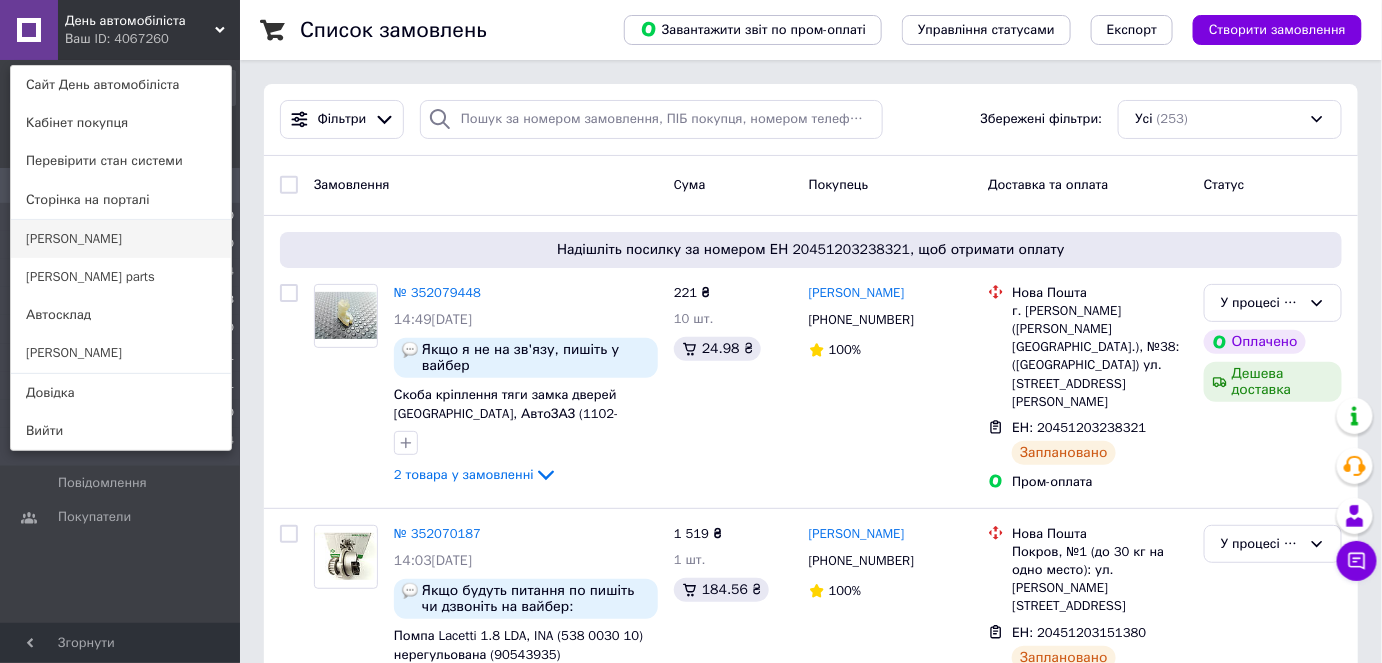 click on "[PERSON_NAME]" at bounding box center (121, 239) 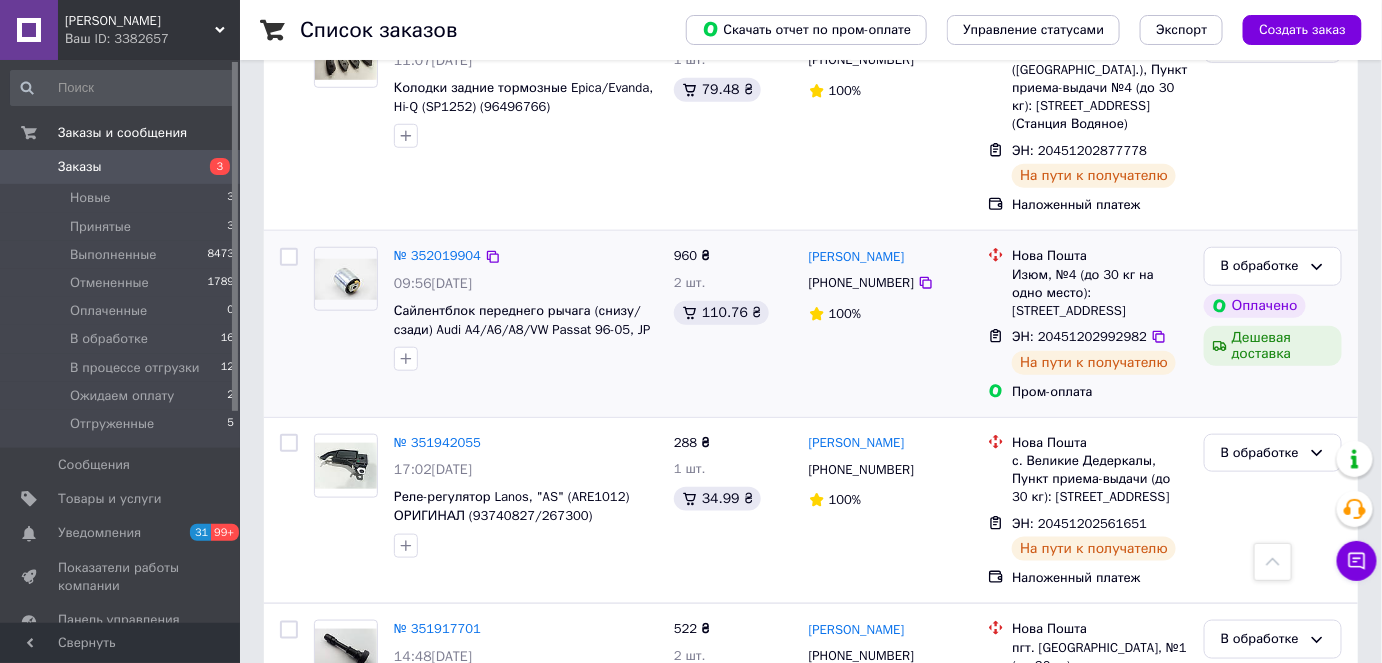 scroll, scrollTop: 0, scrollLeft: 0, axis: both 